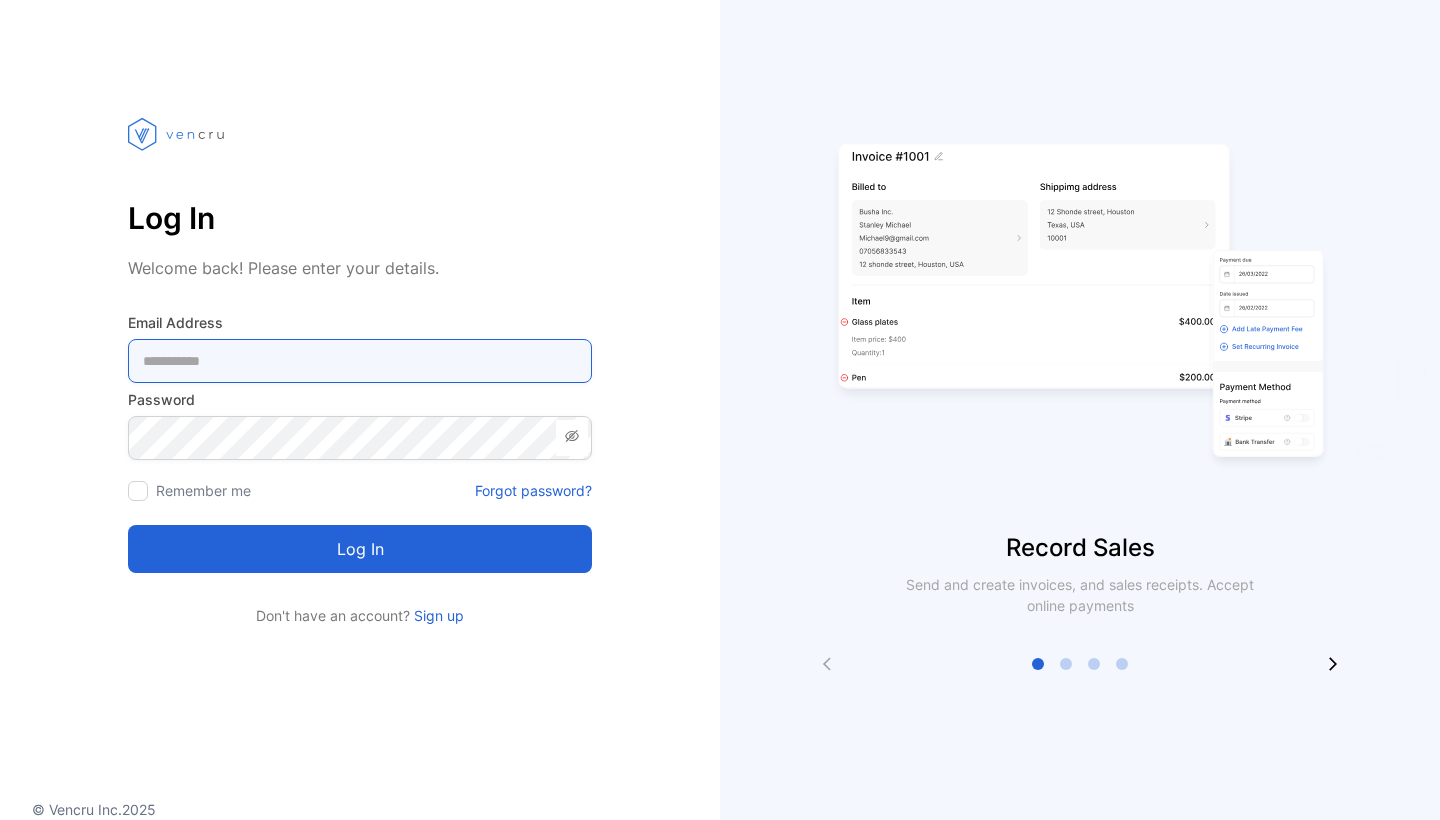 type on "**********" 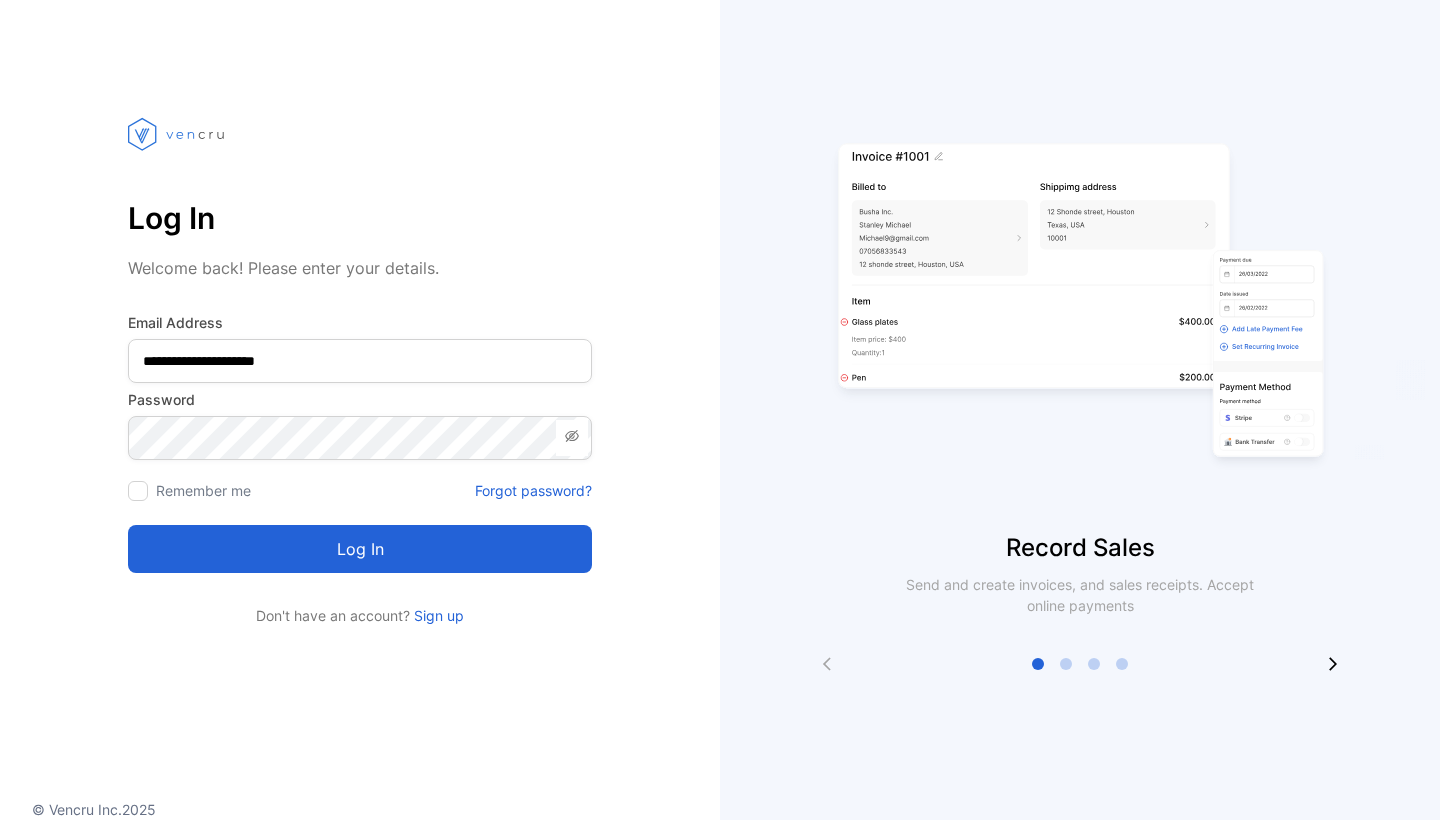 scroll, scrollTop: 0, scrollLeft: 0, axis: both 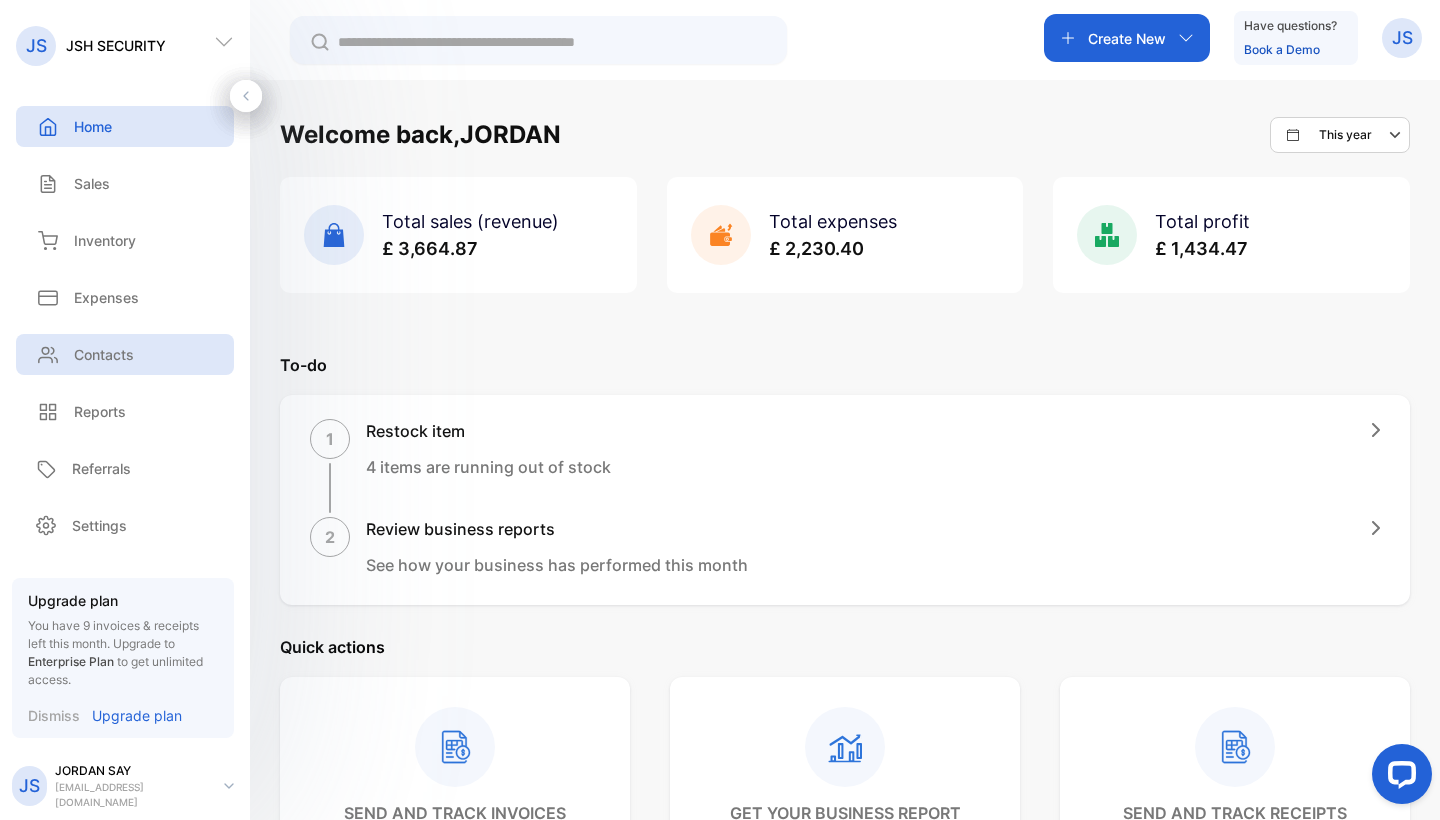 click on "Contacts" at bounding box center (125, 354) 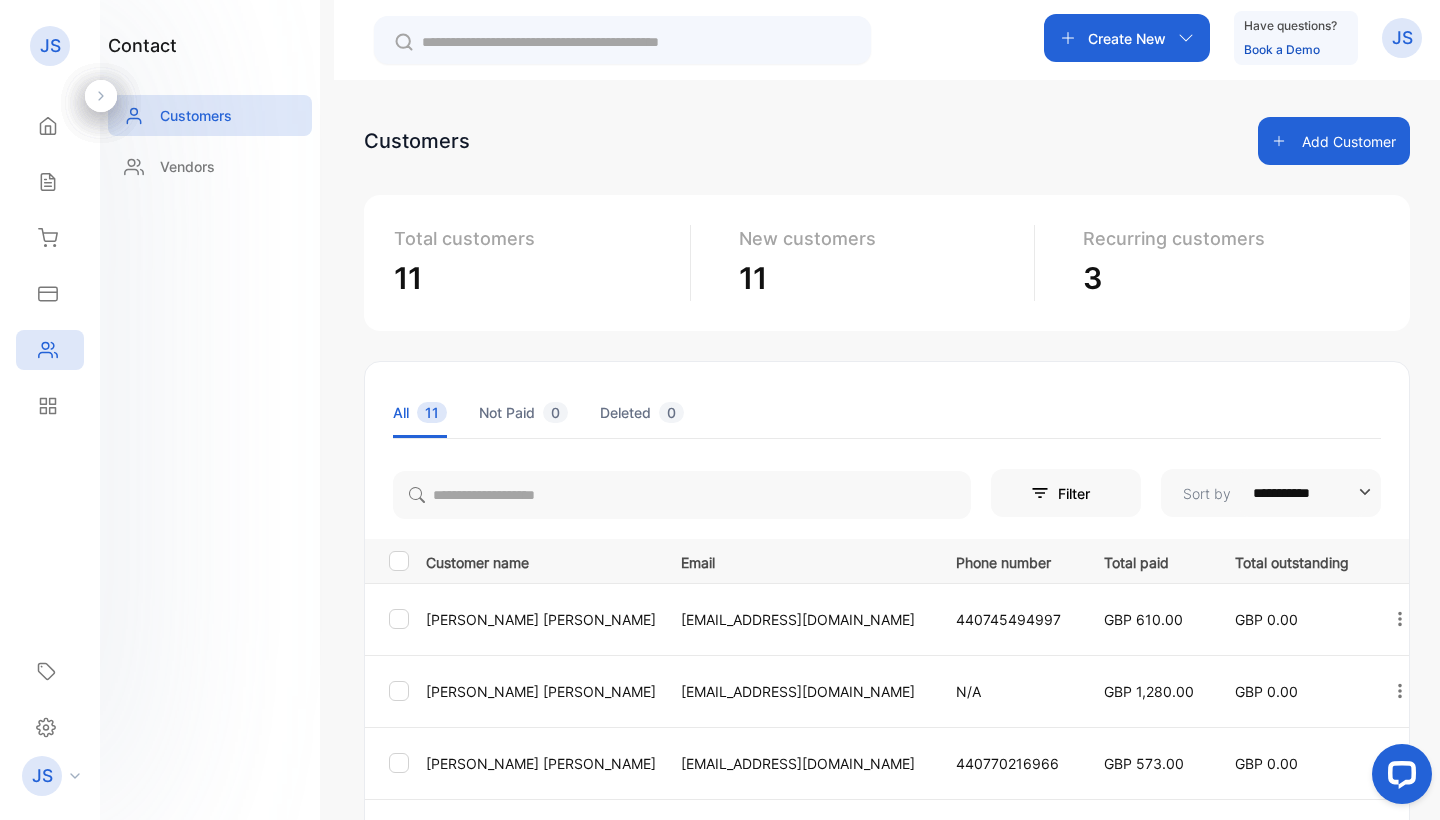 click on "Add Customer" at bounding box center (1334, 141) 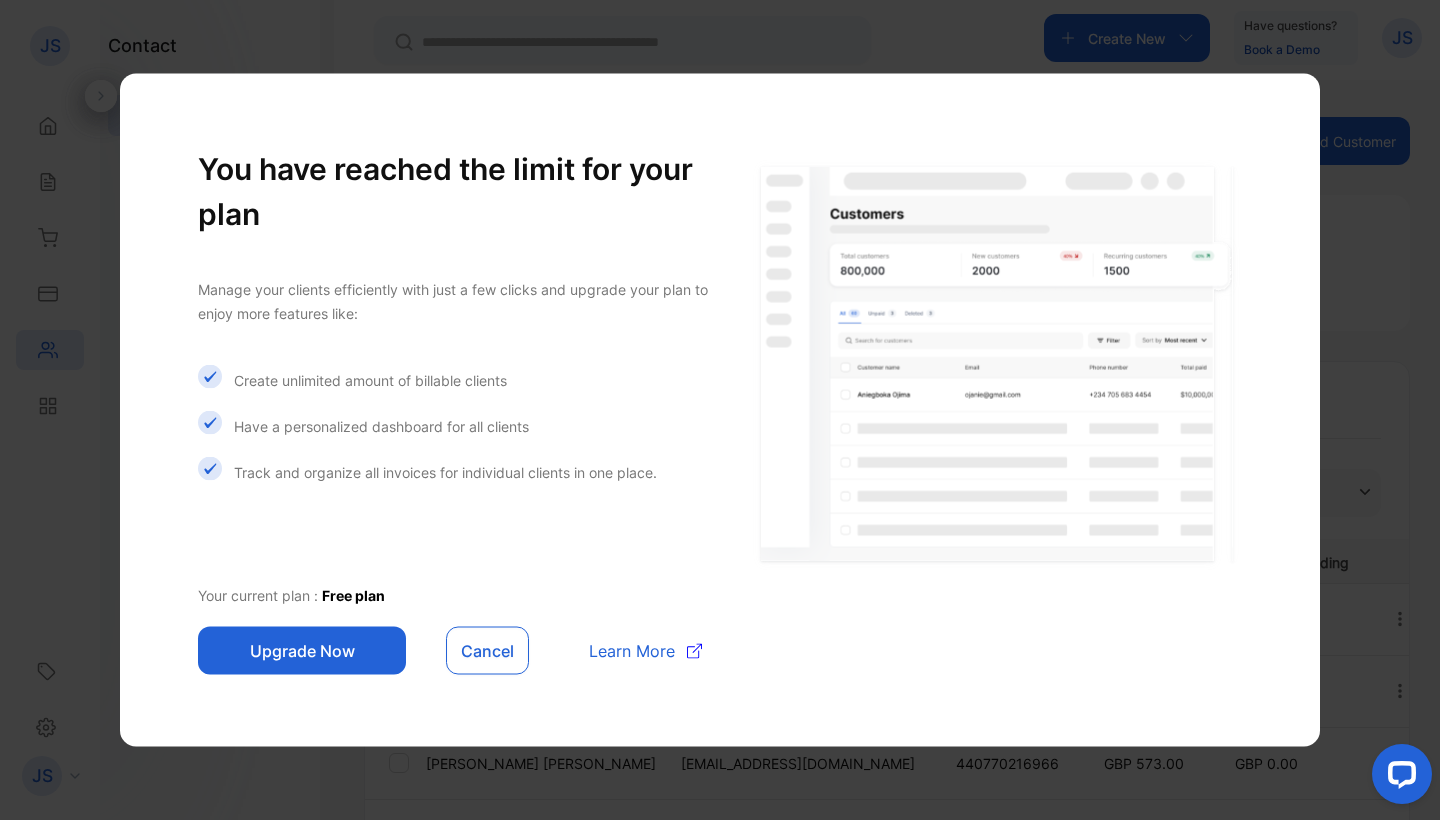 click on "Learn More" at bounding box center [632, 651] 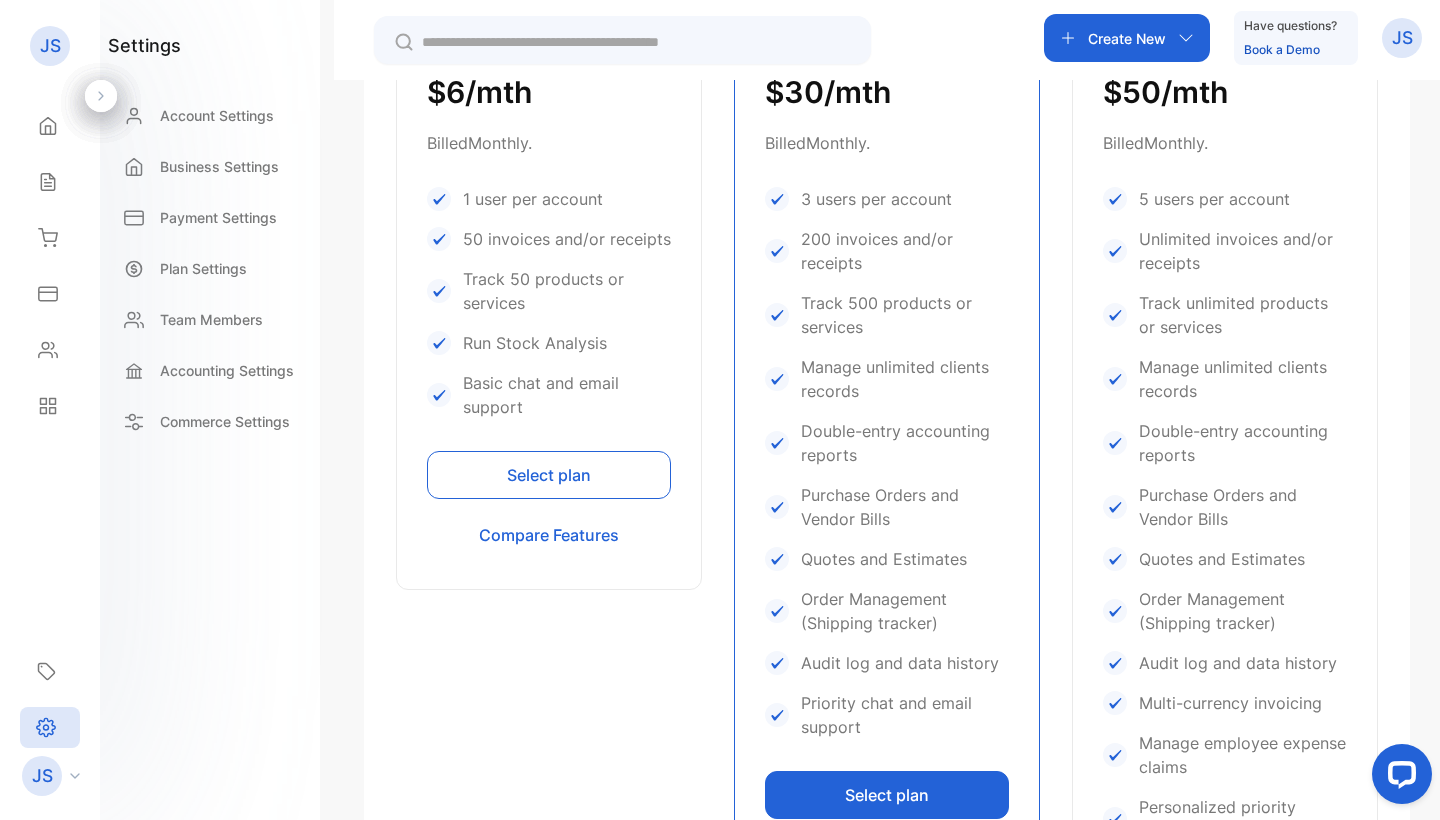 scroll, scrollTop: 684, scrollLeft: 0, axis: vertical 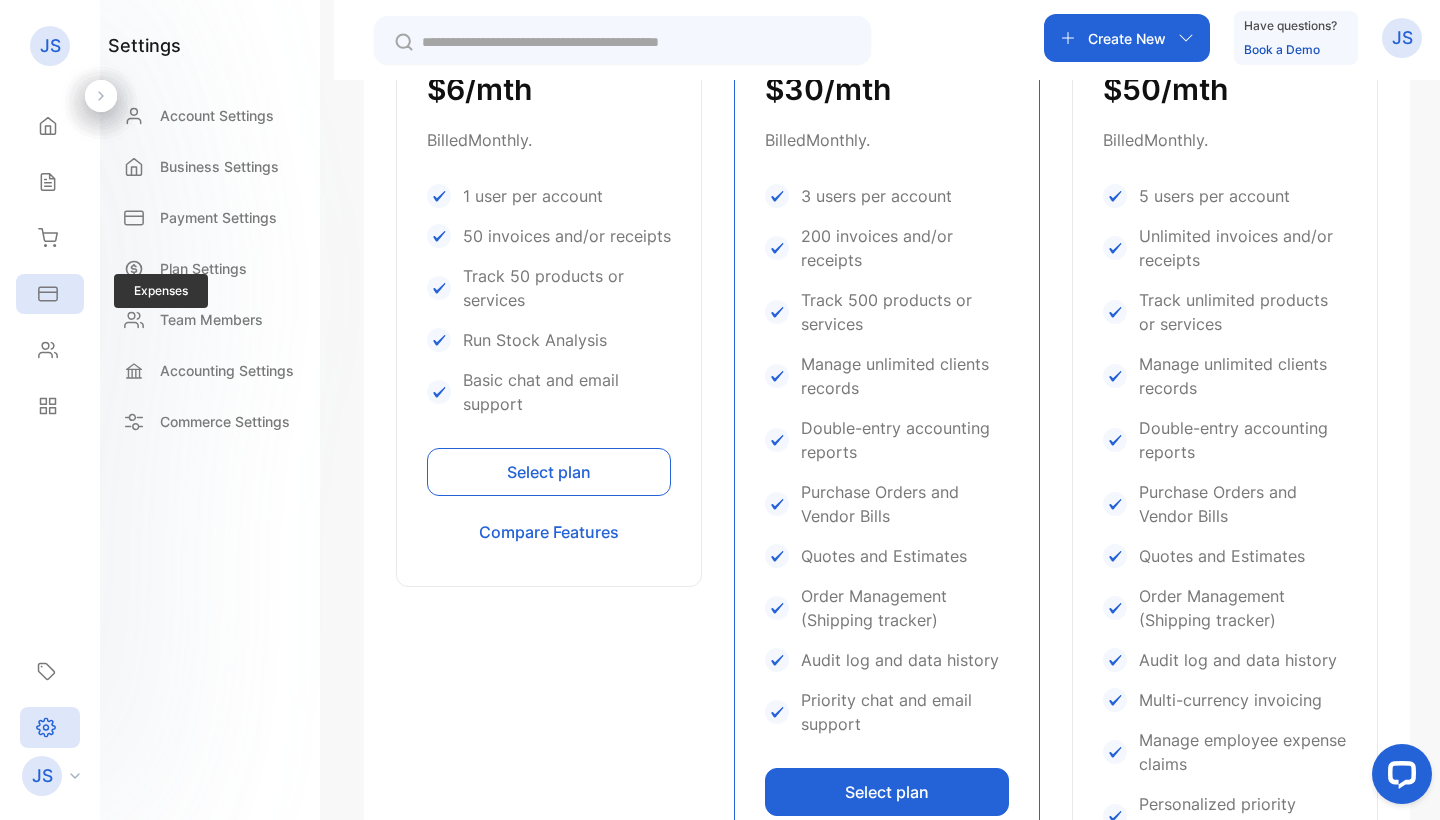 click 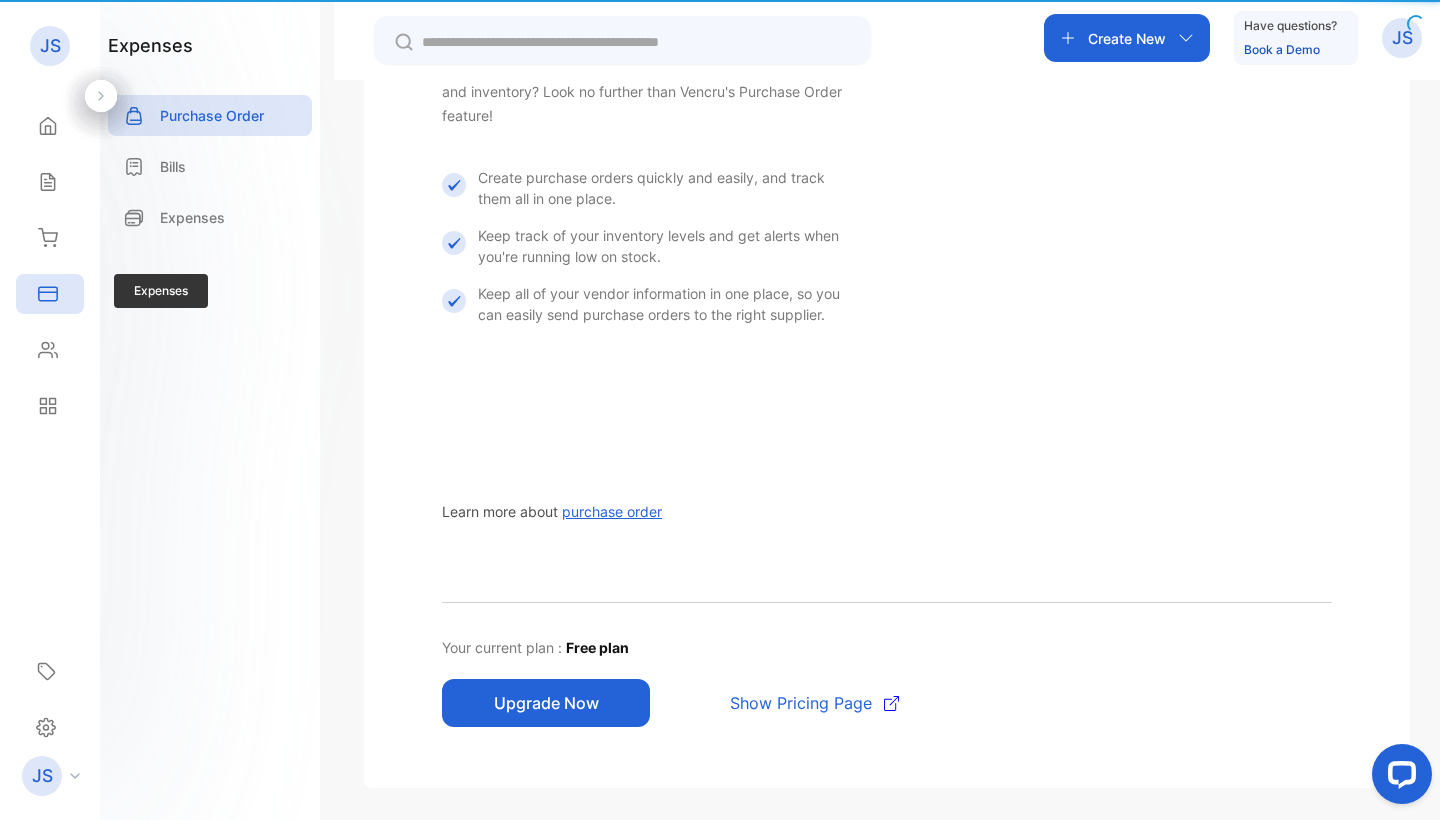 scroll, scrollTop: 0, scrollLeft: 0, axis: both 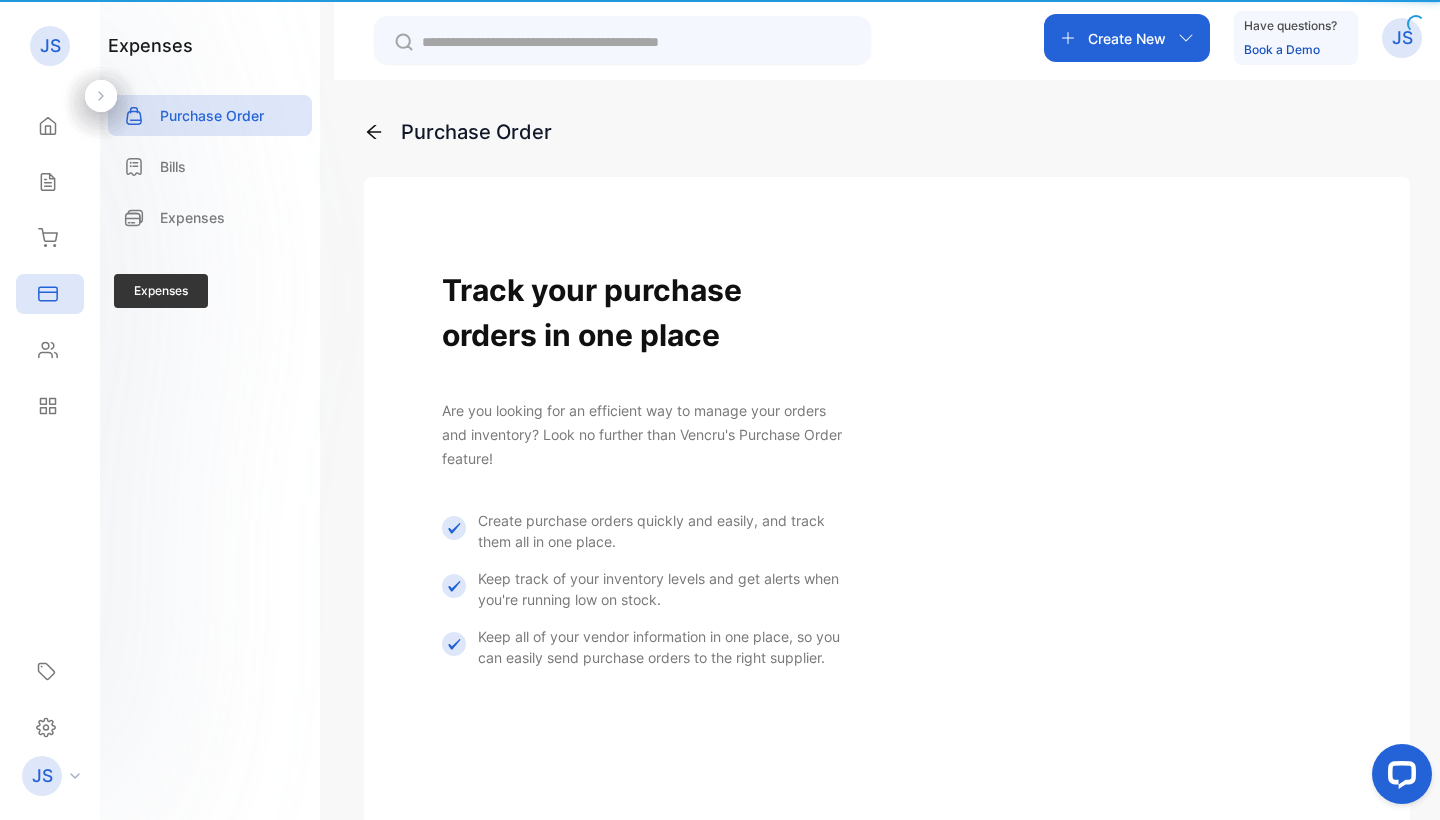 click 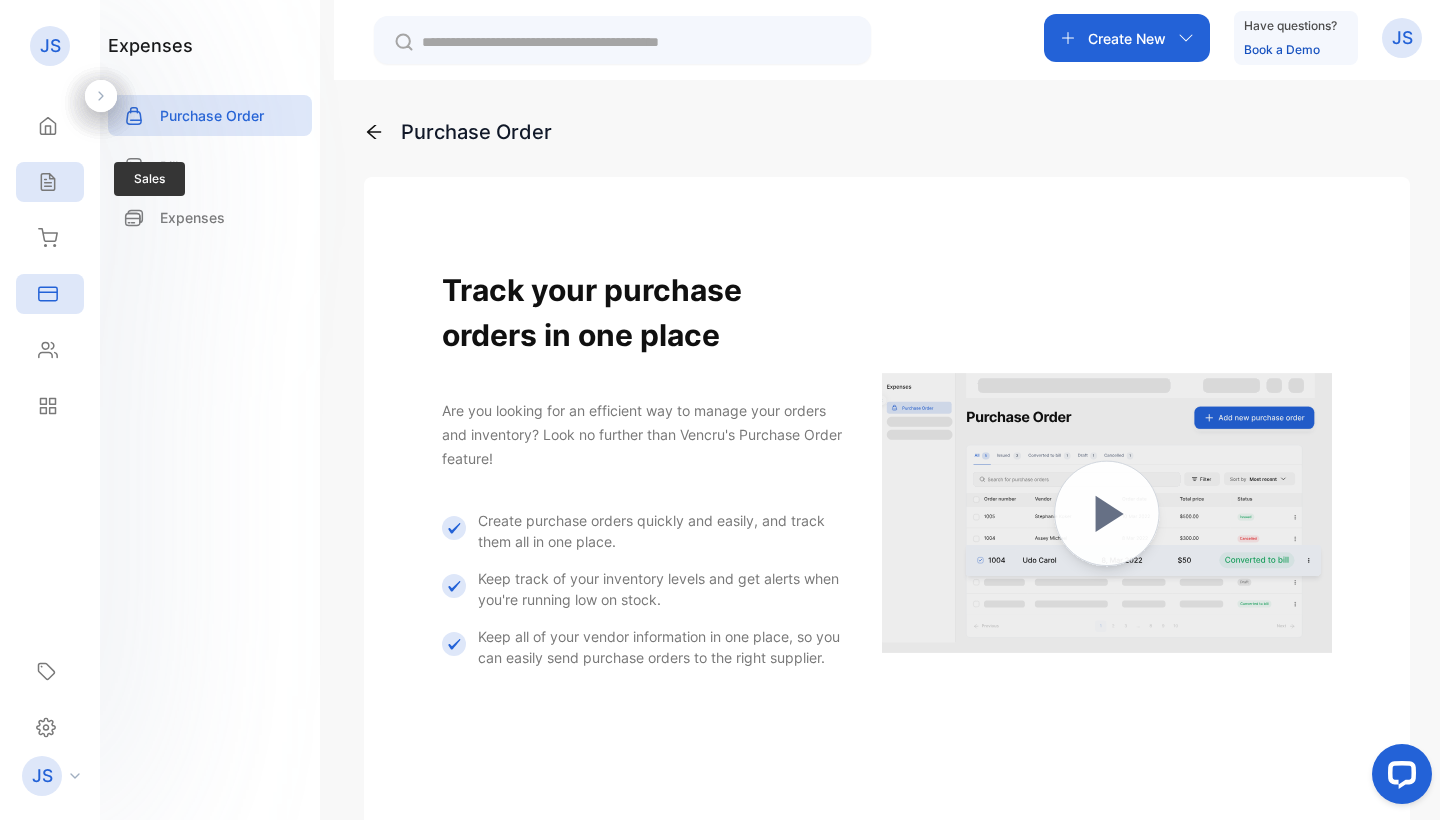 drag, startPoint x: 39, startPoint y: 155, endPoint x: 39, endPoint y: 179, distance: 24 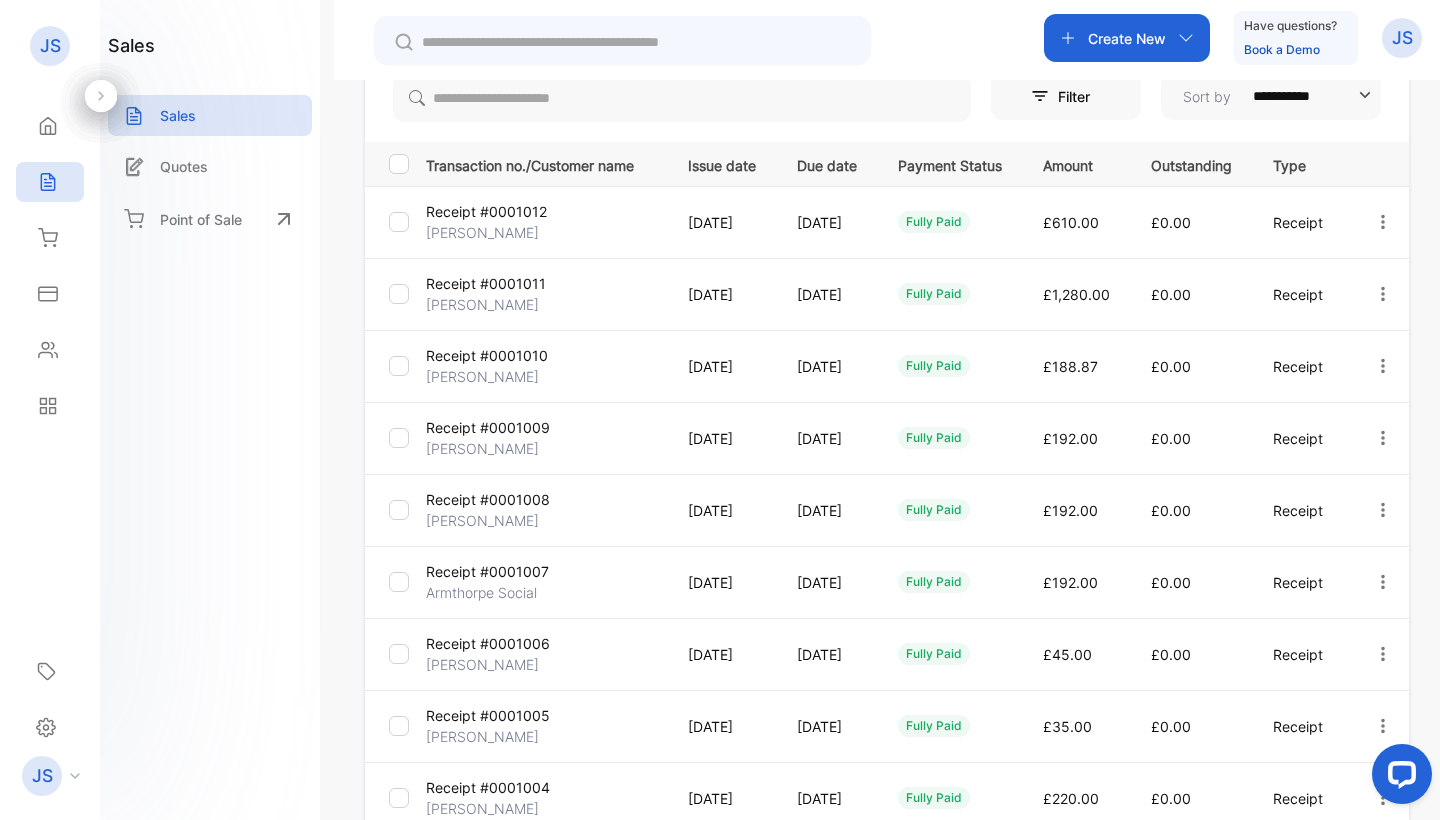 scroll, scrollTop: 234, scrollLeft: 0, axis: vertical 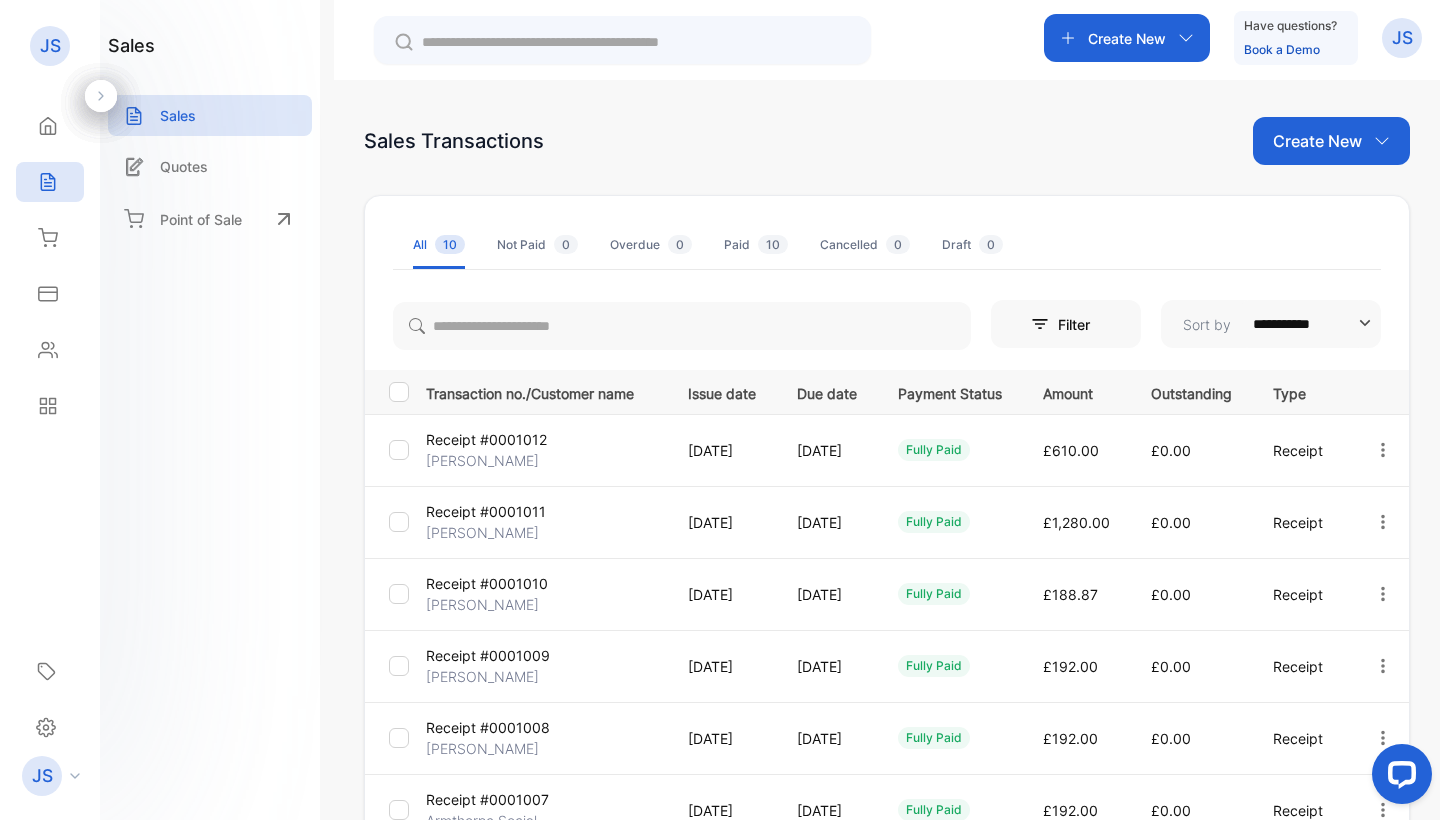 click 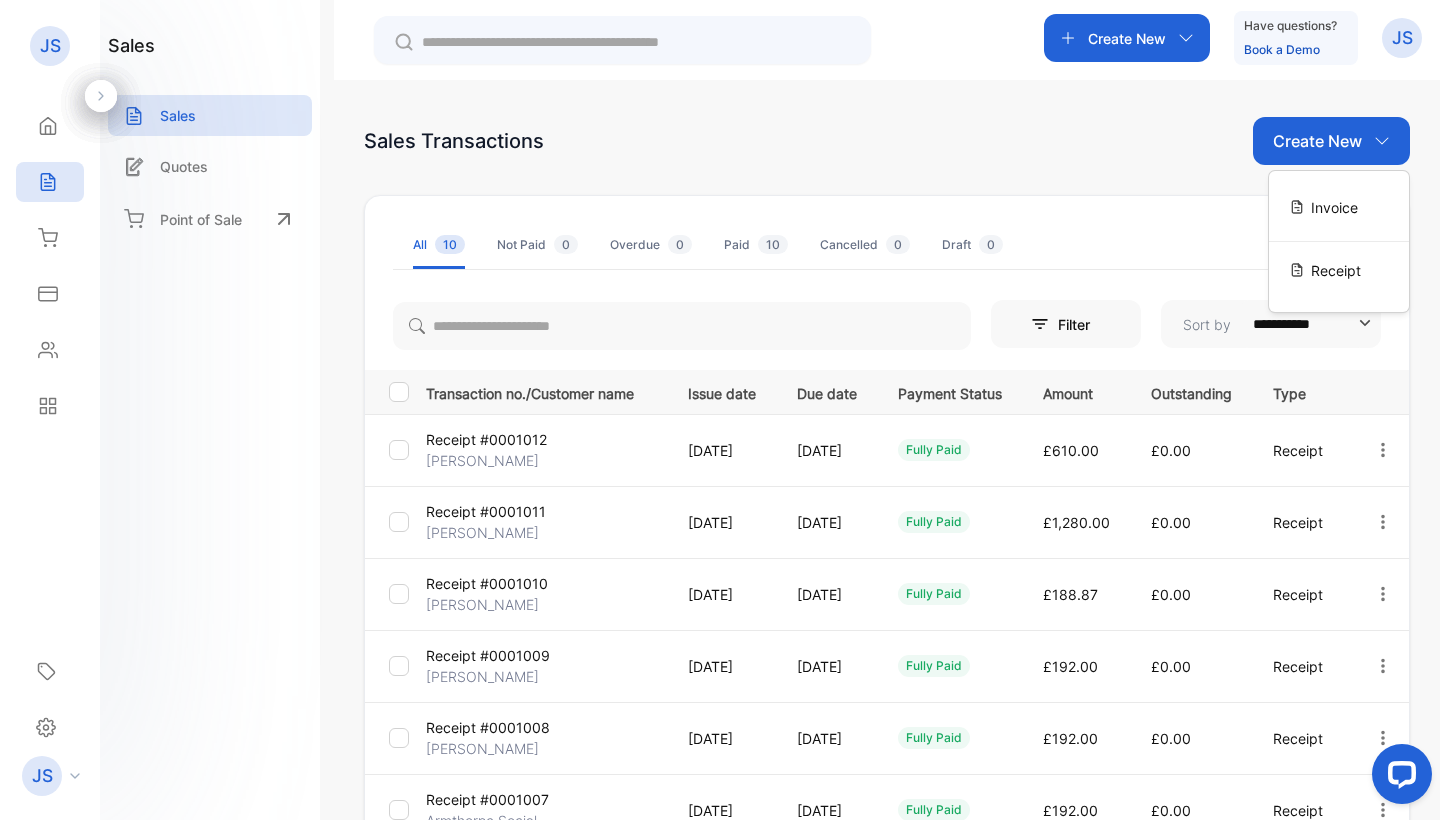 click on "**********" at bounding box center [887, 698] 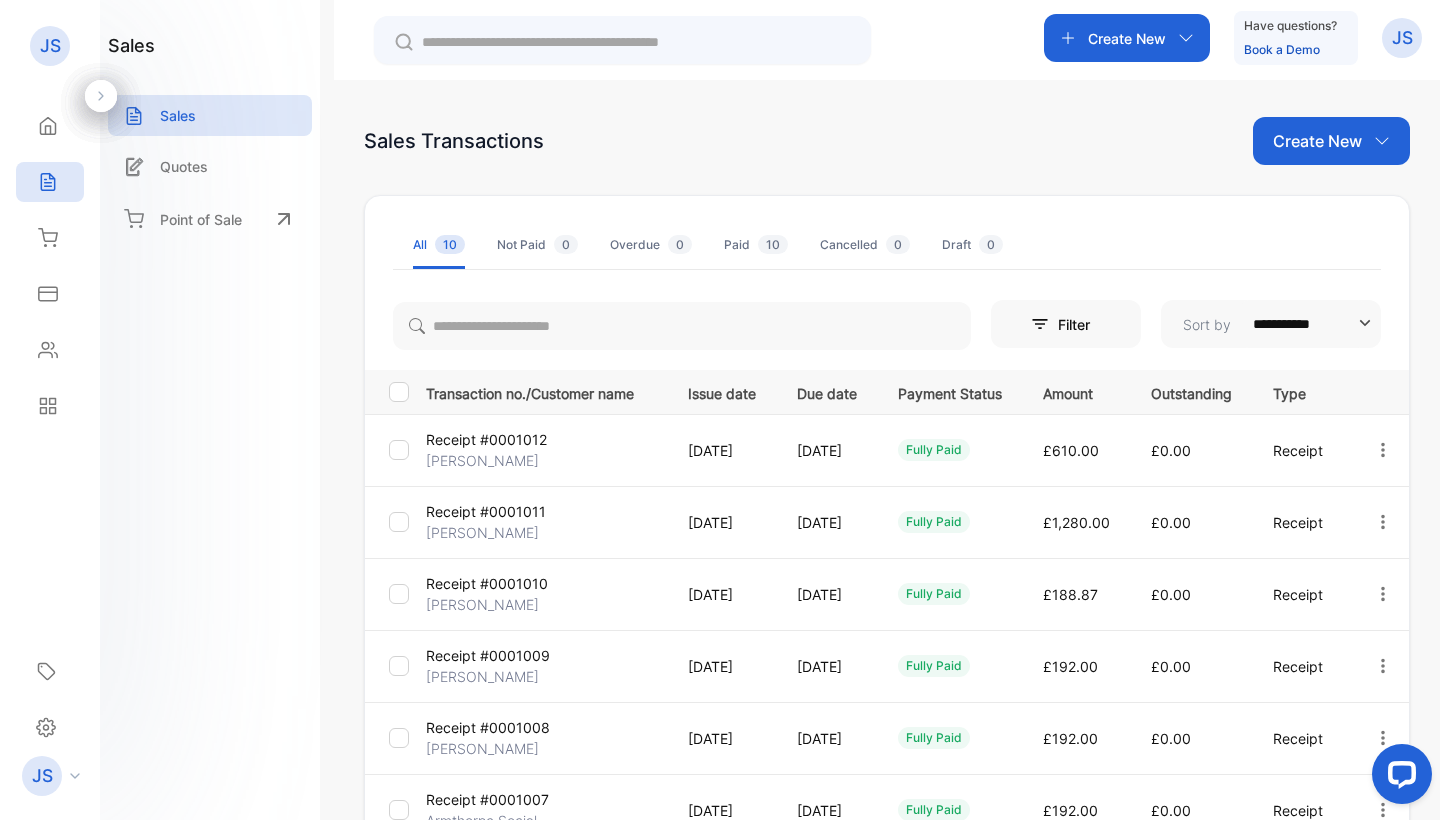 click on "Create New" at bounding box center (1127, 38) 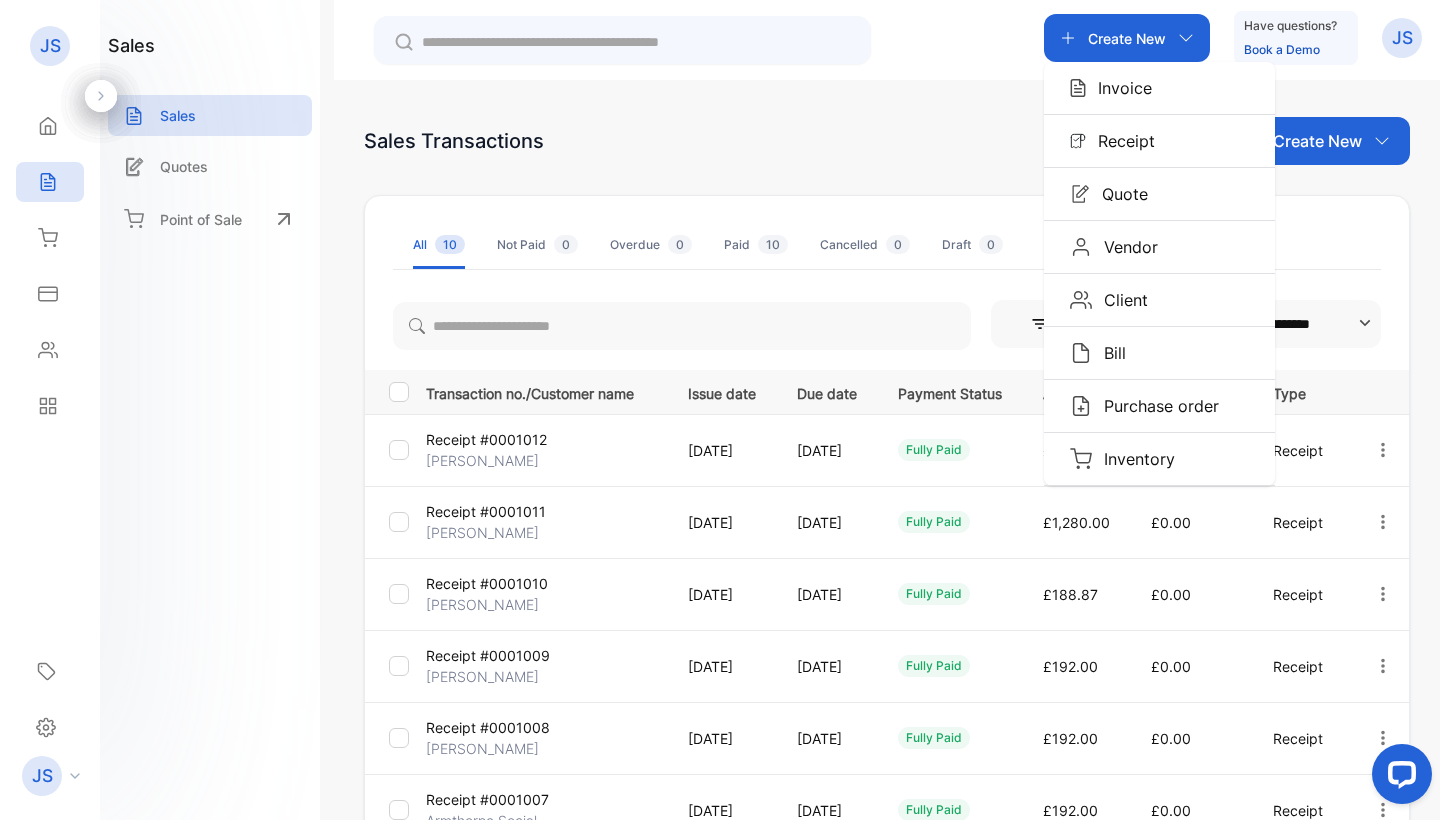 drag, startPoint x: 894, startPoint y: 108, endPoint x: 870, endPoint y: 122, distance: 27.784887 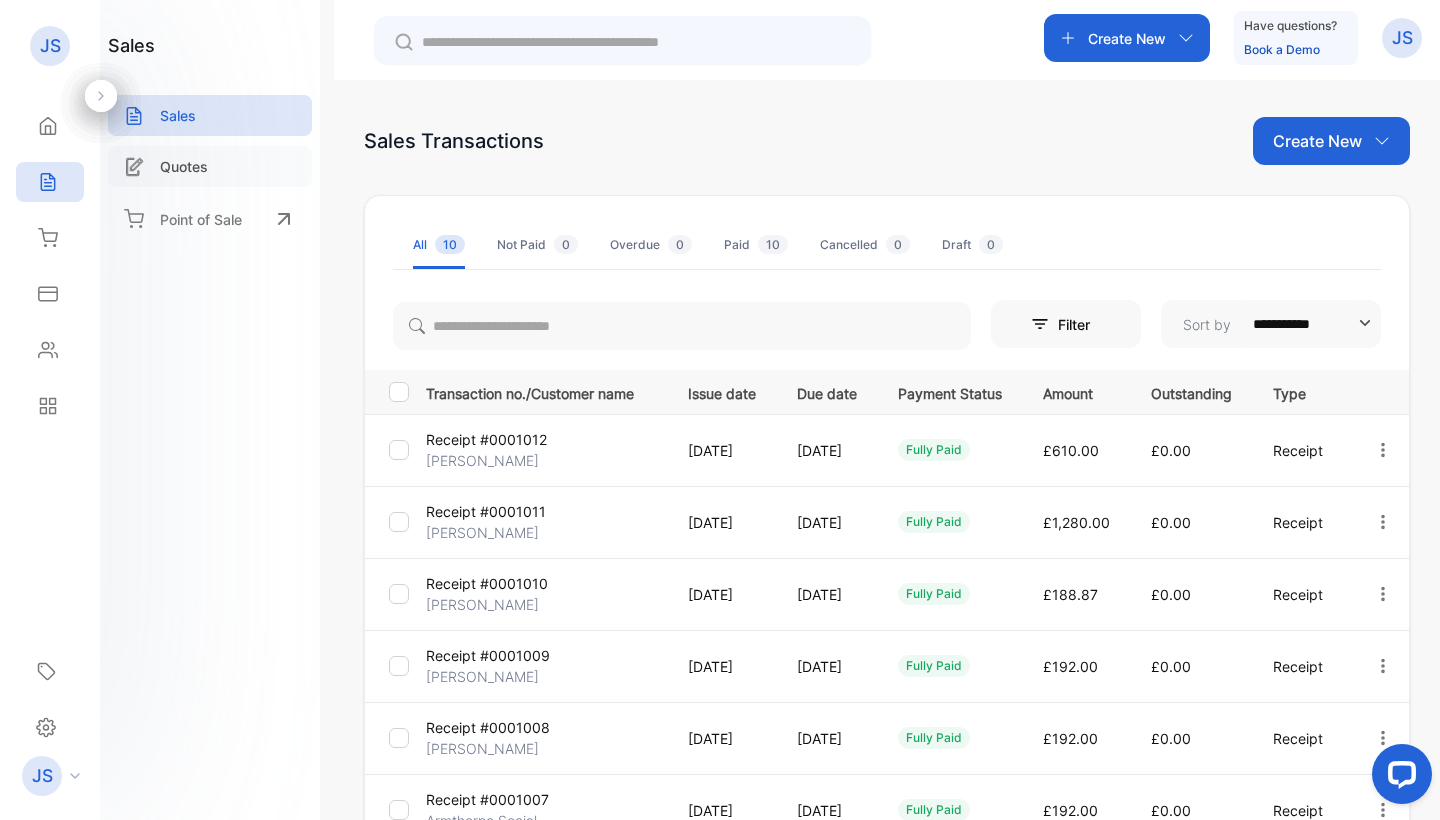 click on "Quotes" at bounding box center (184, 166) 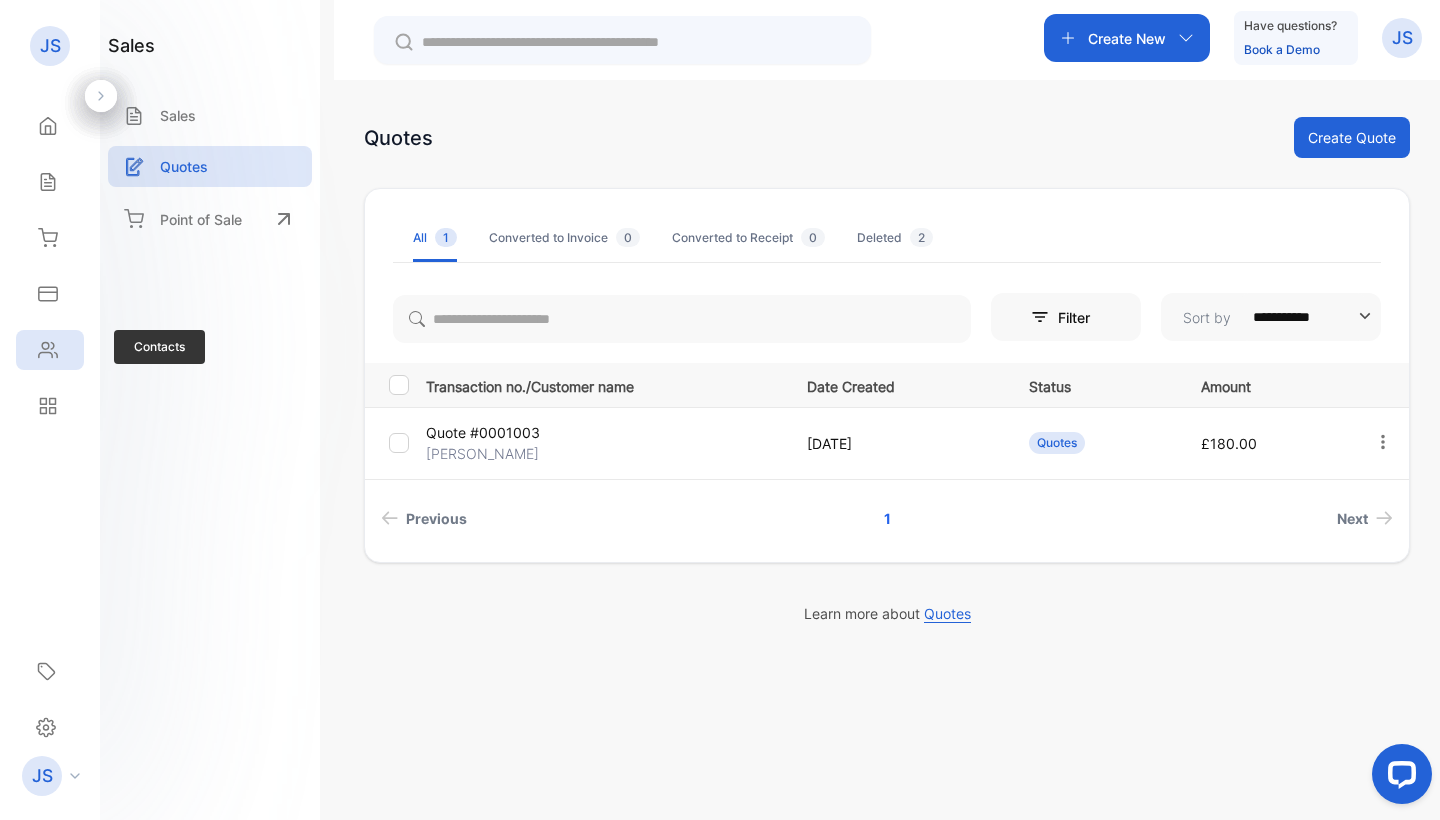 click 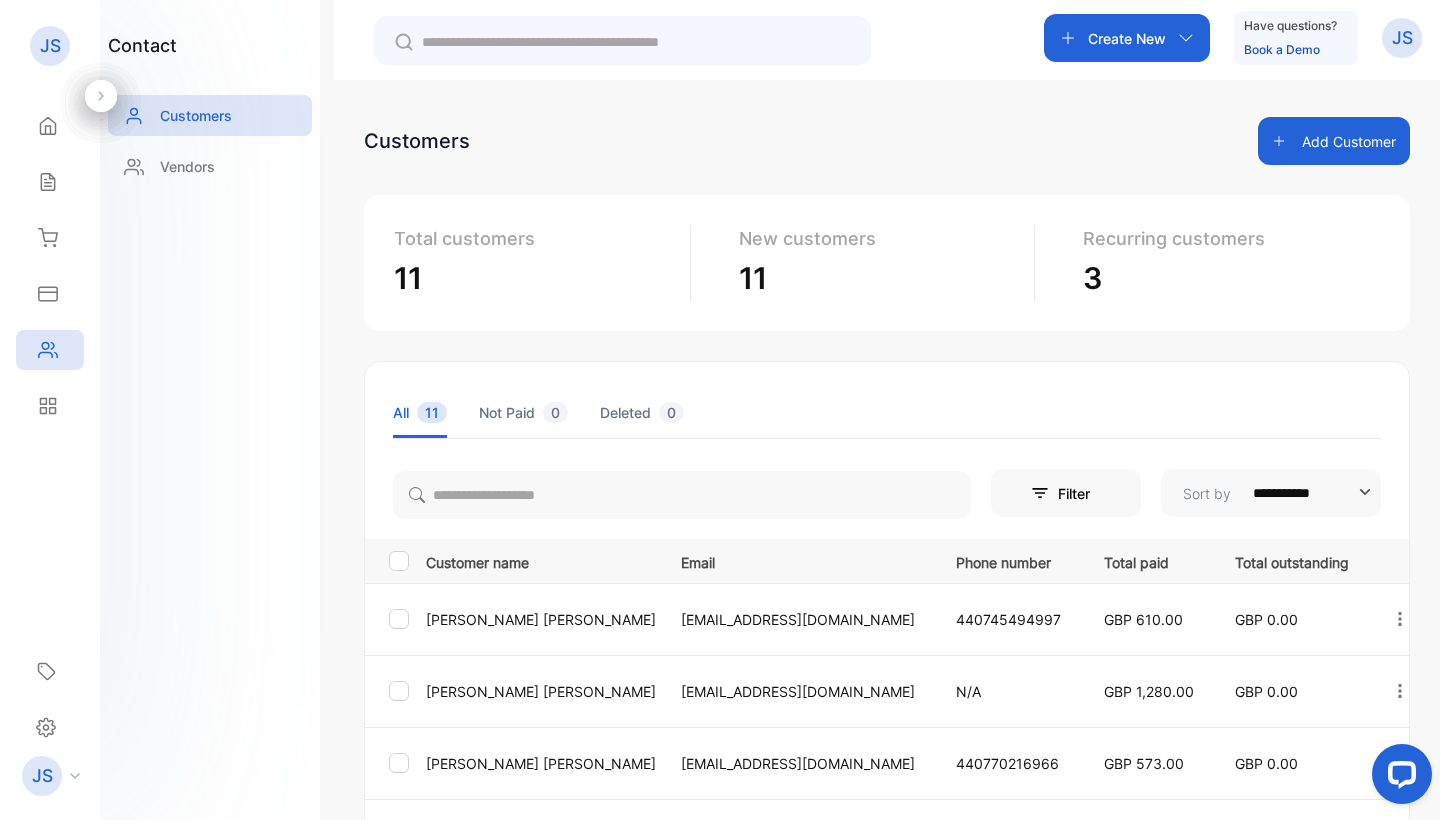 click on "Add Customer" at bounding box center [1334, 141] 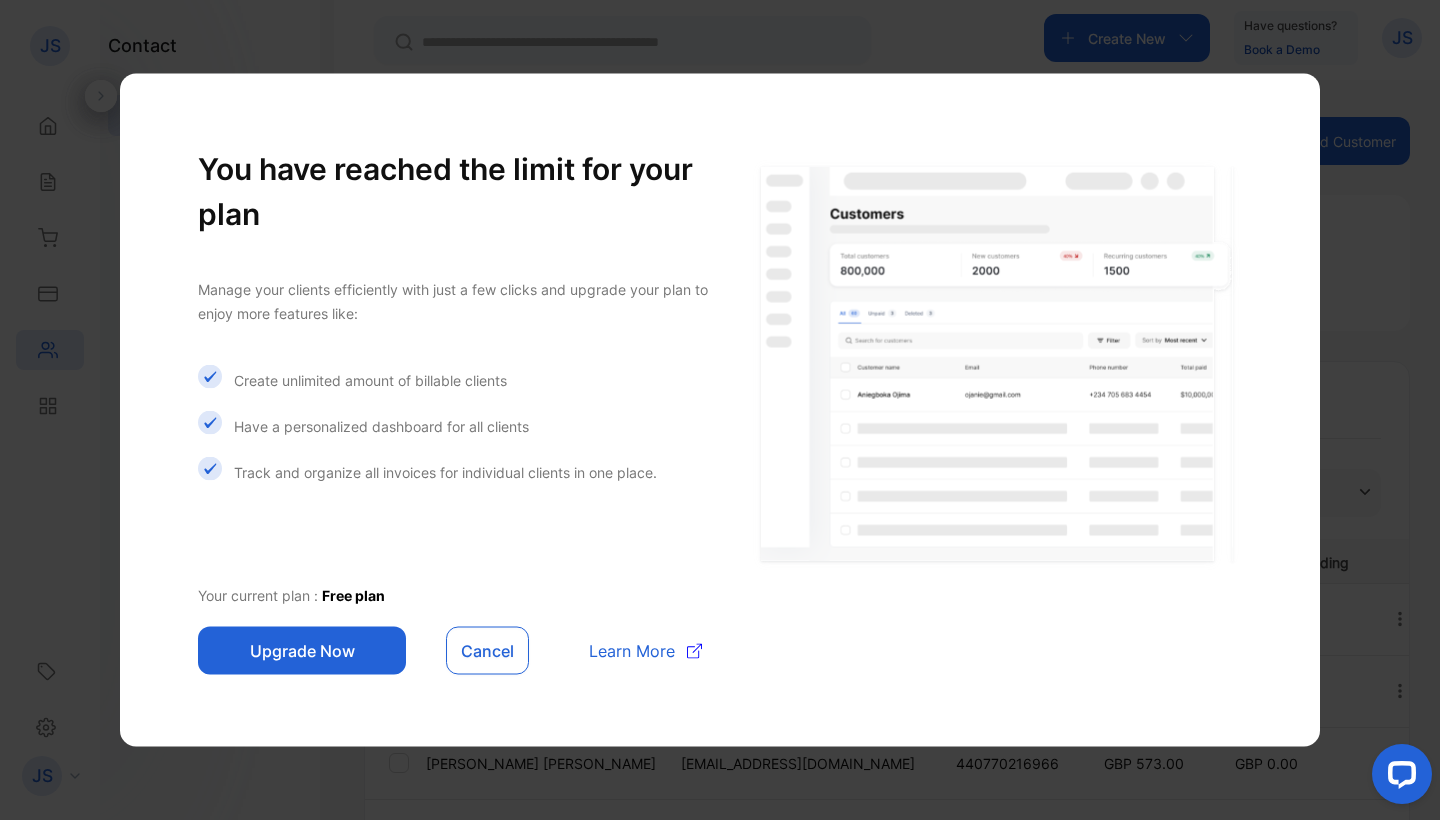 click on "Cancel" at bounding box center [487, 651] 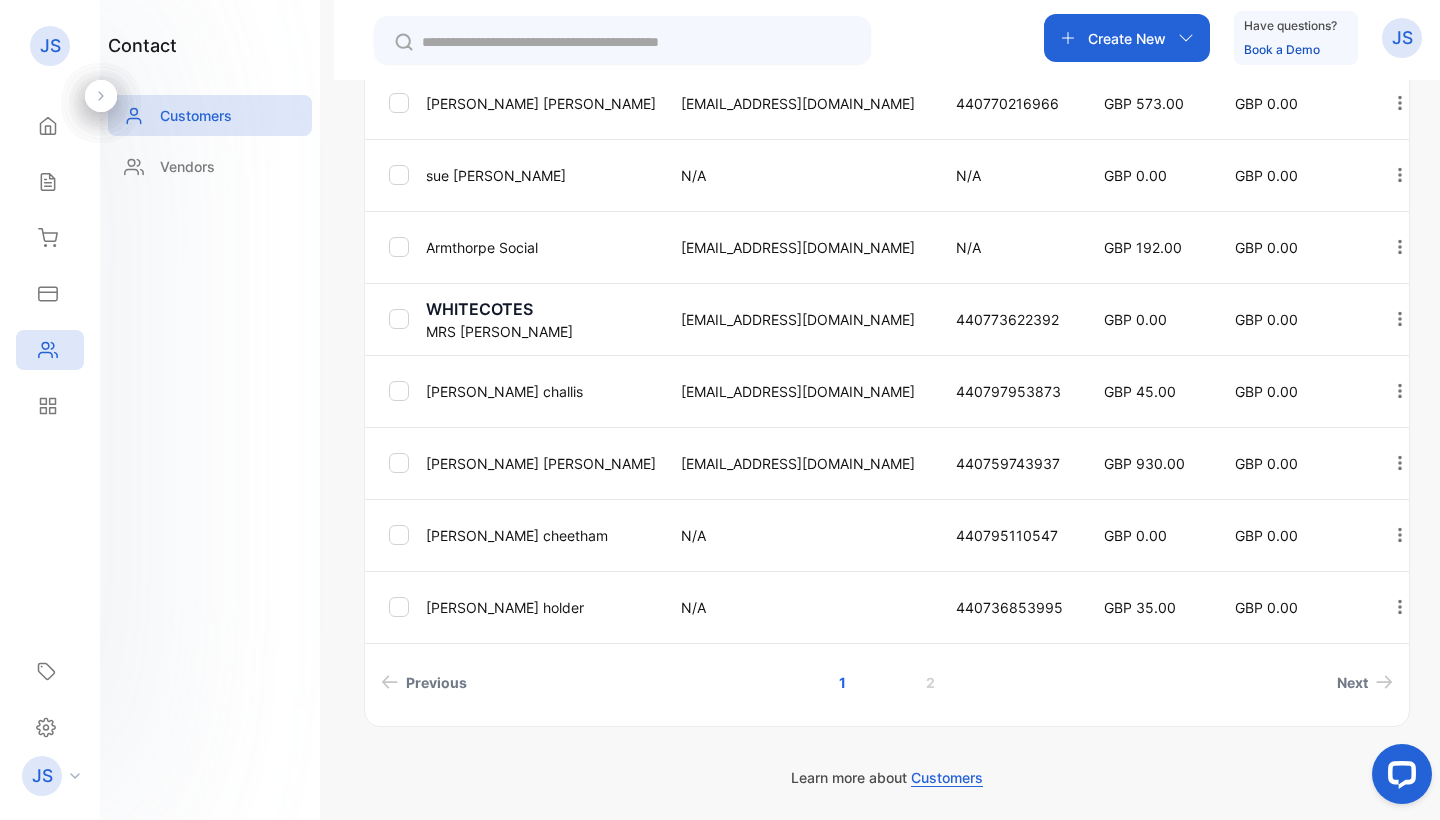 scroll, scrollTop: 660, scrollLeft: 0, axis: vertical 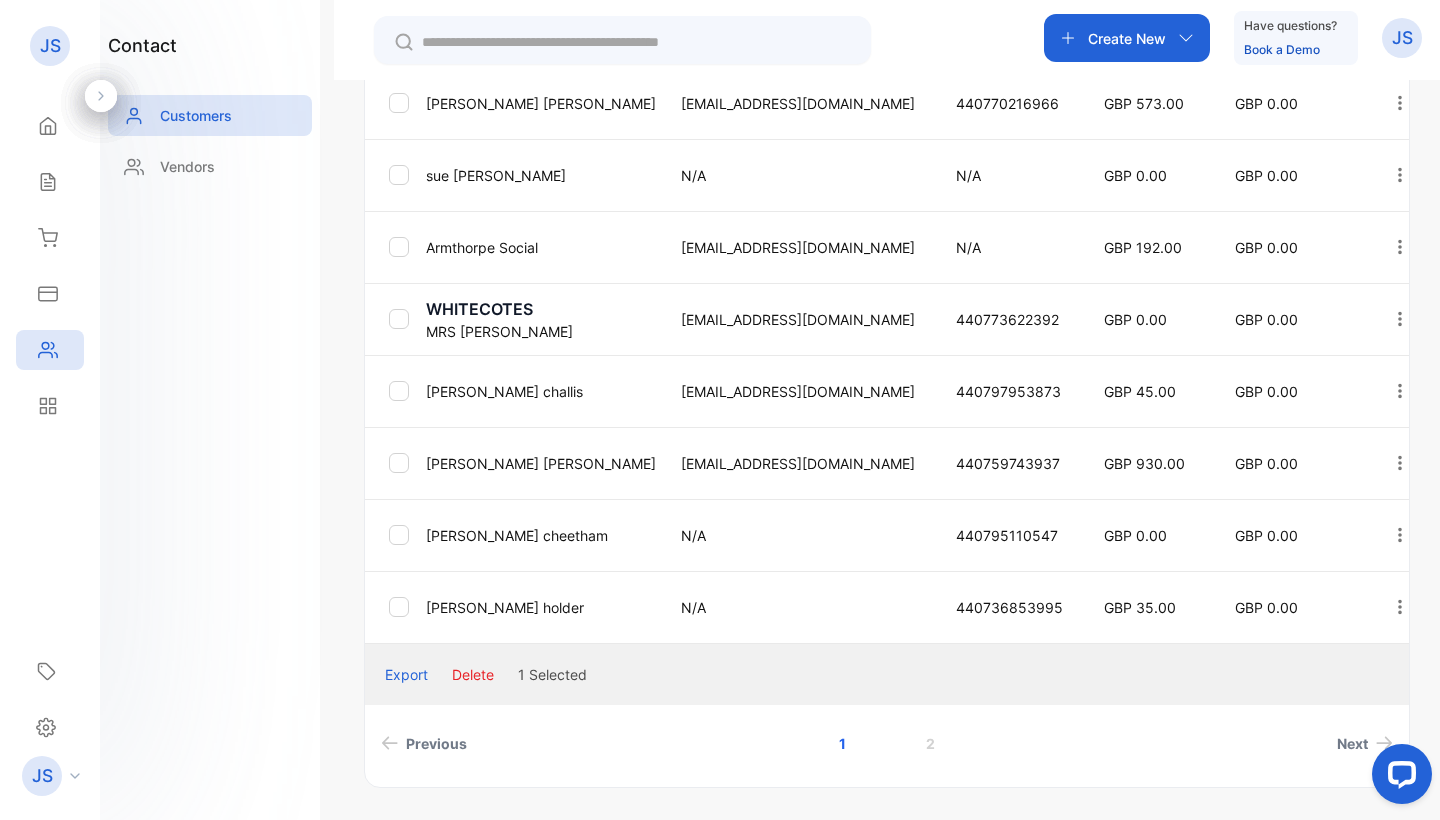 click on "Delete" at bounding box center (473, 674) 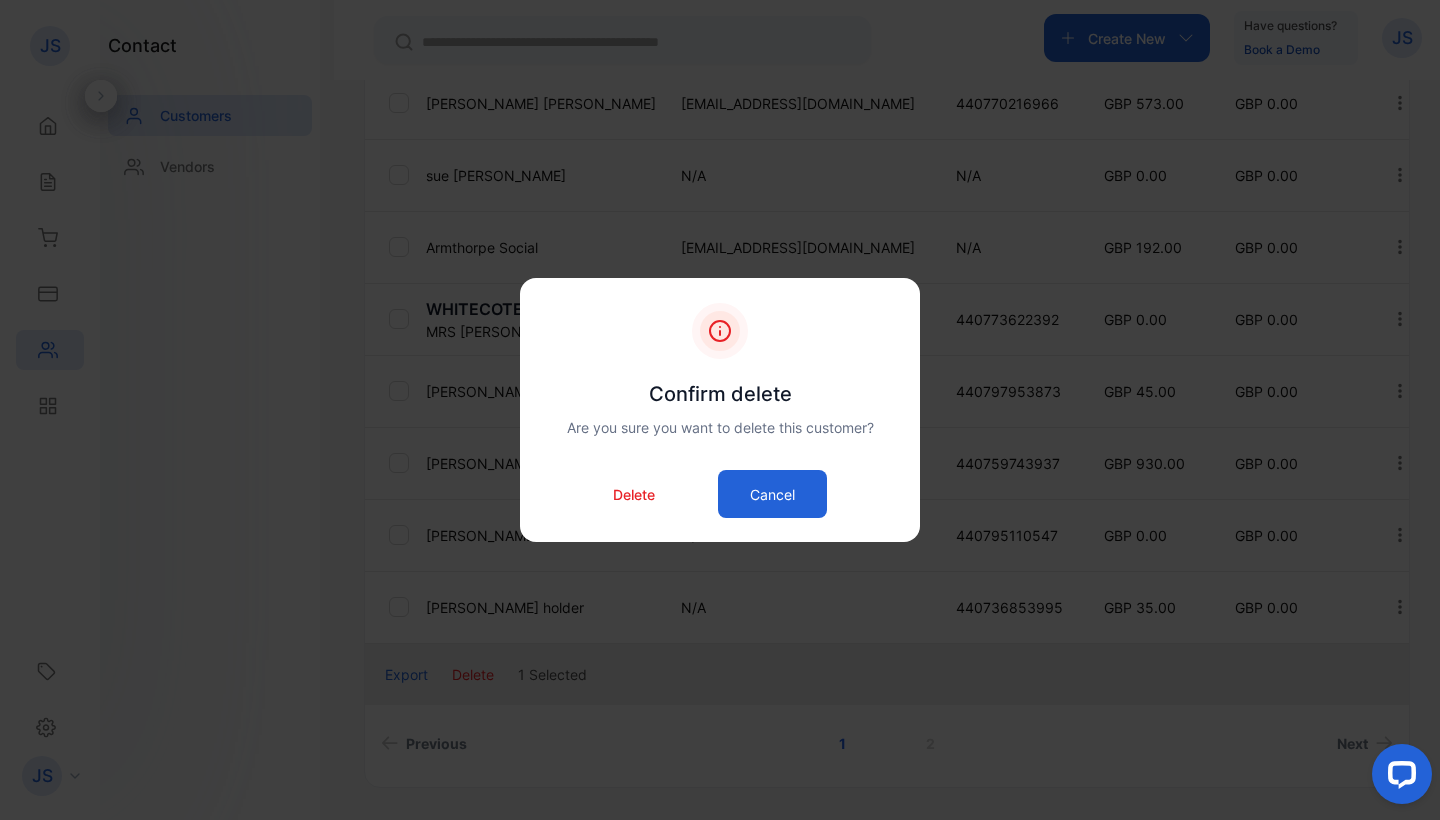 click on "Delete" at bounding box center (634, 494) 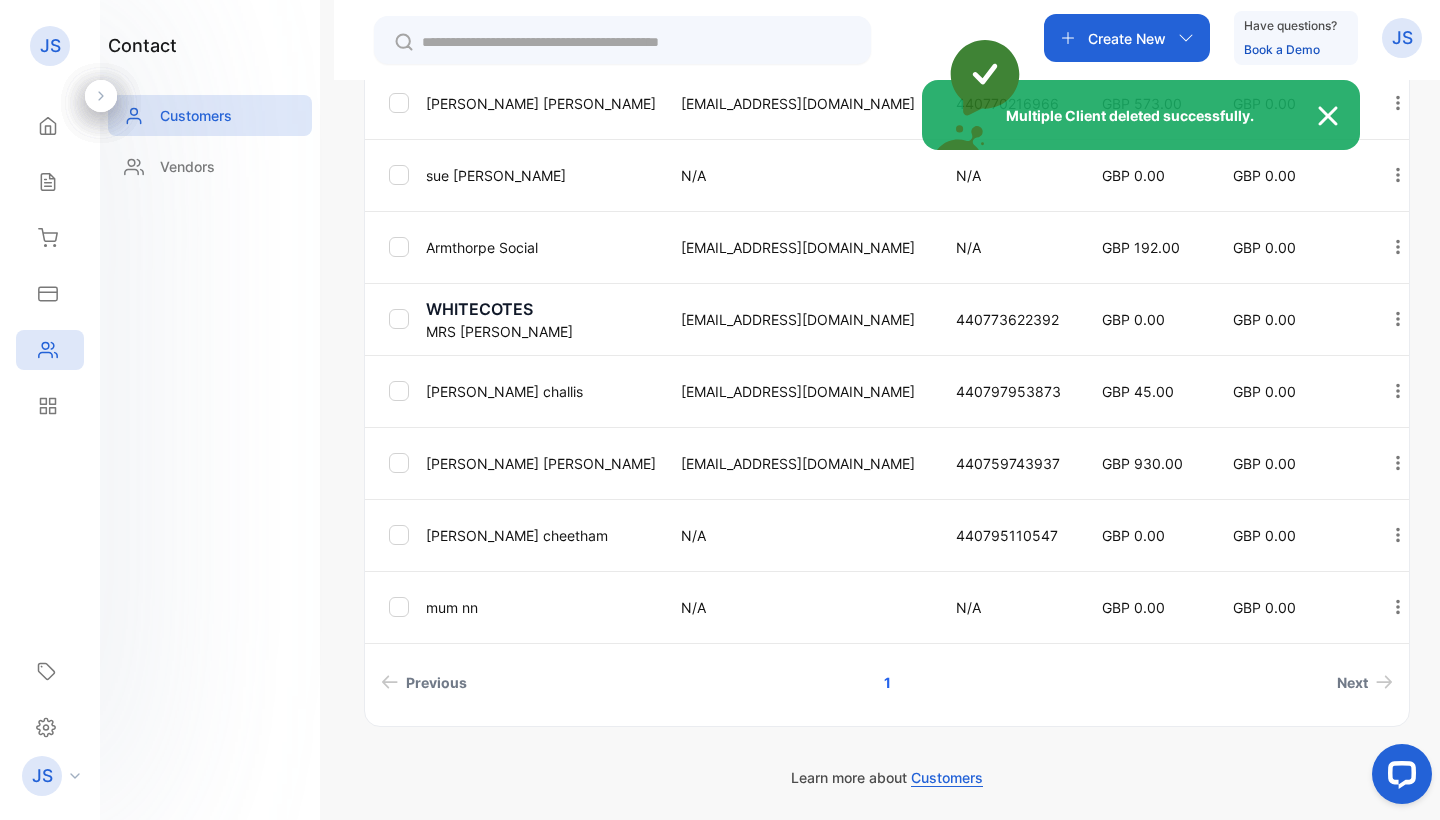 click on "Multiple Client deleted successfully." at bounding box center [720, 410] 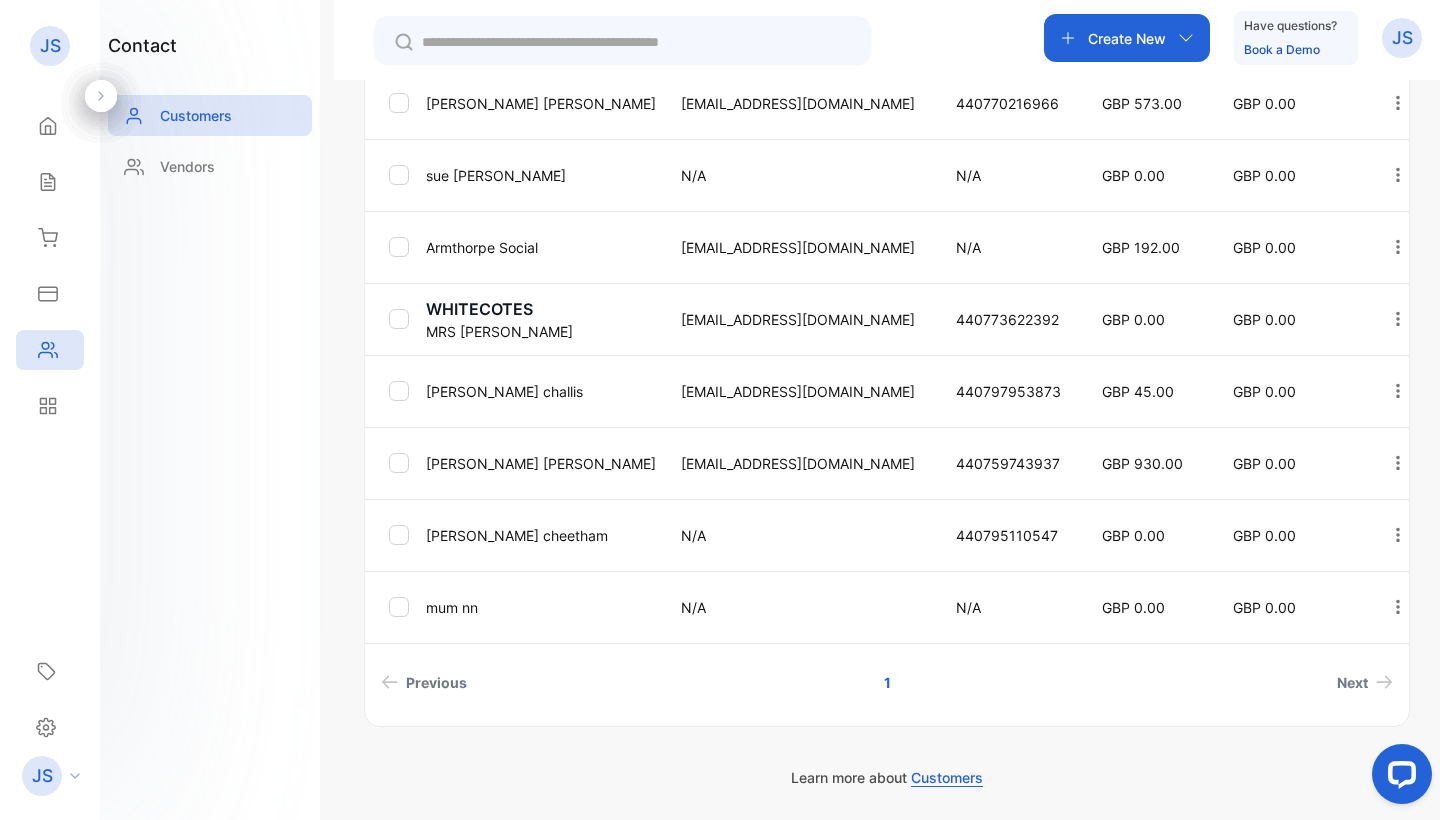 click on "Create New" at bounding box center (1127, 38) 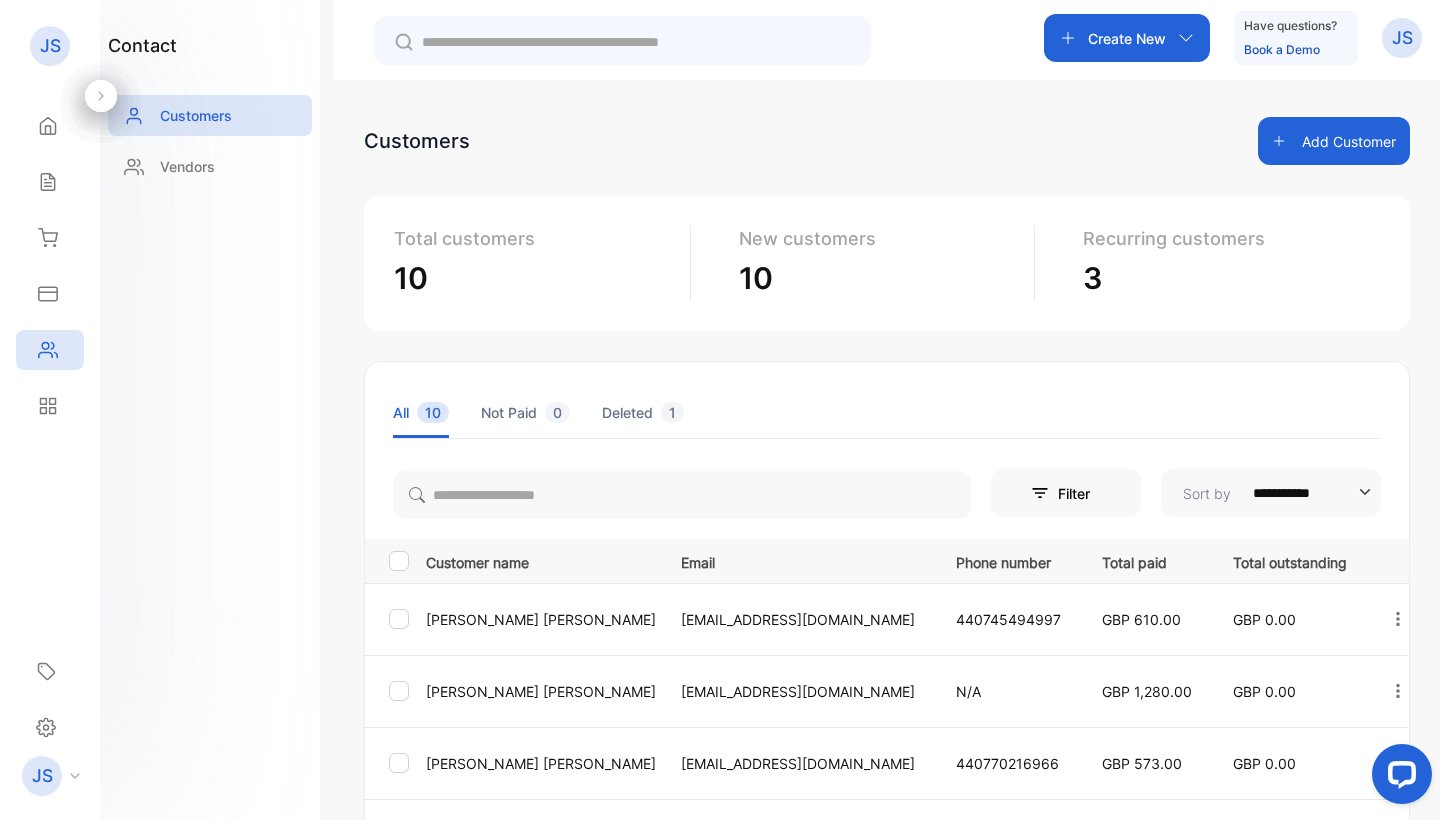 scroll, scrollTop: 0, scrollLeft: 0, axis: both 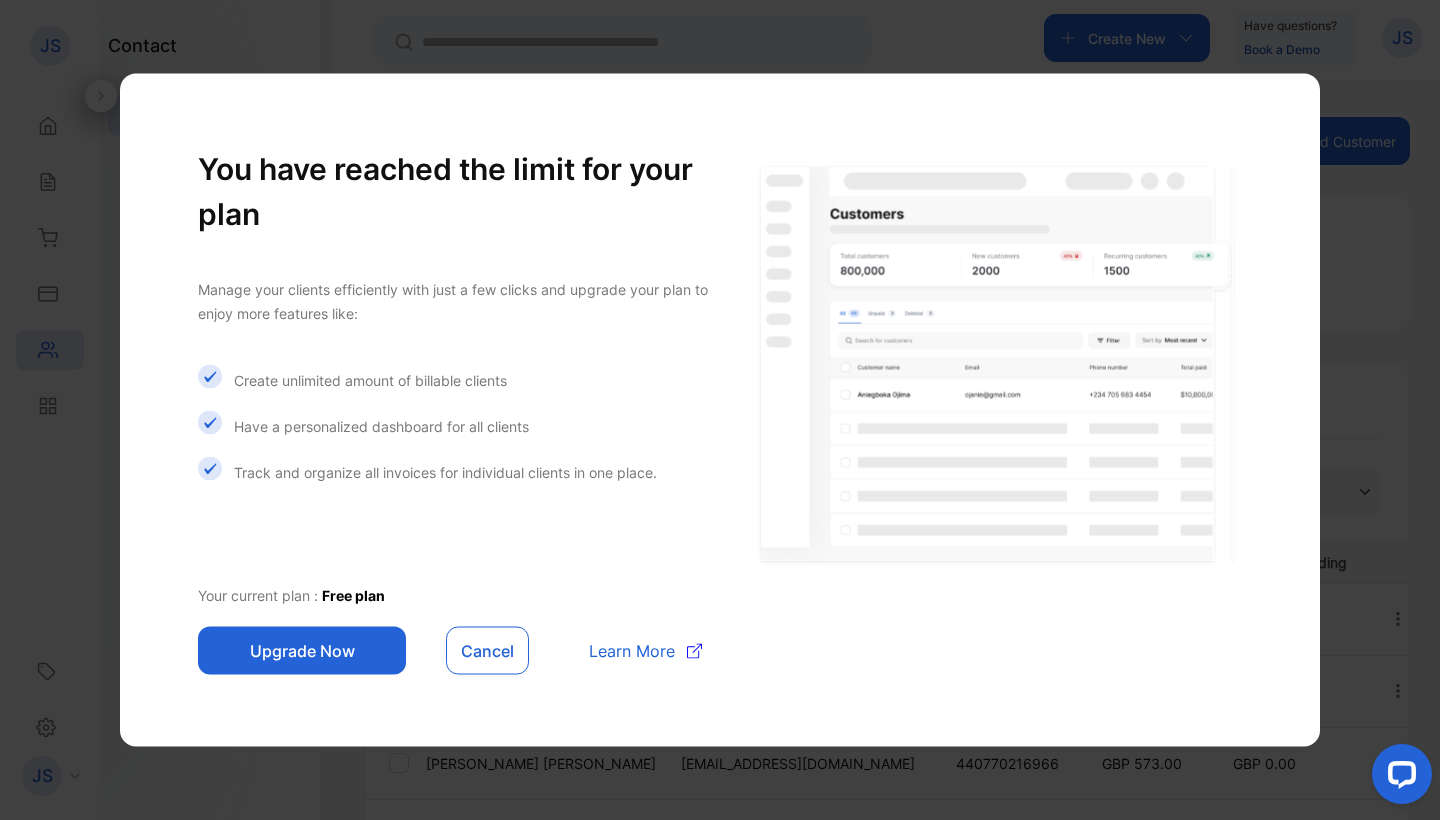 click on "Cancel" at bounding box center (487, 651) 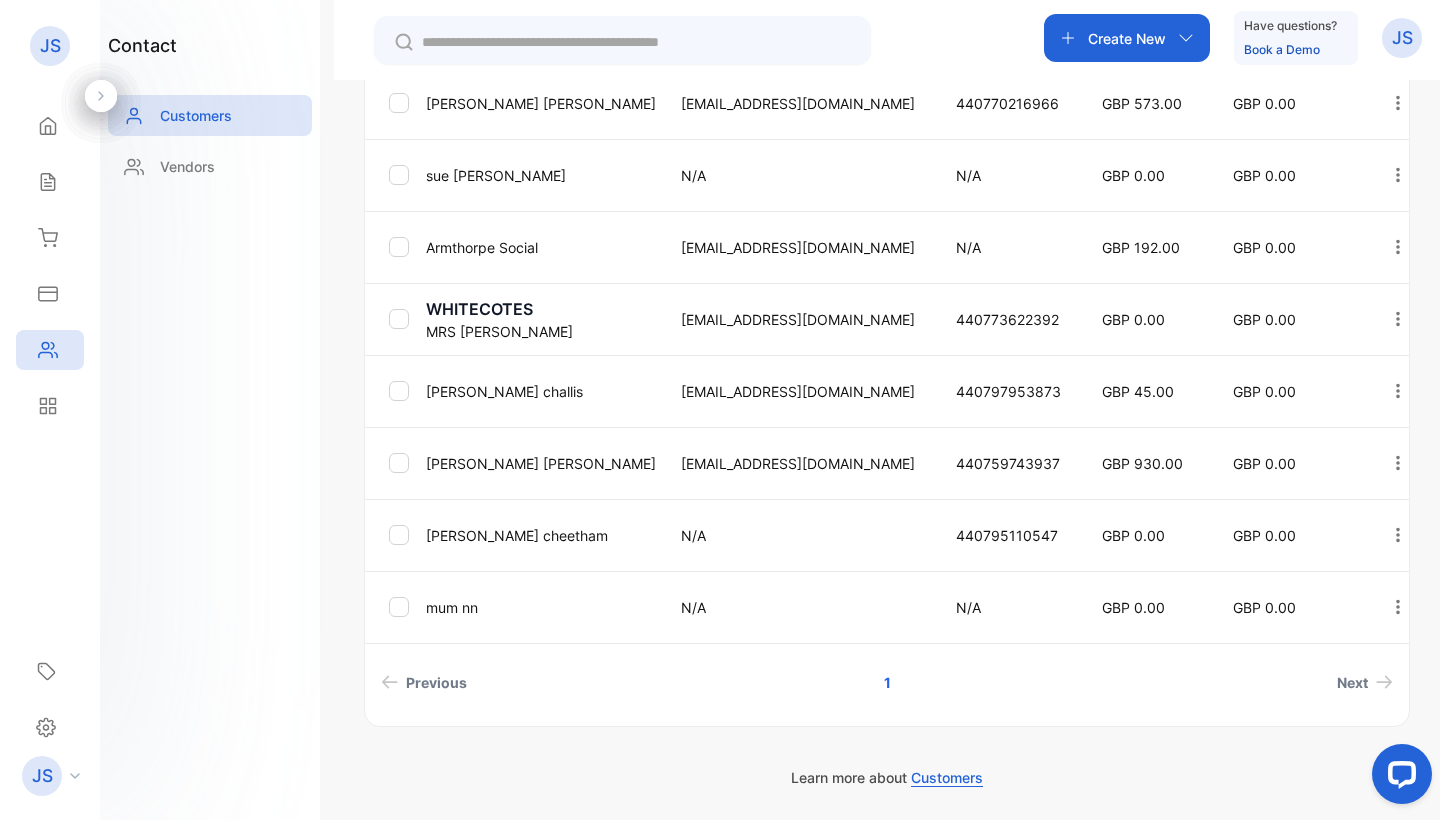 scroll, scrollTop: 660, scrollLeft: 0, axis: vertical 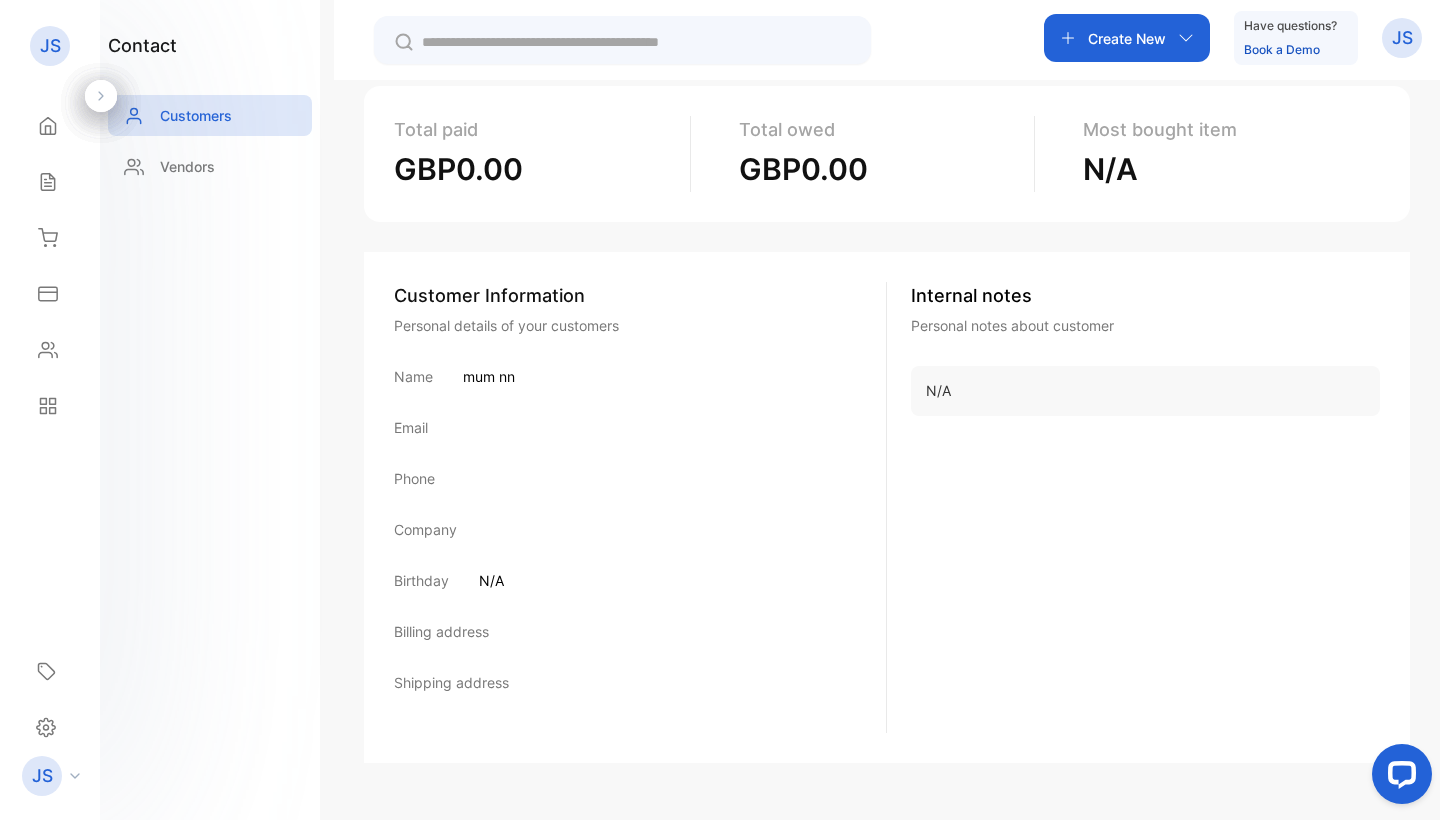 click on "Email" at bounding box center (640, 427) 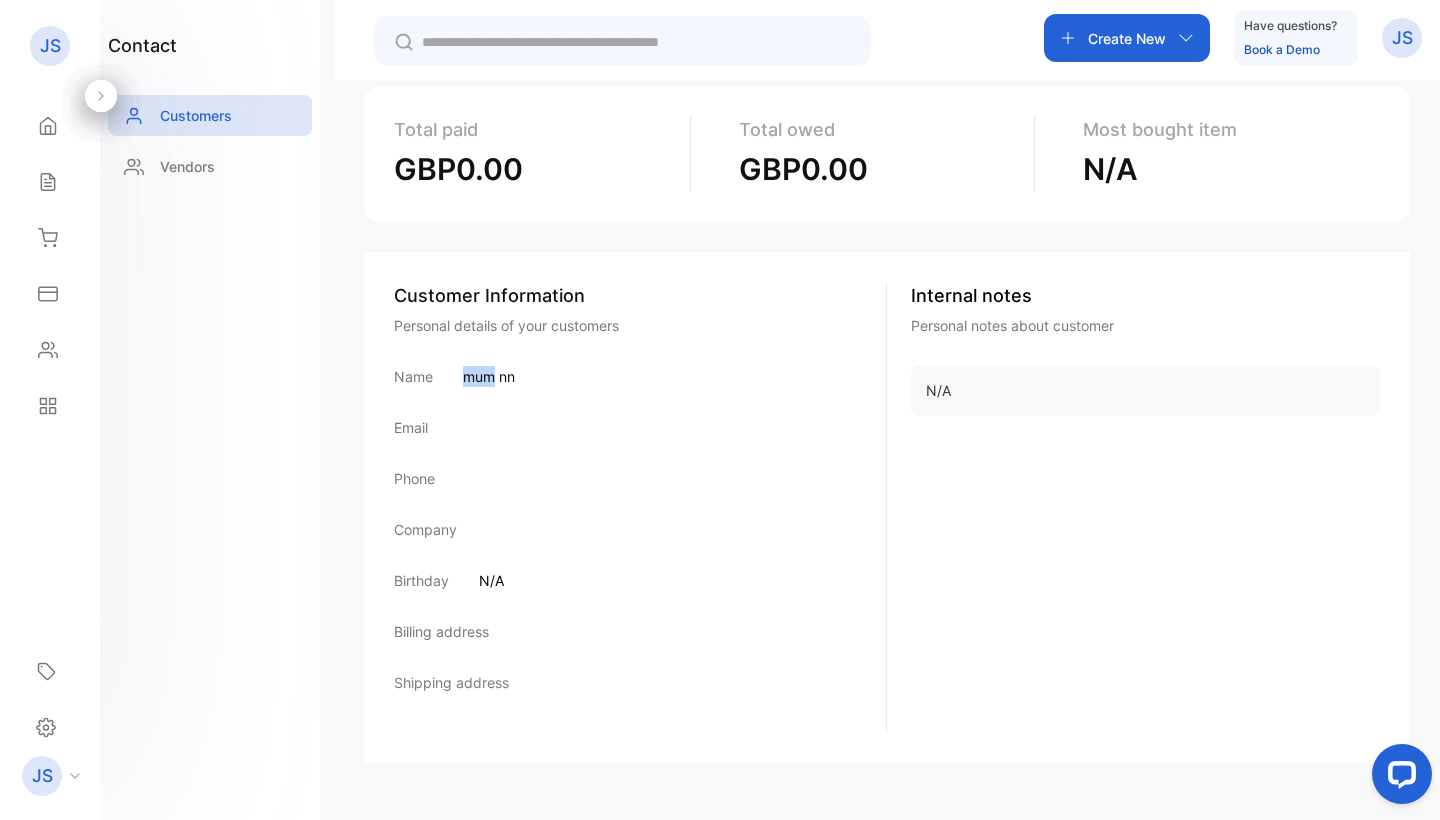click on "mum nn" at bounding box center [489, 376] 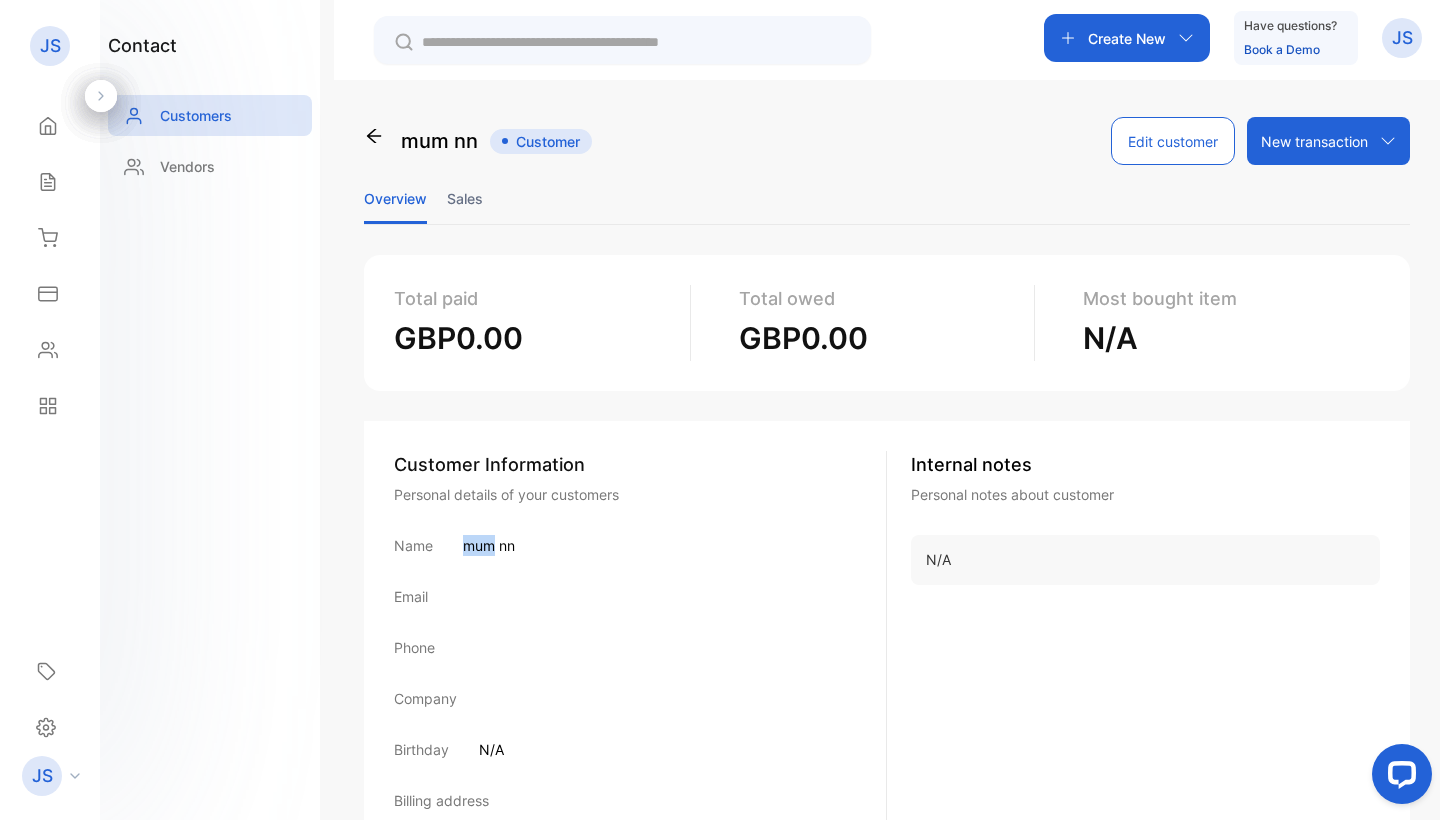 scroll, scrollTop: 0, scrollLeft: 0, axis: both 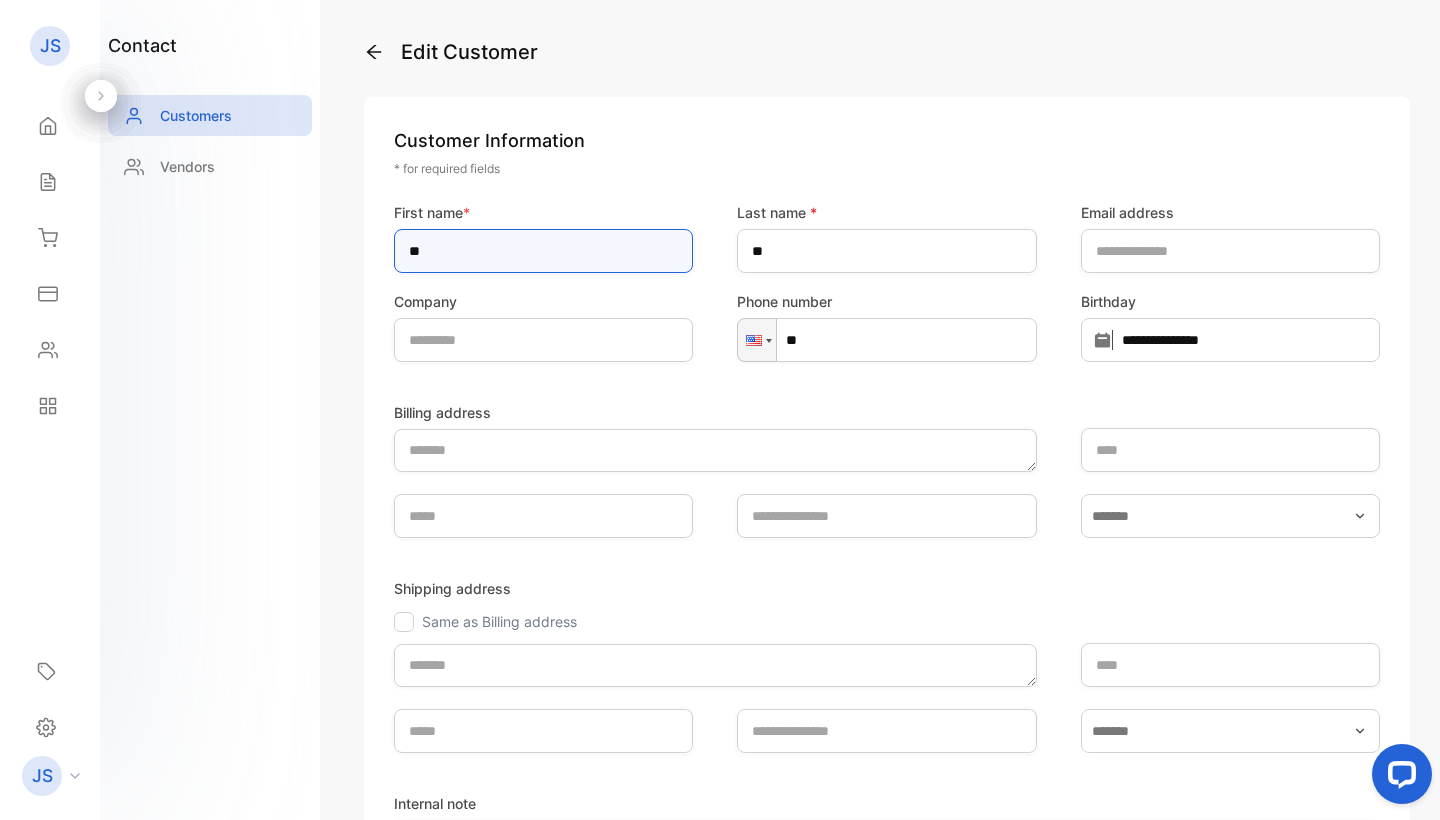 type on "*" 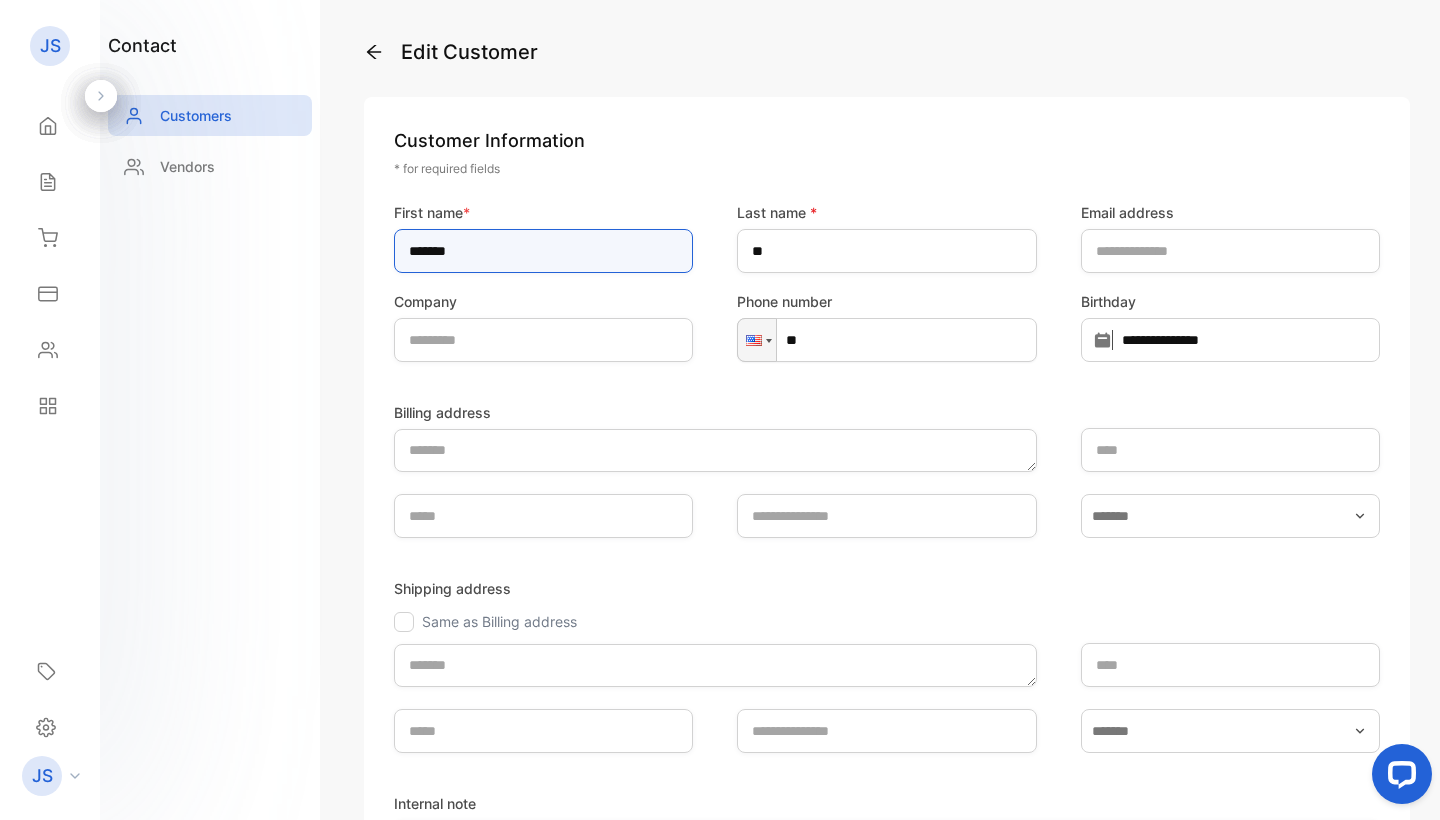 type on "*******" 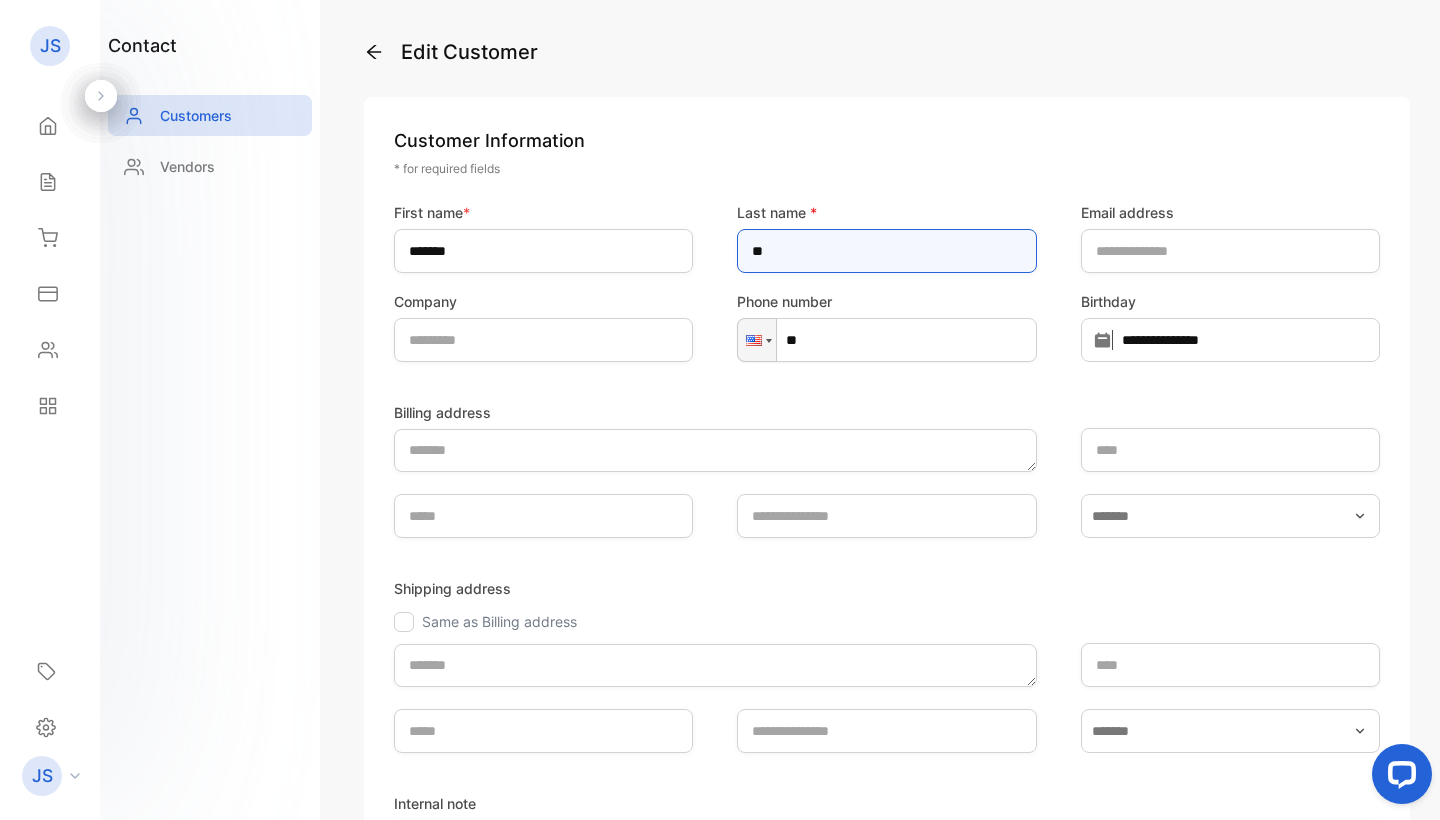 type on "*" 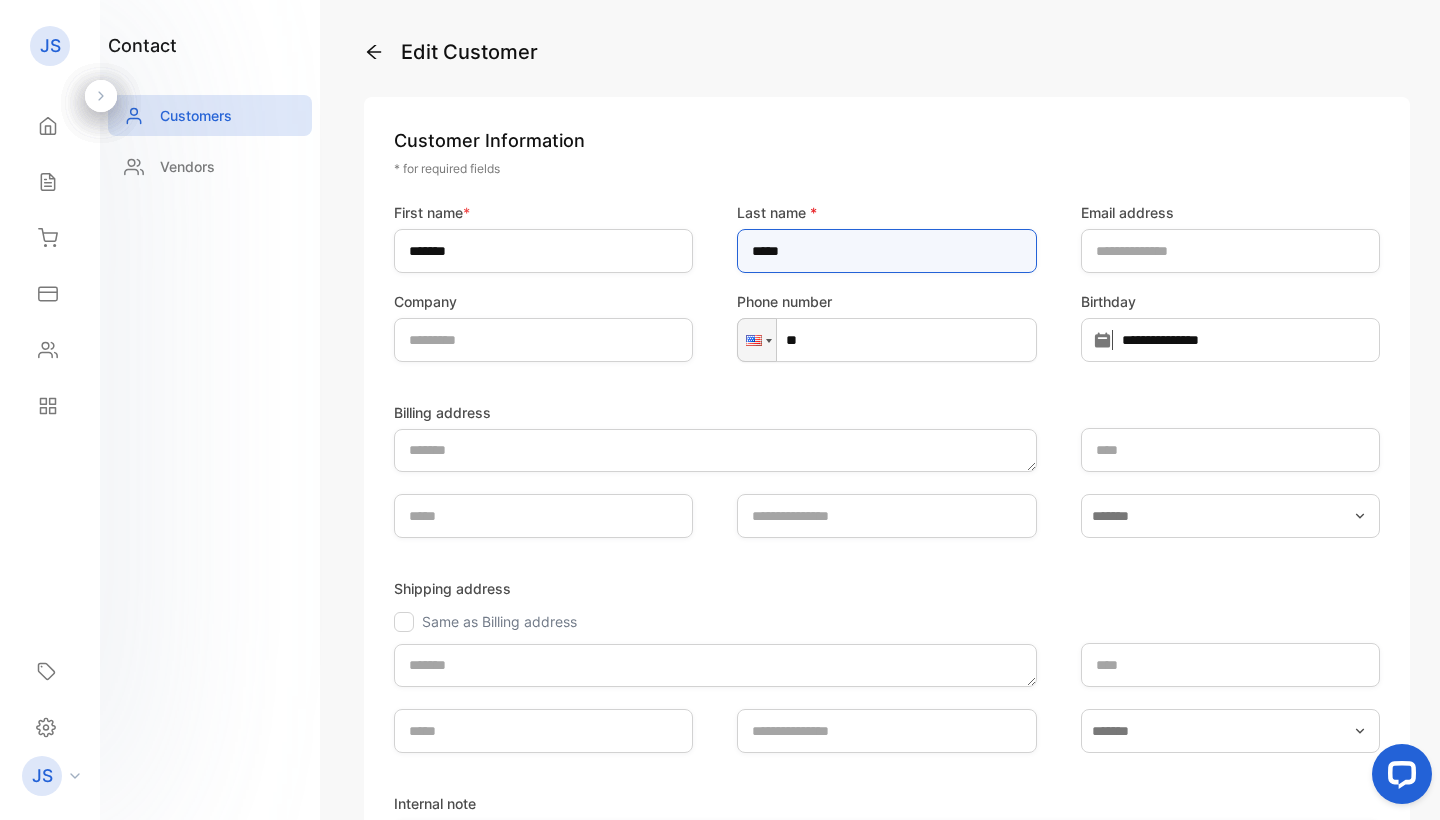 type on "*****" 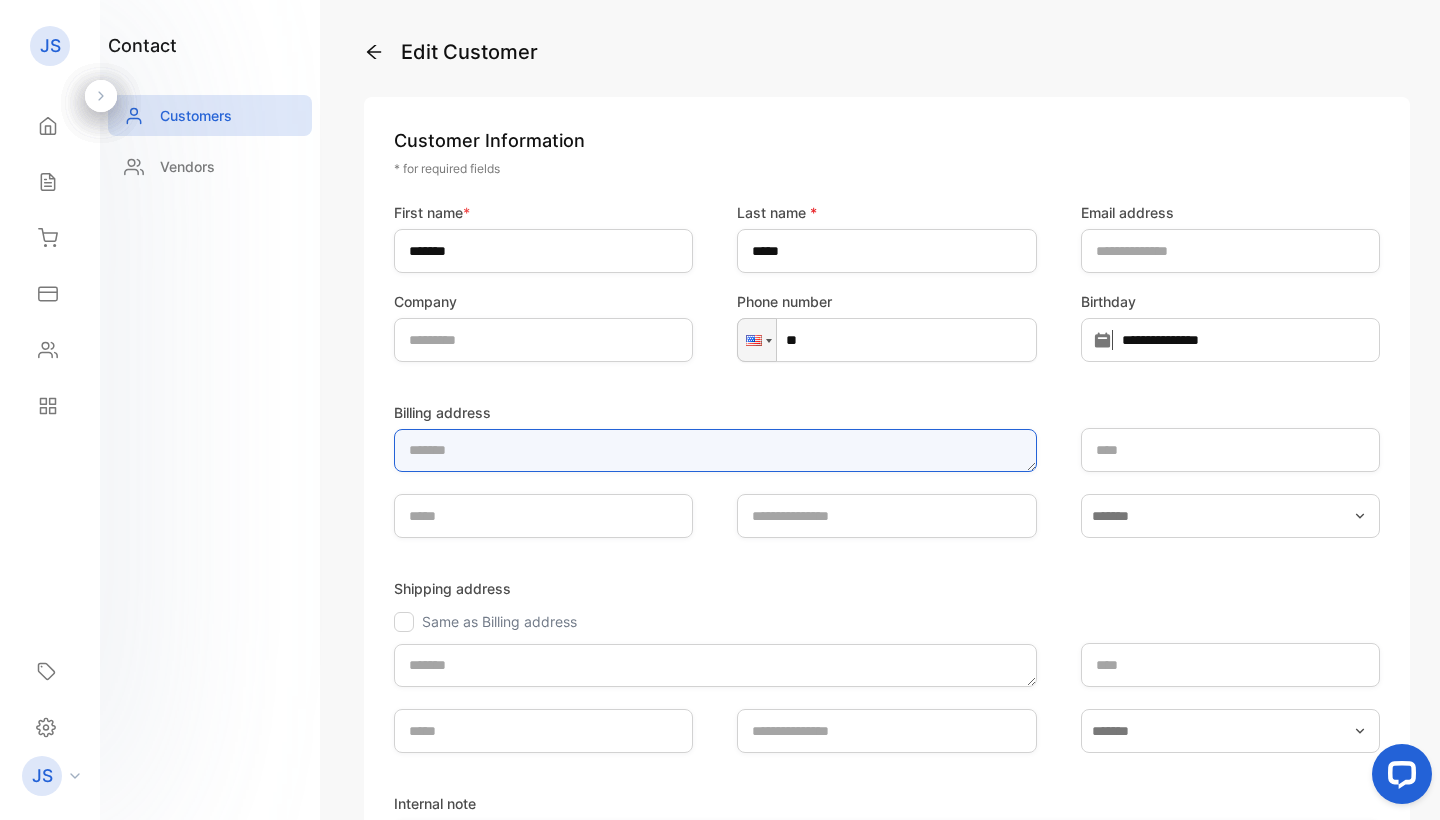 click on "Billing address" at bounding box center [715, 450] 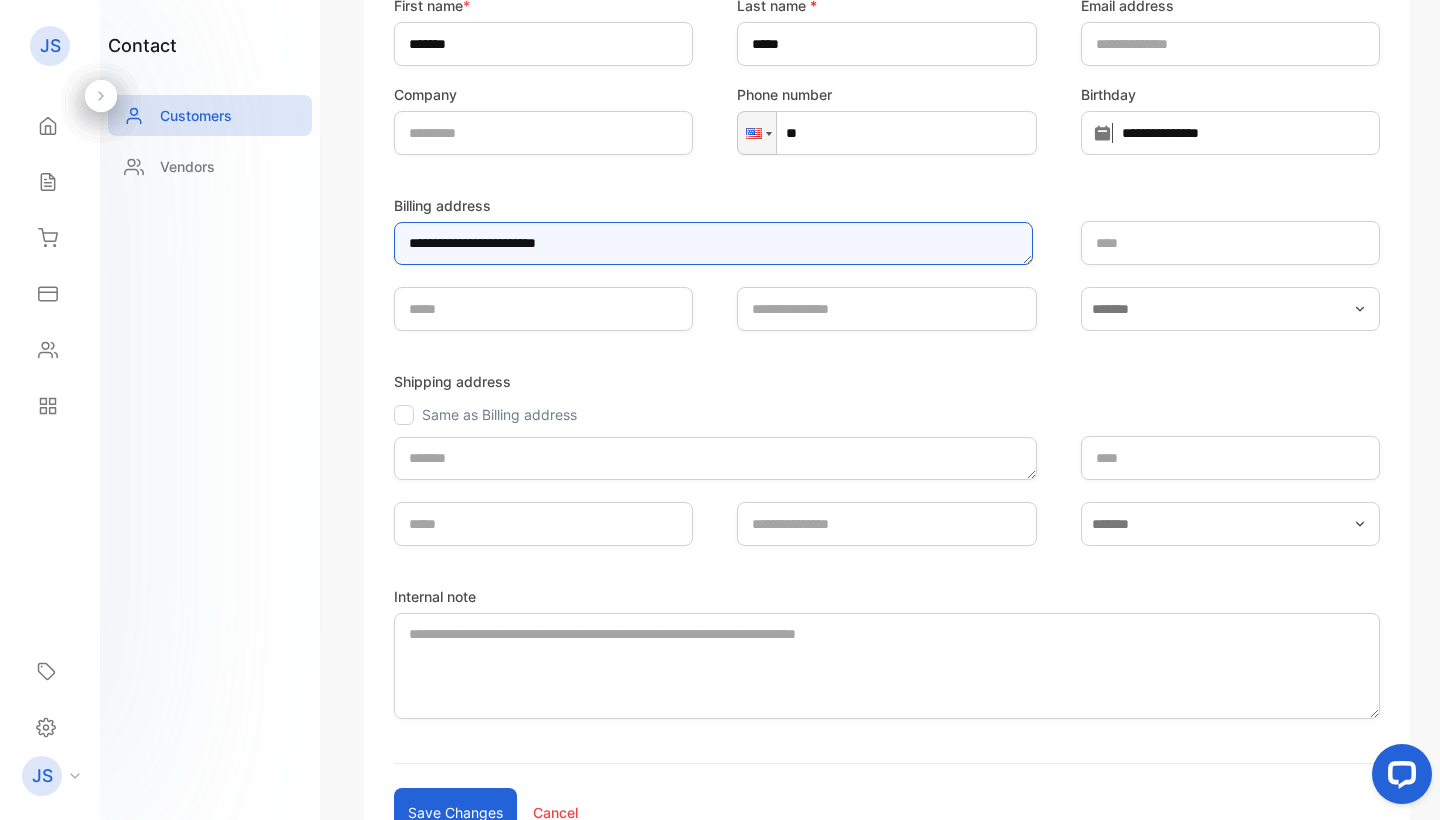 scroll, scrollTop: 221, scrollLeft: 0, axis: vertical 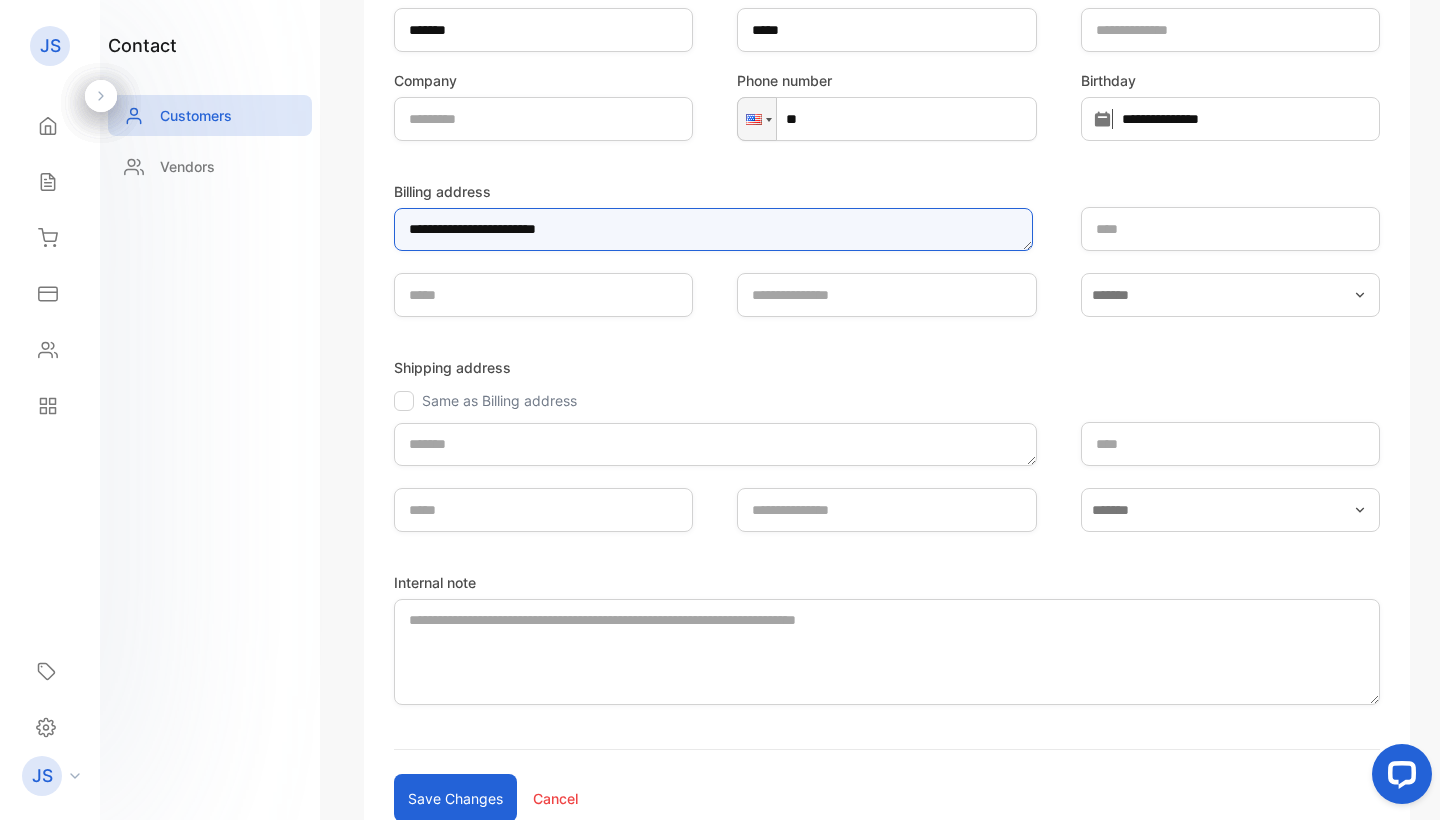 type on "**********" 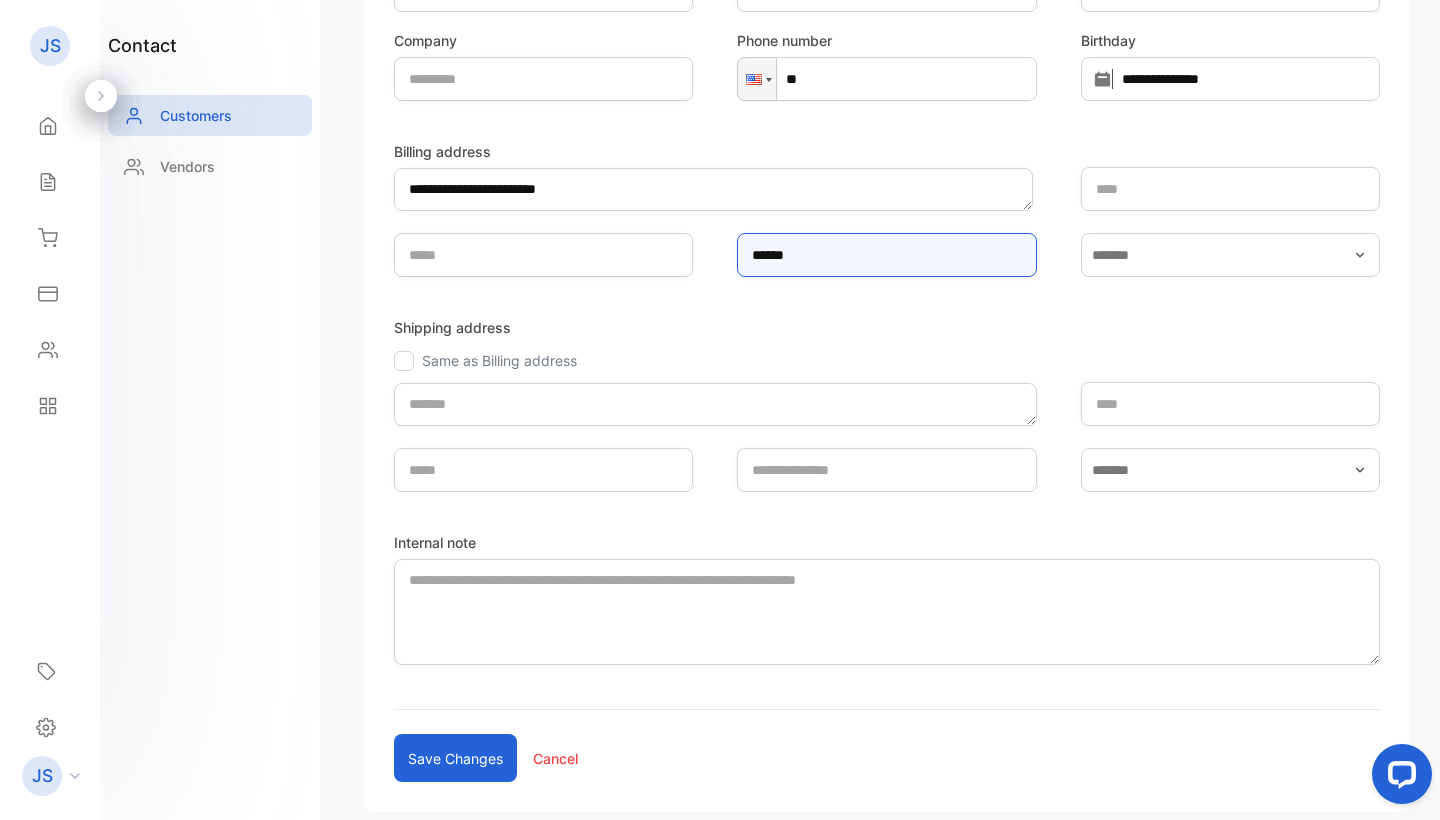 scroll, scrollTop: 270, scrollLeft: 0, axis: vertical 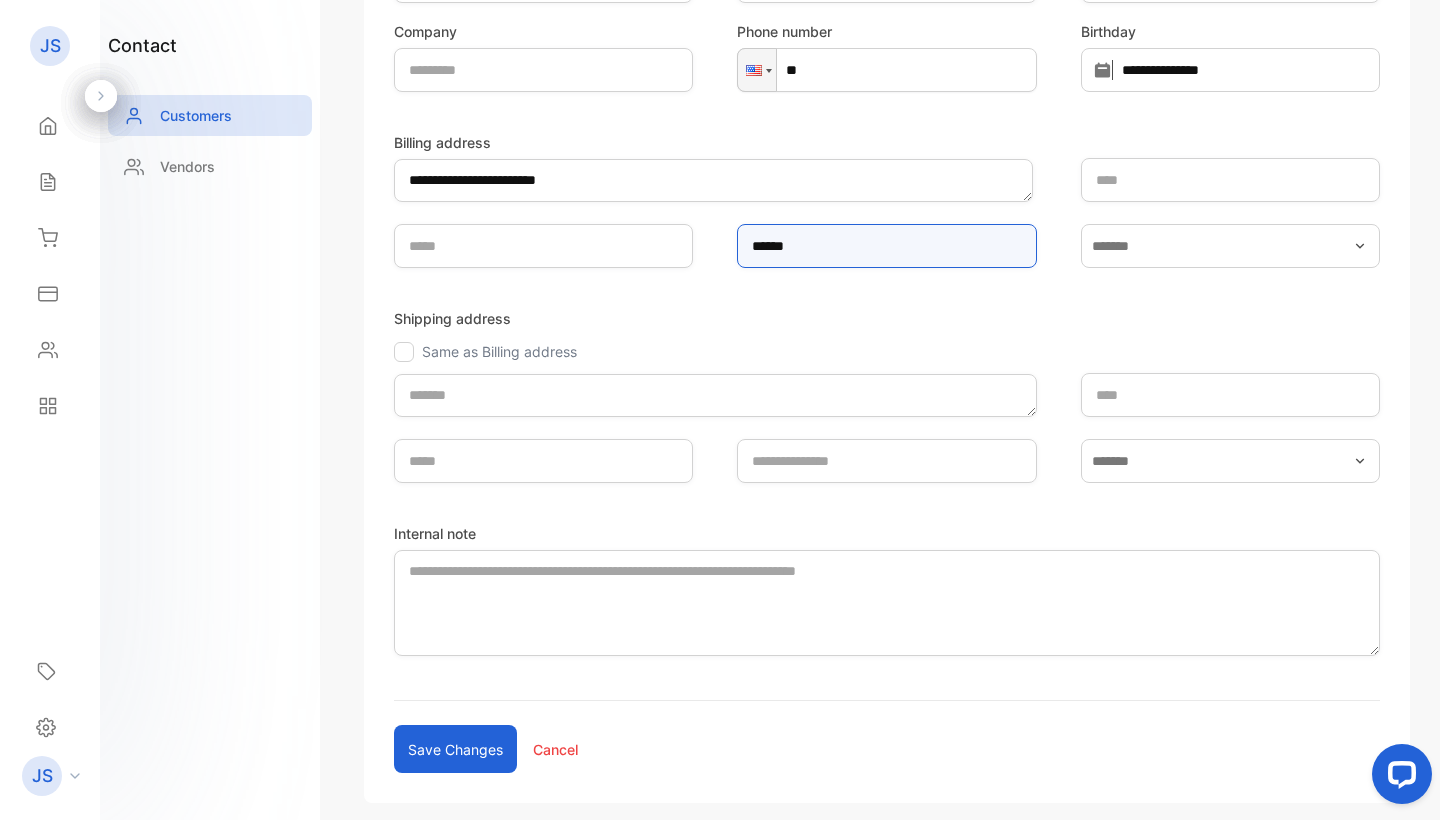 type on "******" 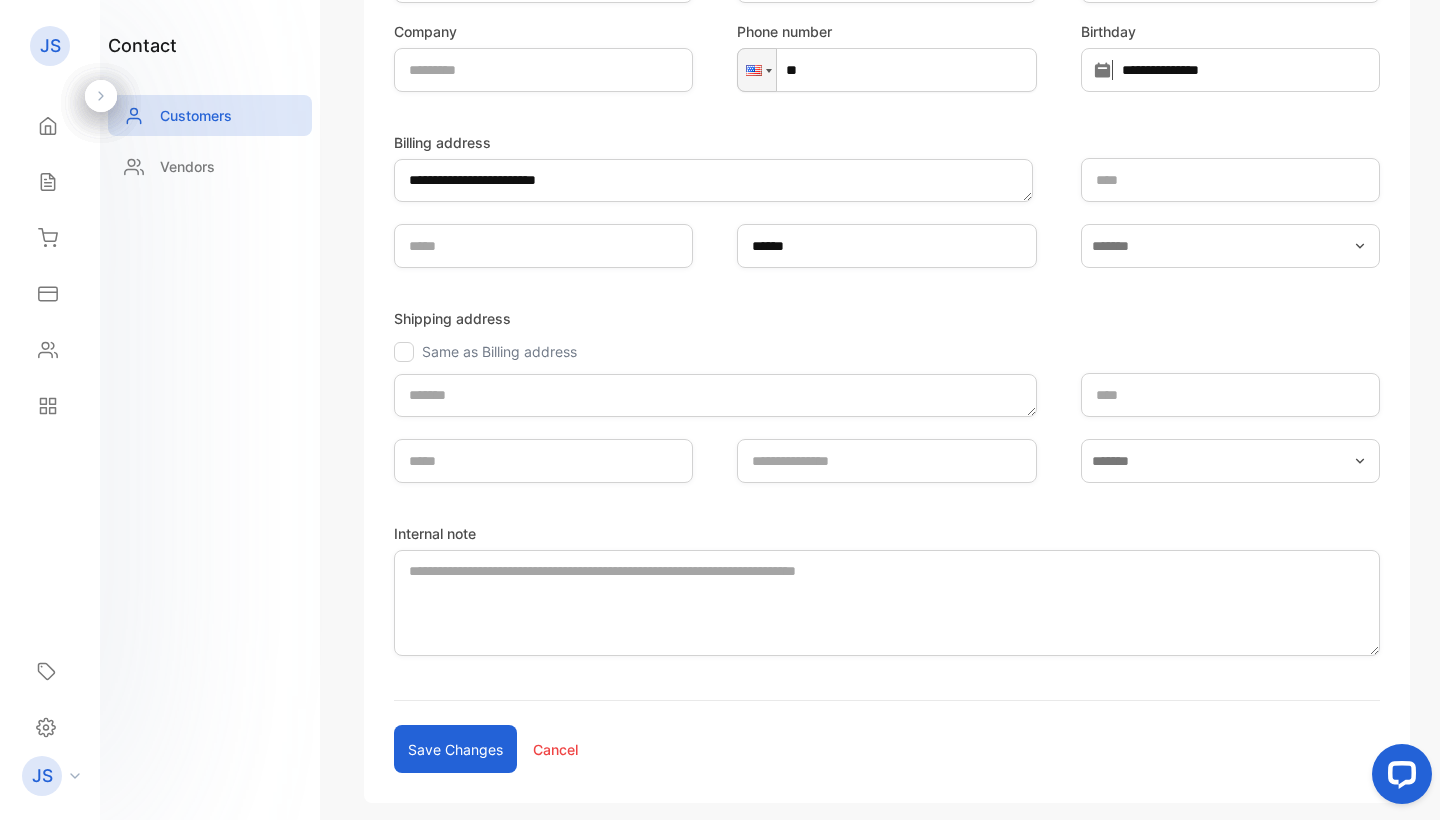 click on "Save changes" at bounding box center (455, 749) 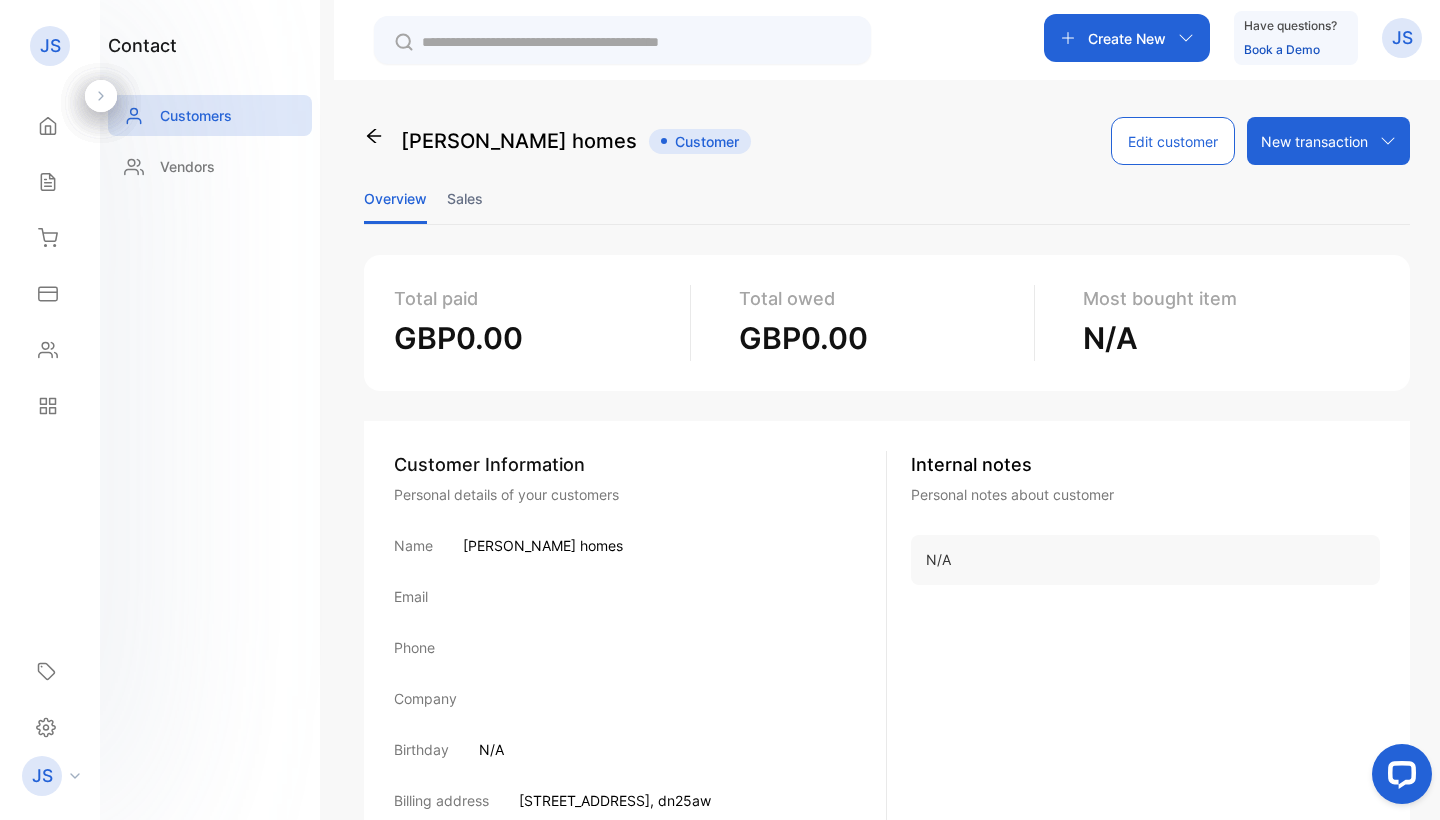 scroll, scrollTop: 0, scrollLeft: 0, axis: both 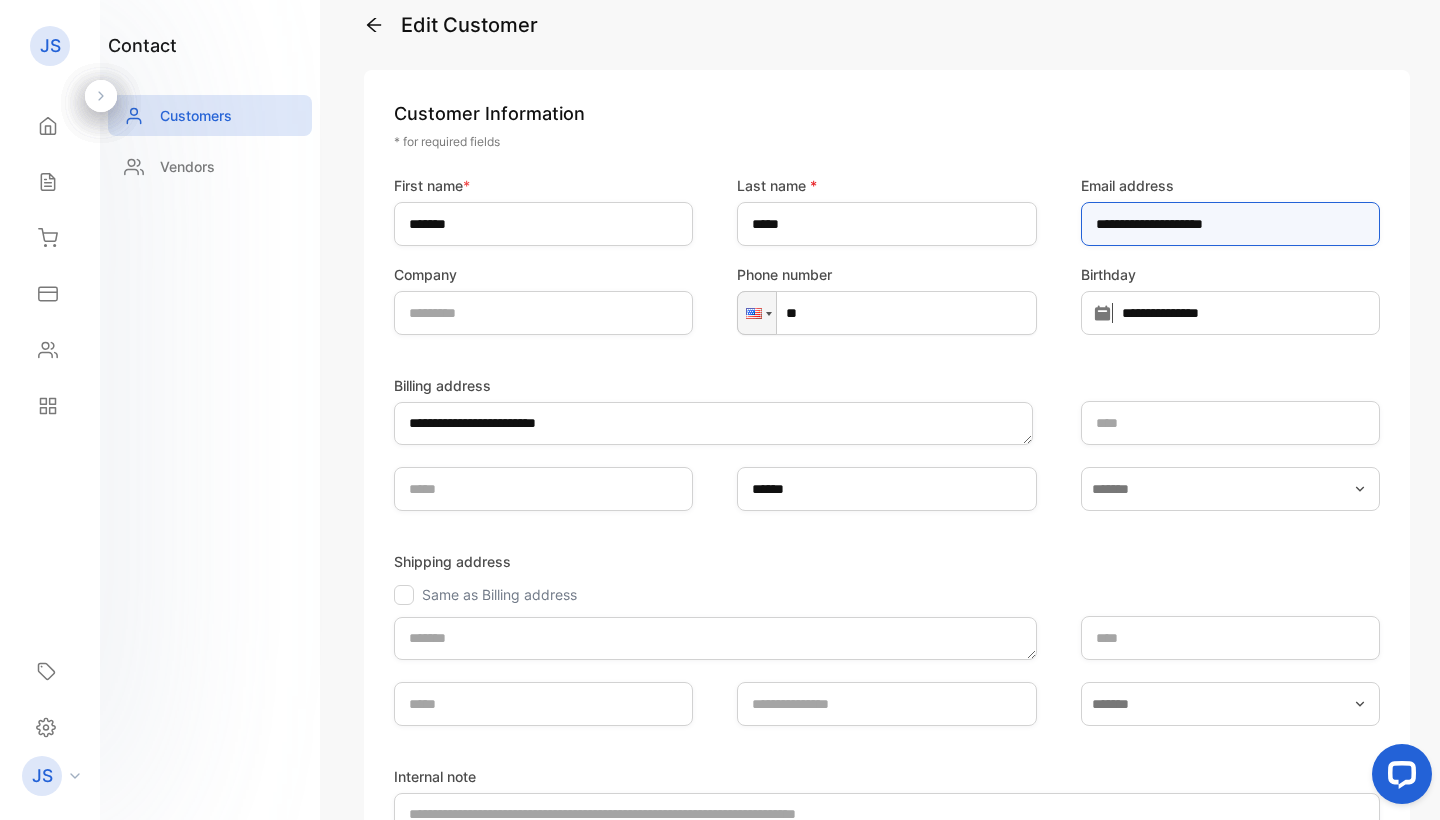 type on "**********" 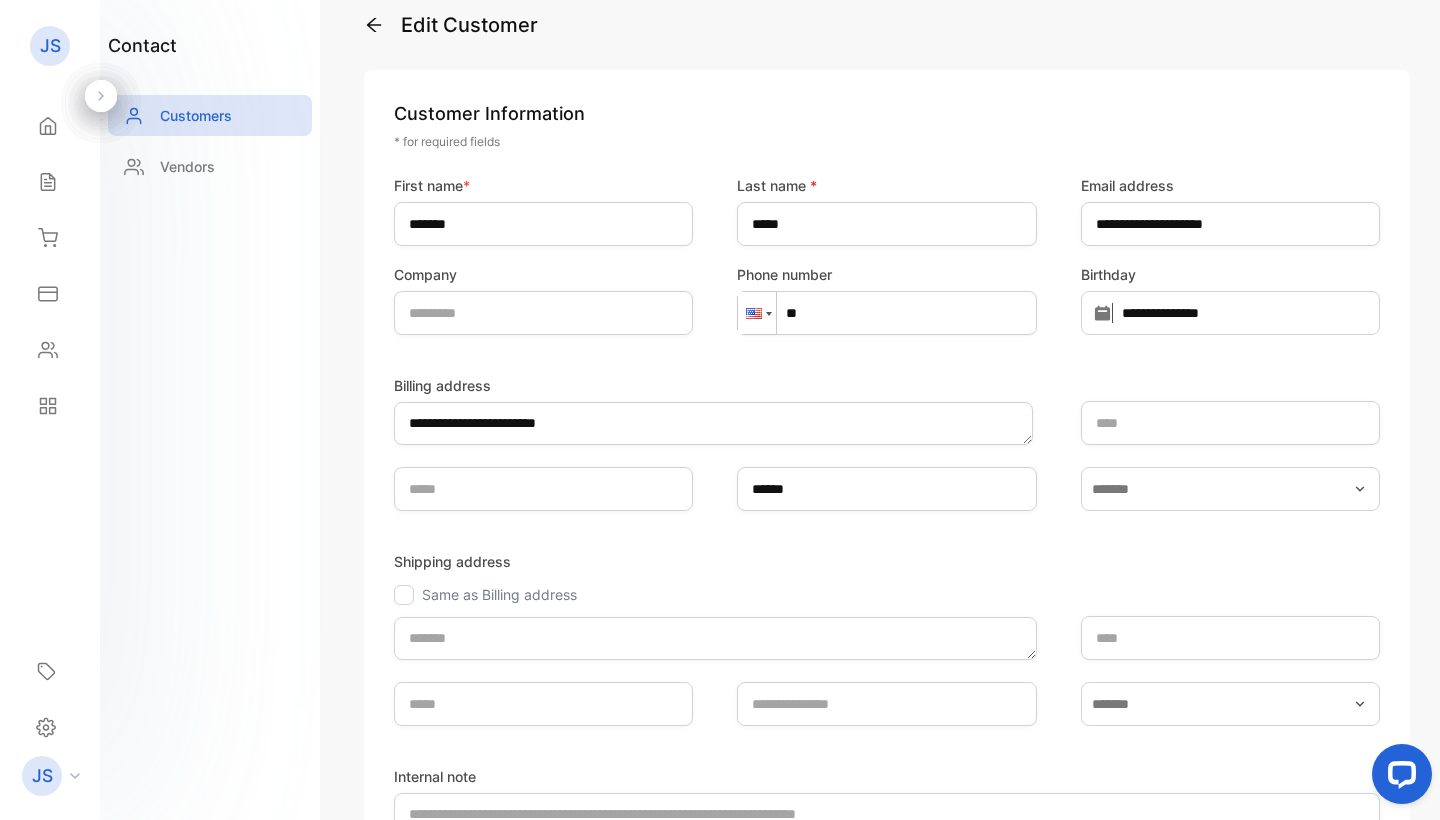 click at bounding box center [757, 313] 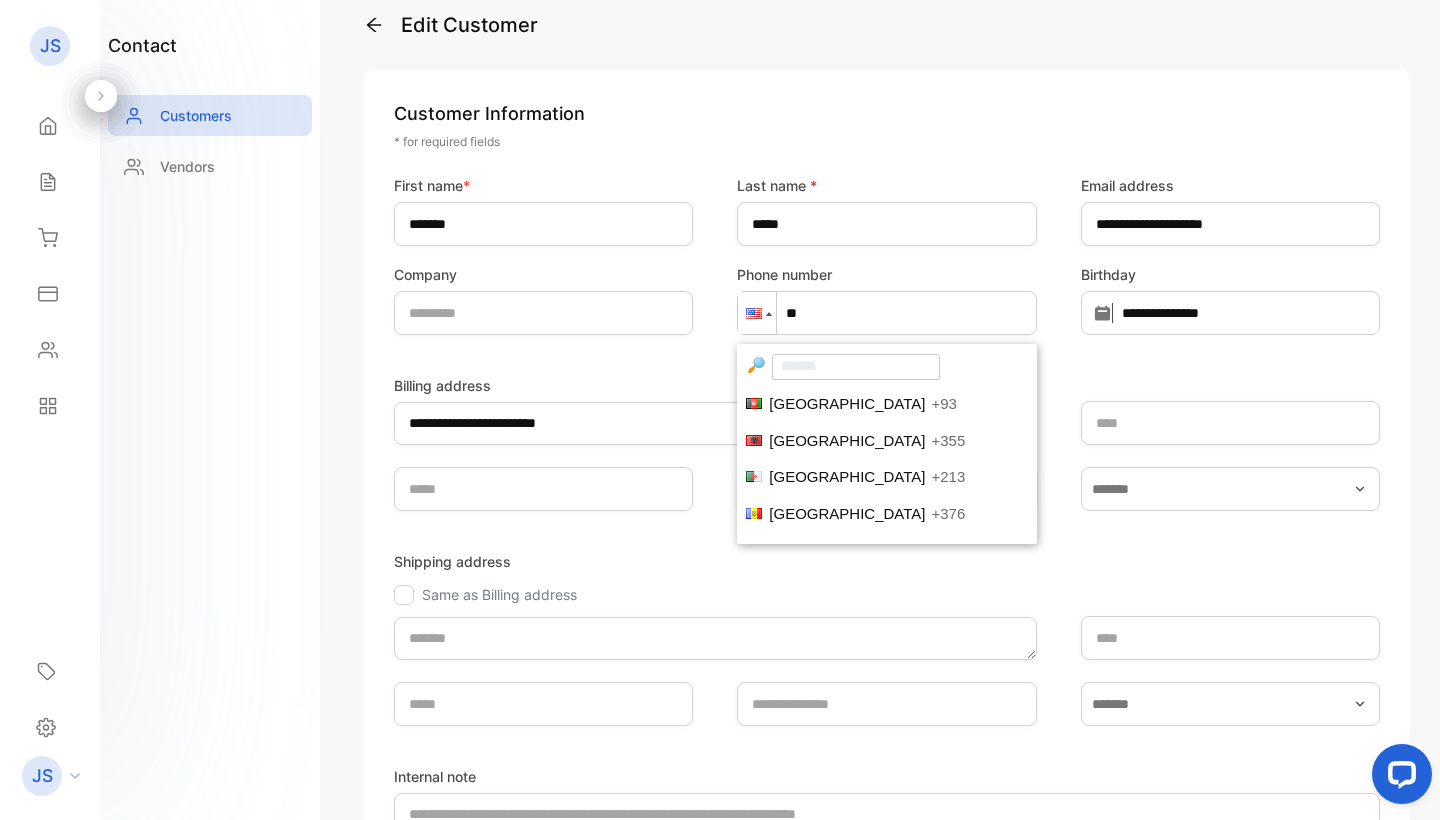 scroll, scrollTop: 7142, scrollLeft: 0, axis: vertical 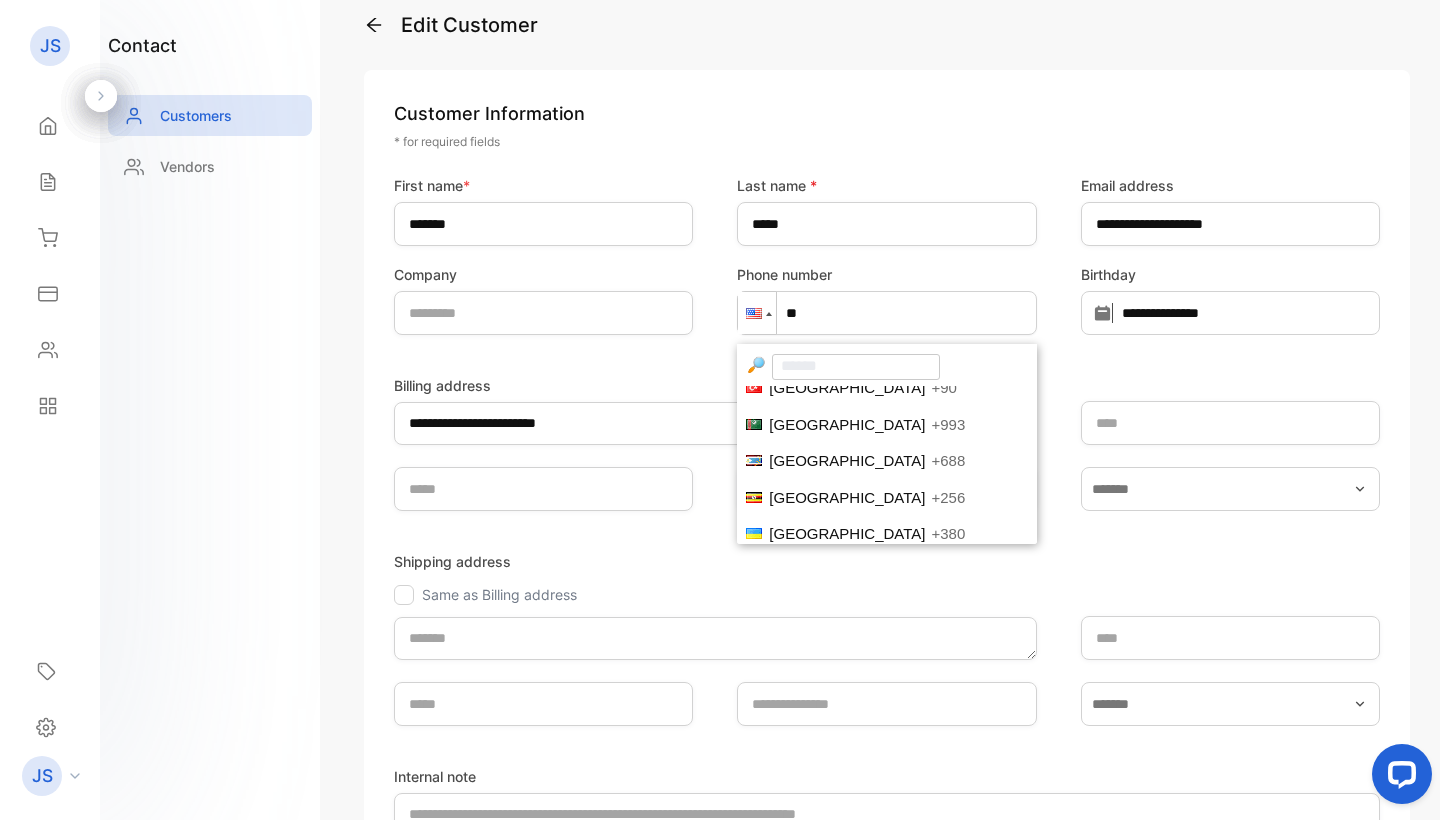 click on "[GEOGRAPHIC_DATA]" at bounding box center [847, 606] 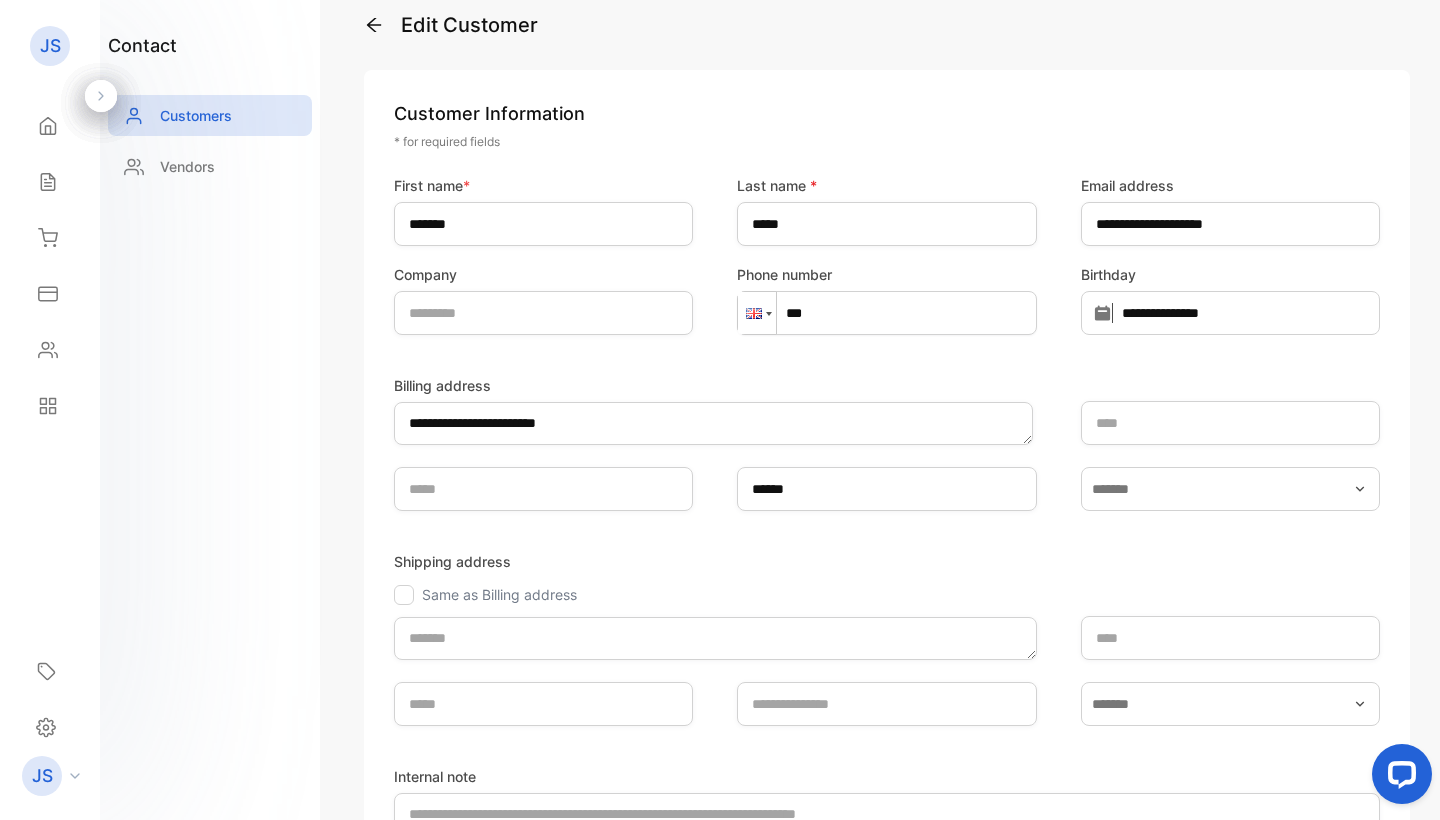 click at bounding box center (754, 313) 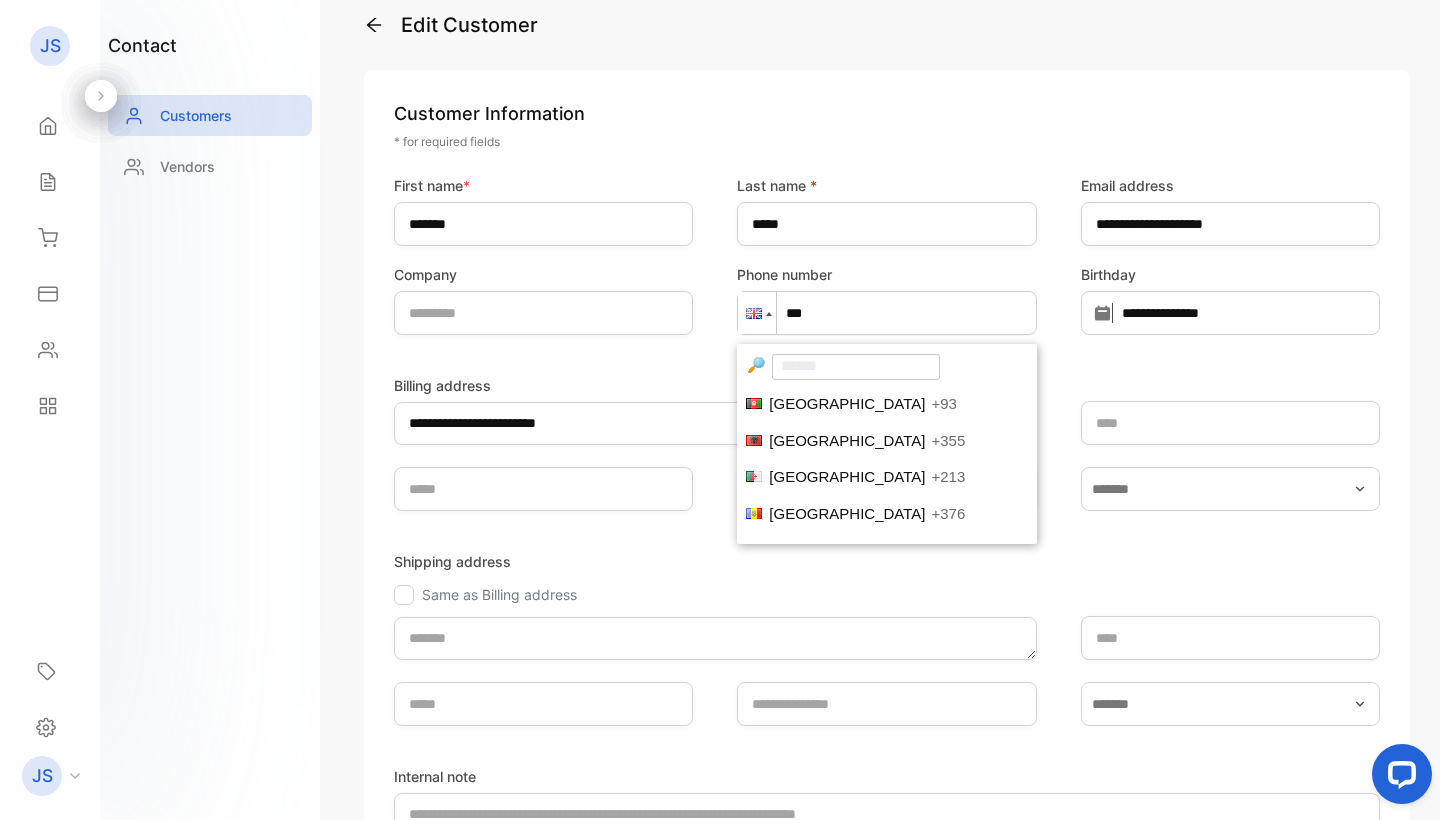 scroll, scrollTop: 7106, scrollLeft: 0, axis: vertical 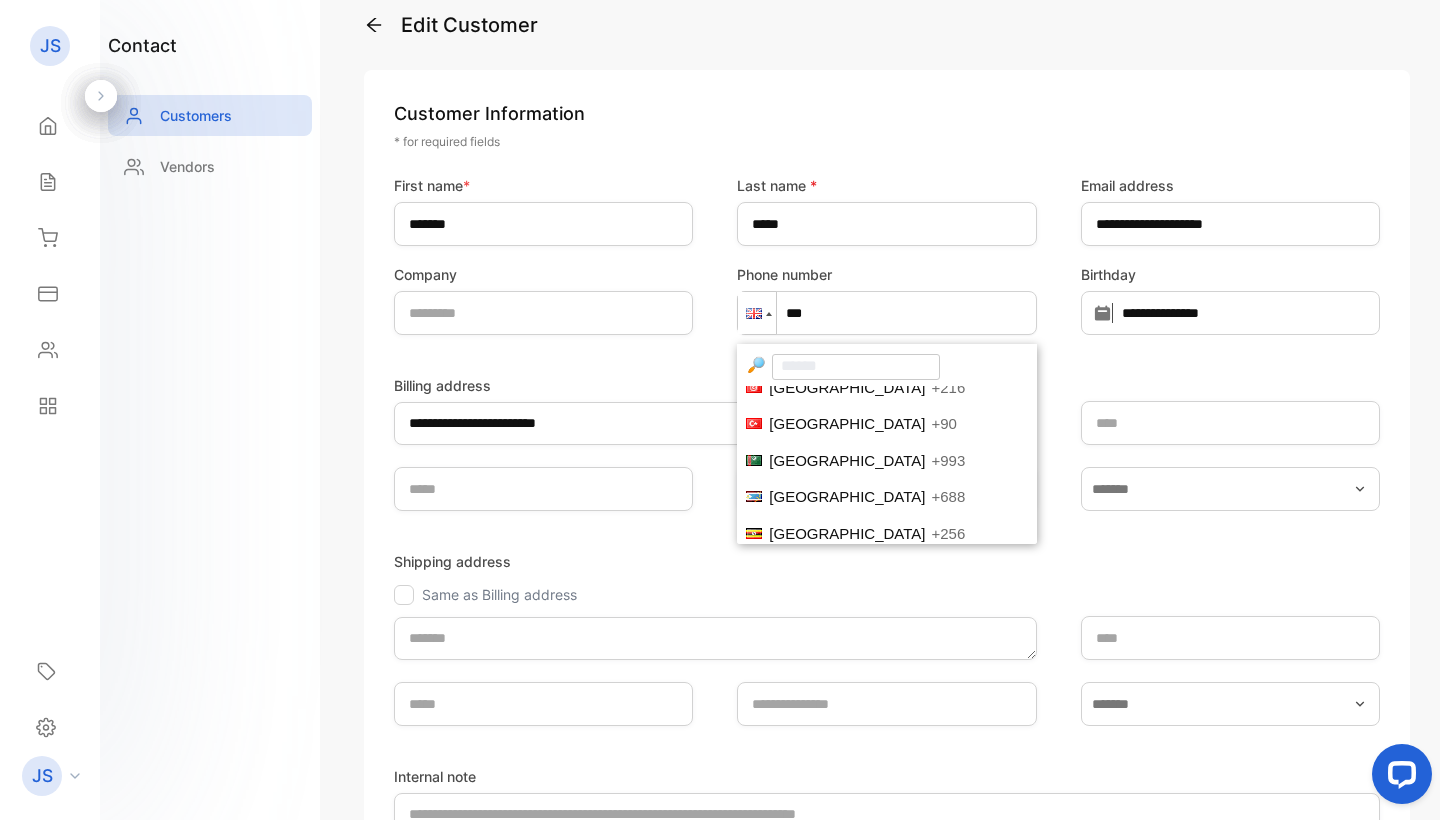 click at bounding box center (757, 313) 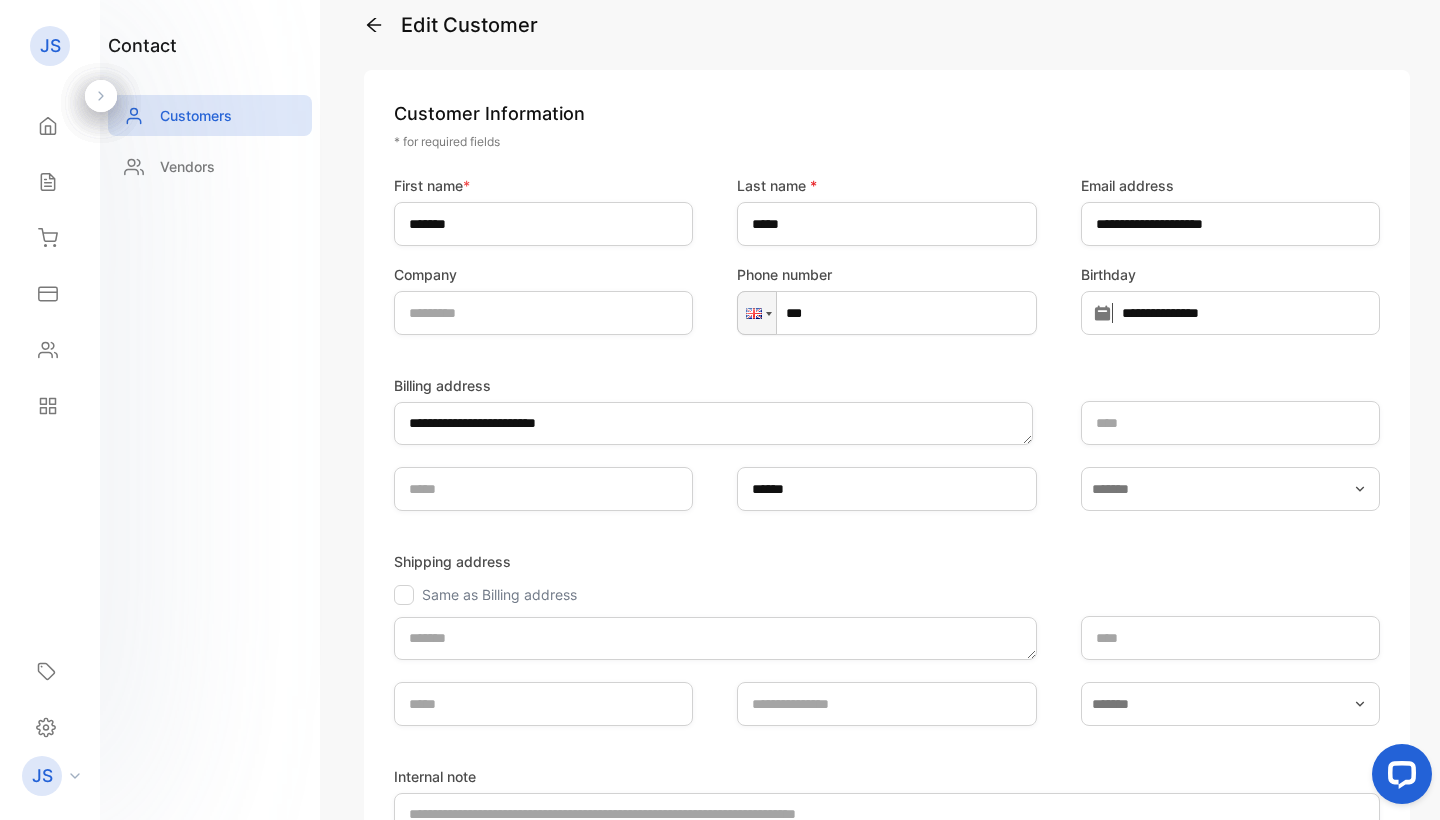 click on "***" at bounding box center (886, 313) 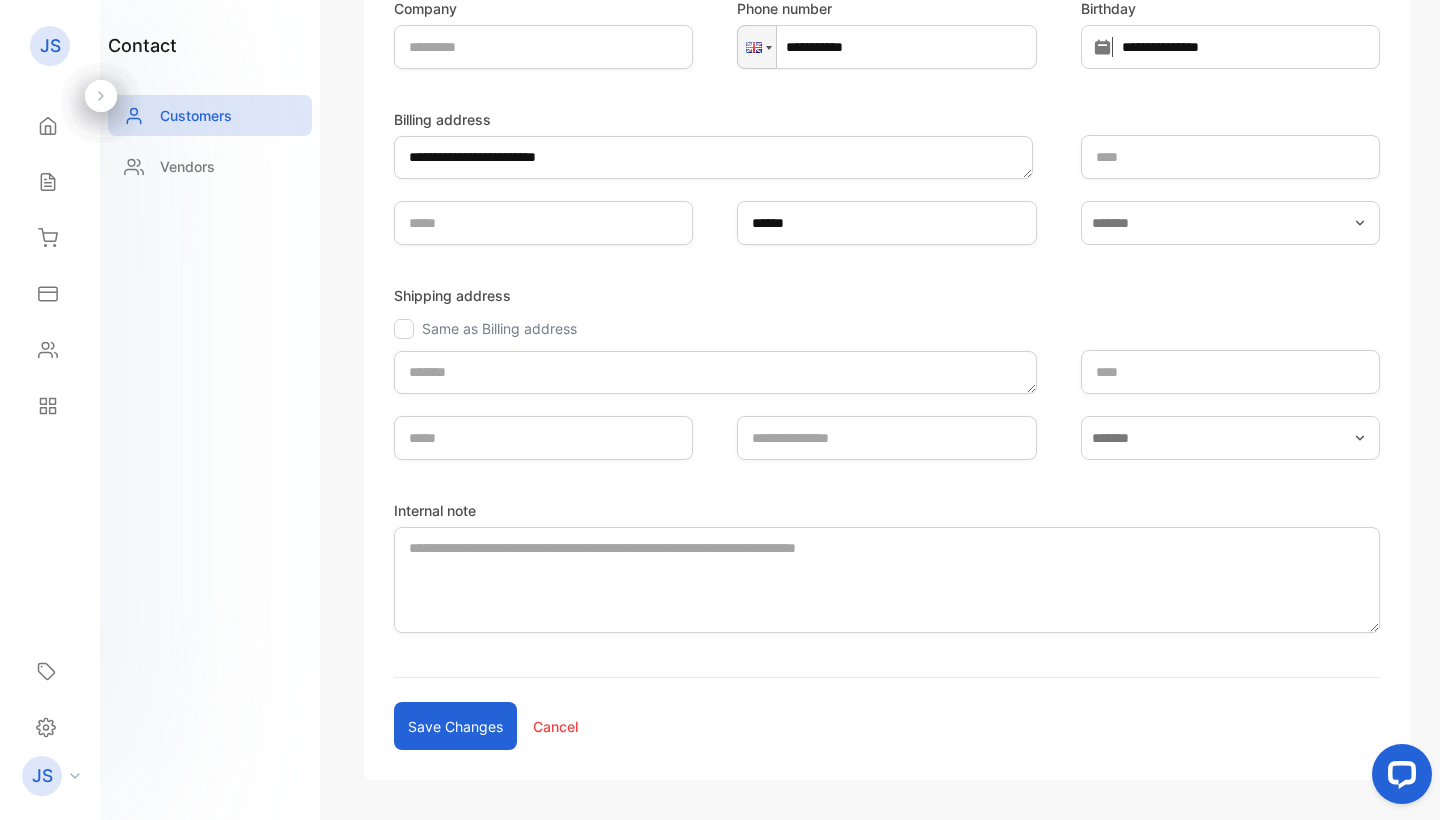scroll, scrollTop: 286, scrollLeft: 0, axis: vertical 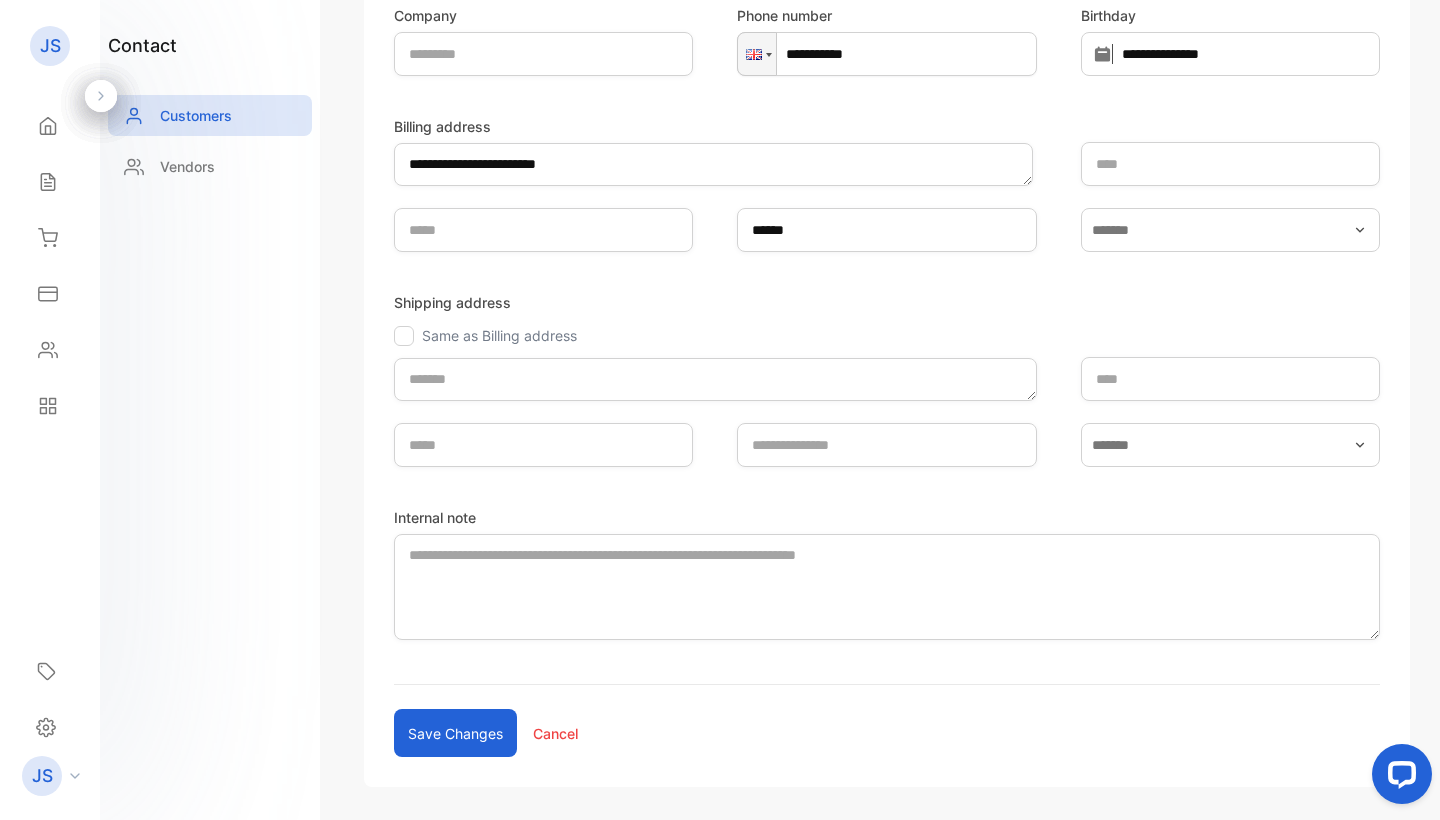 type on "**********" 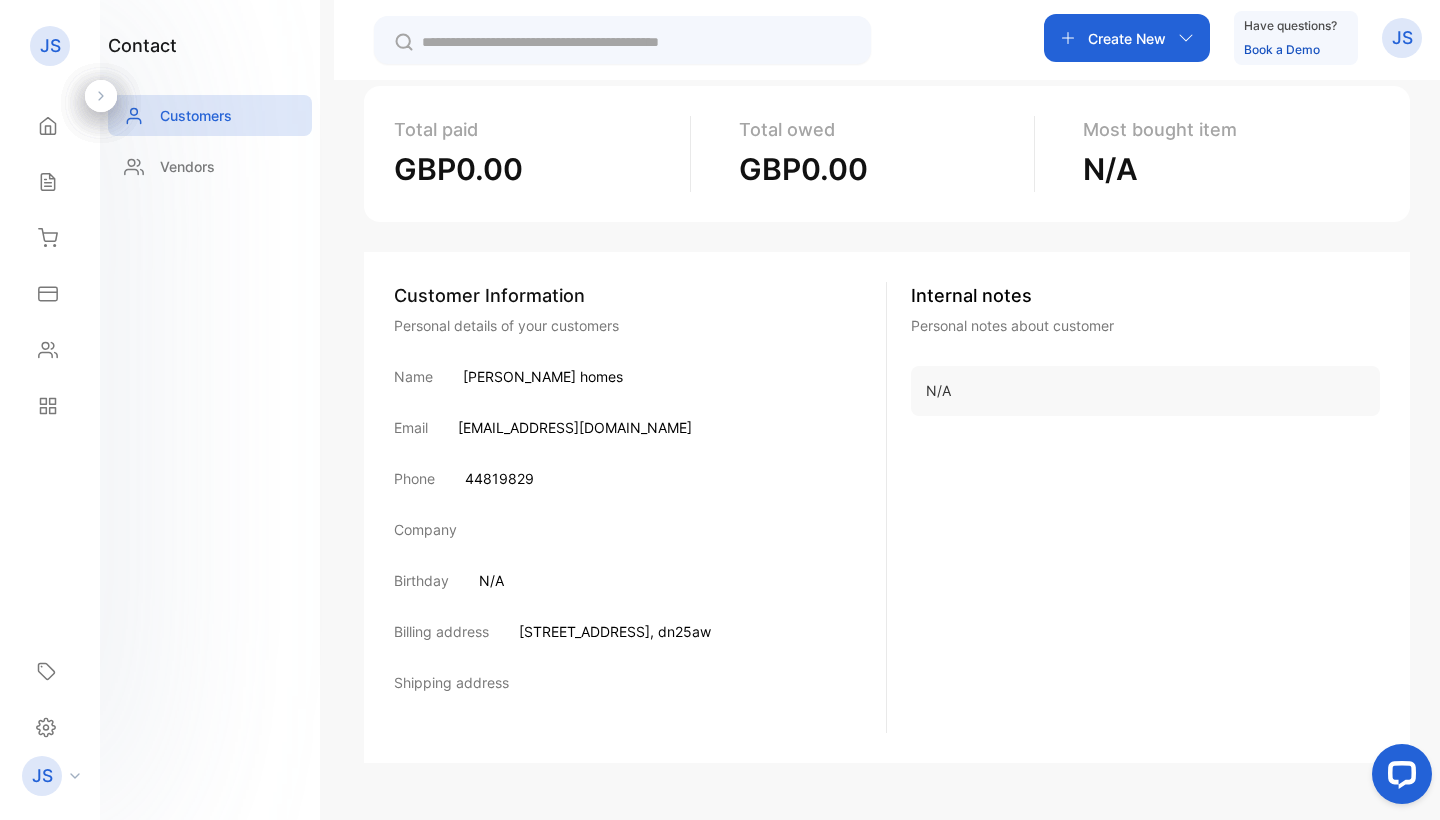 scroll, scrollTop: 0, scrollLeft: 0, axis: both 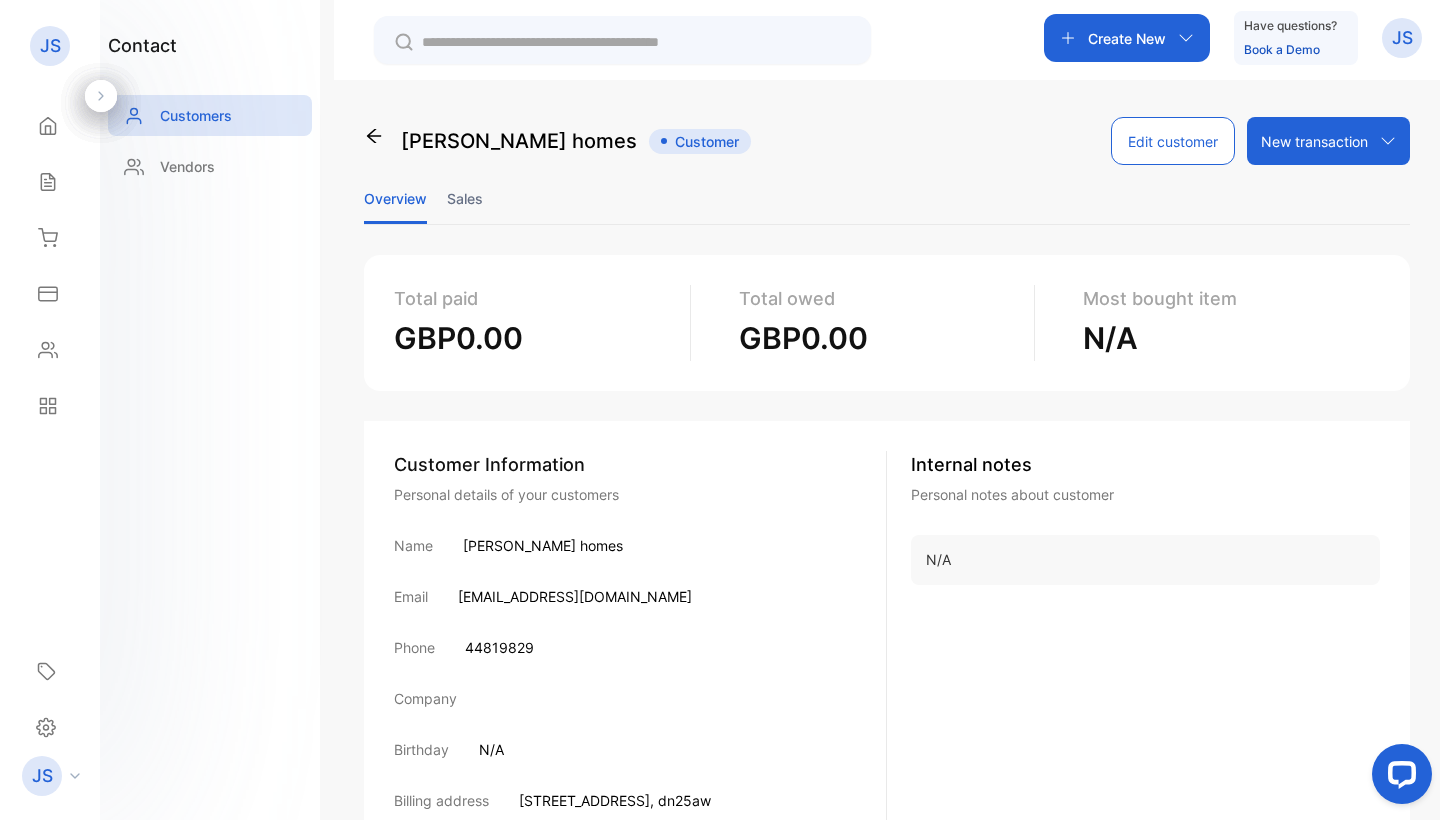 click on "New transaction" at bounding box center (1314, 141) 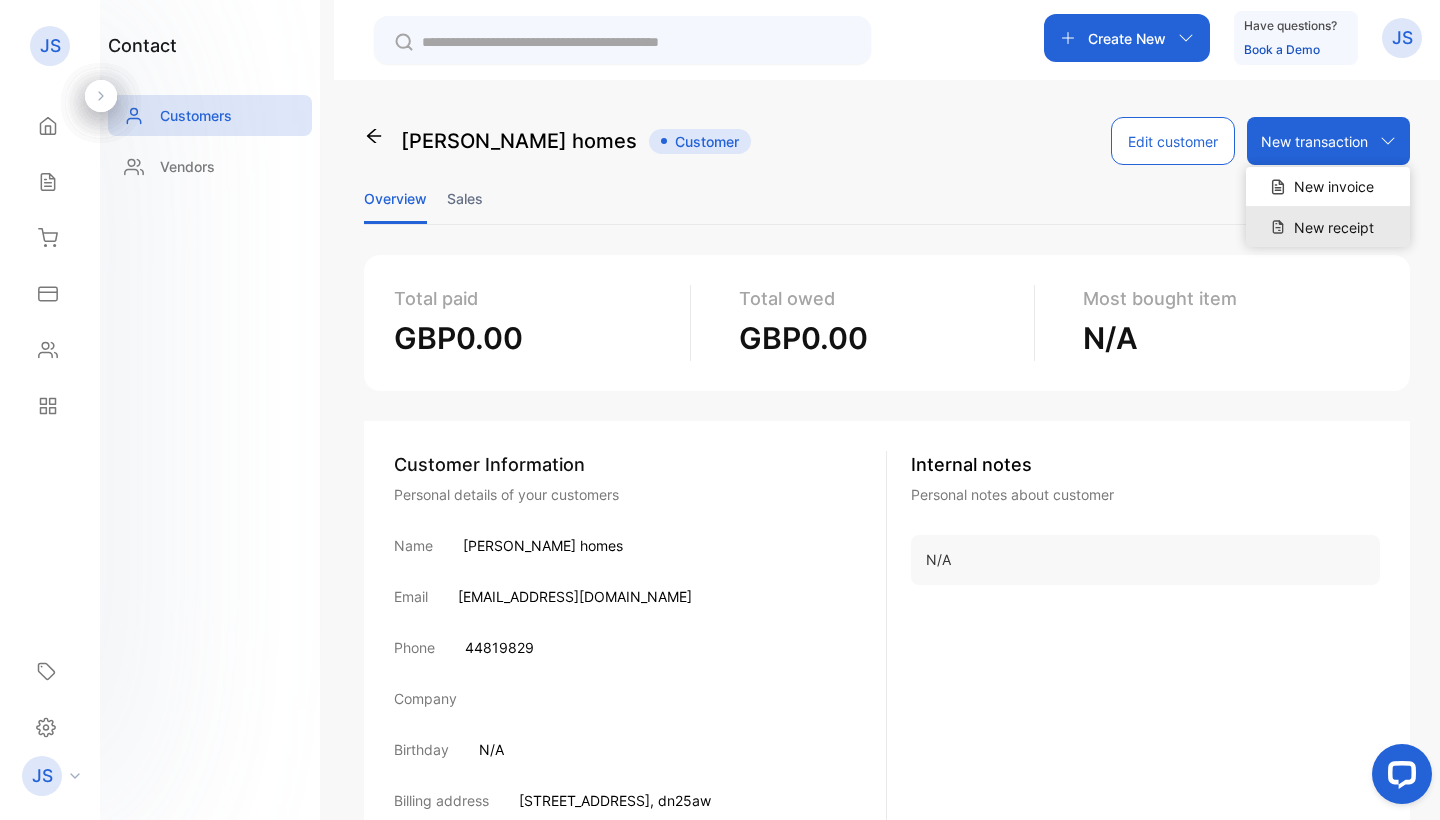 click on "New receipt" at bounding box center (1328, 227) 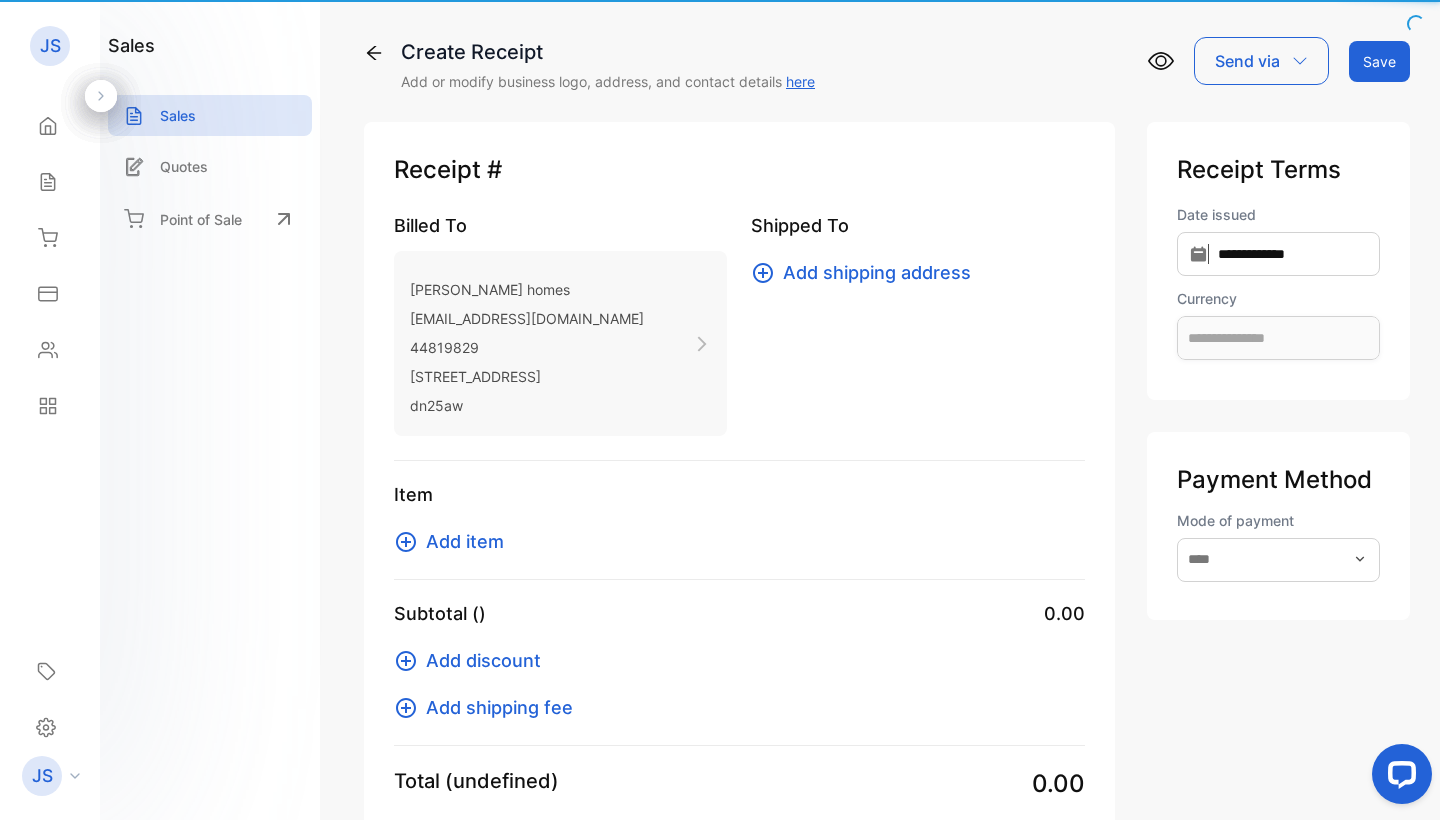 type on "**********" 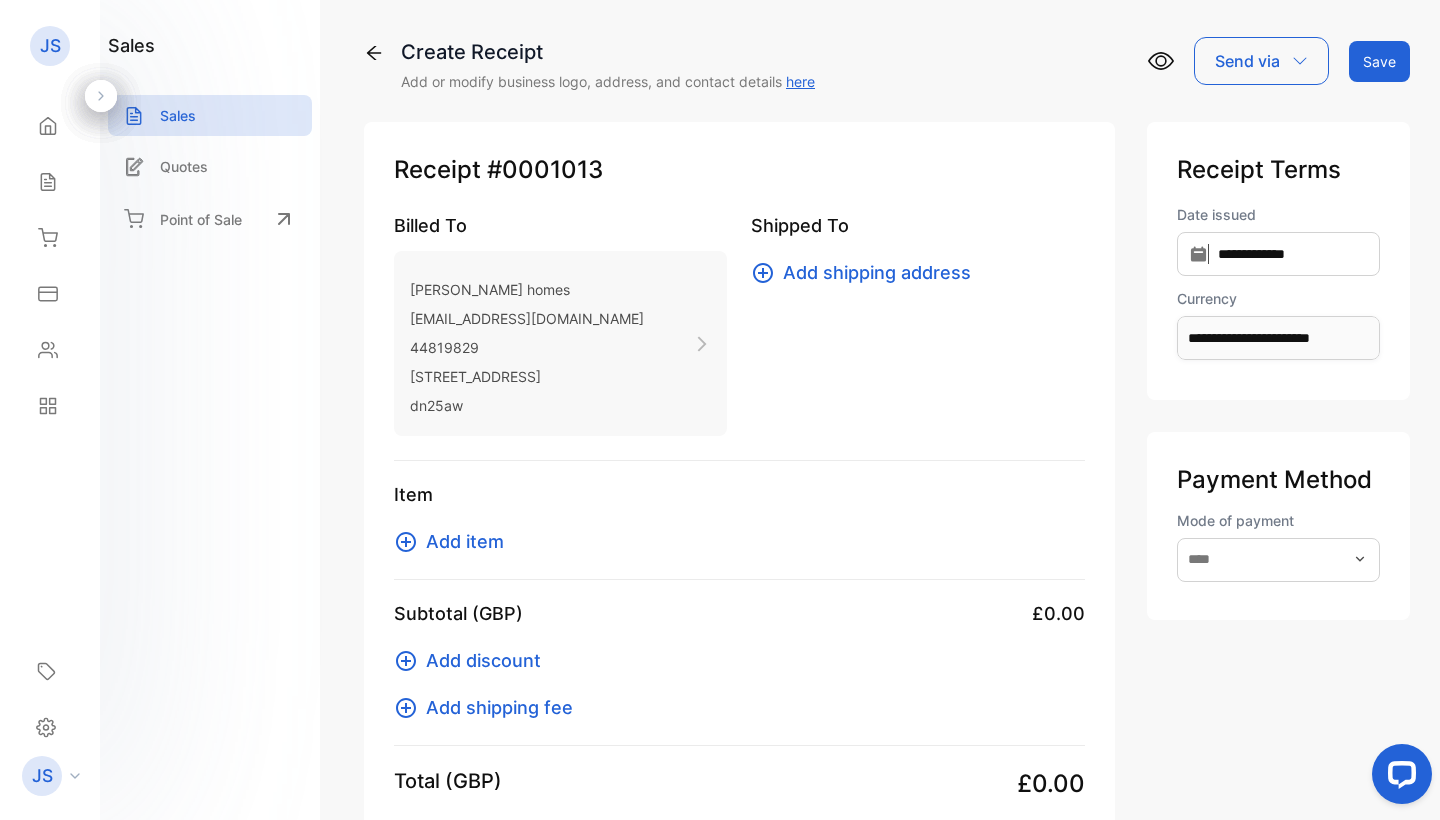 scroll, scrollTop: 0, scrollLeft: 0, axis: both 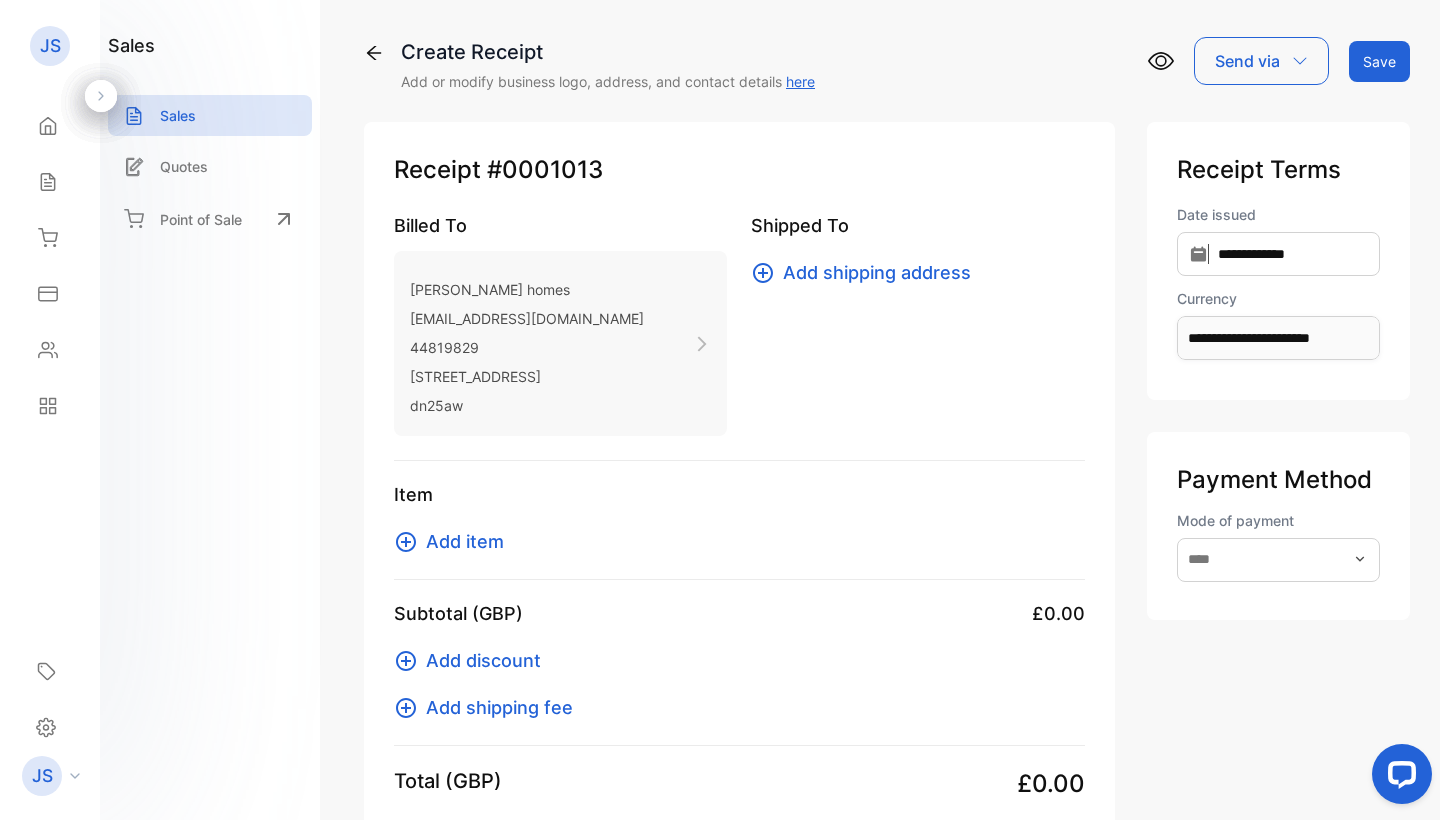 click on "Send via" at bounding box center [1261, 61] 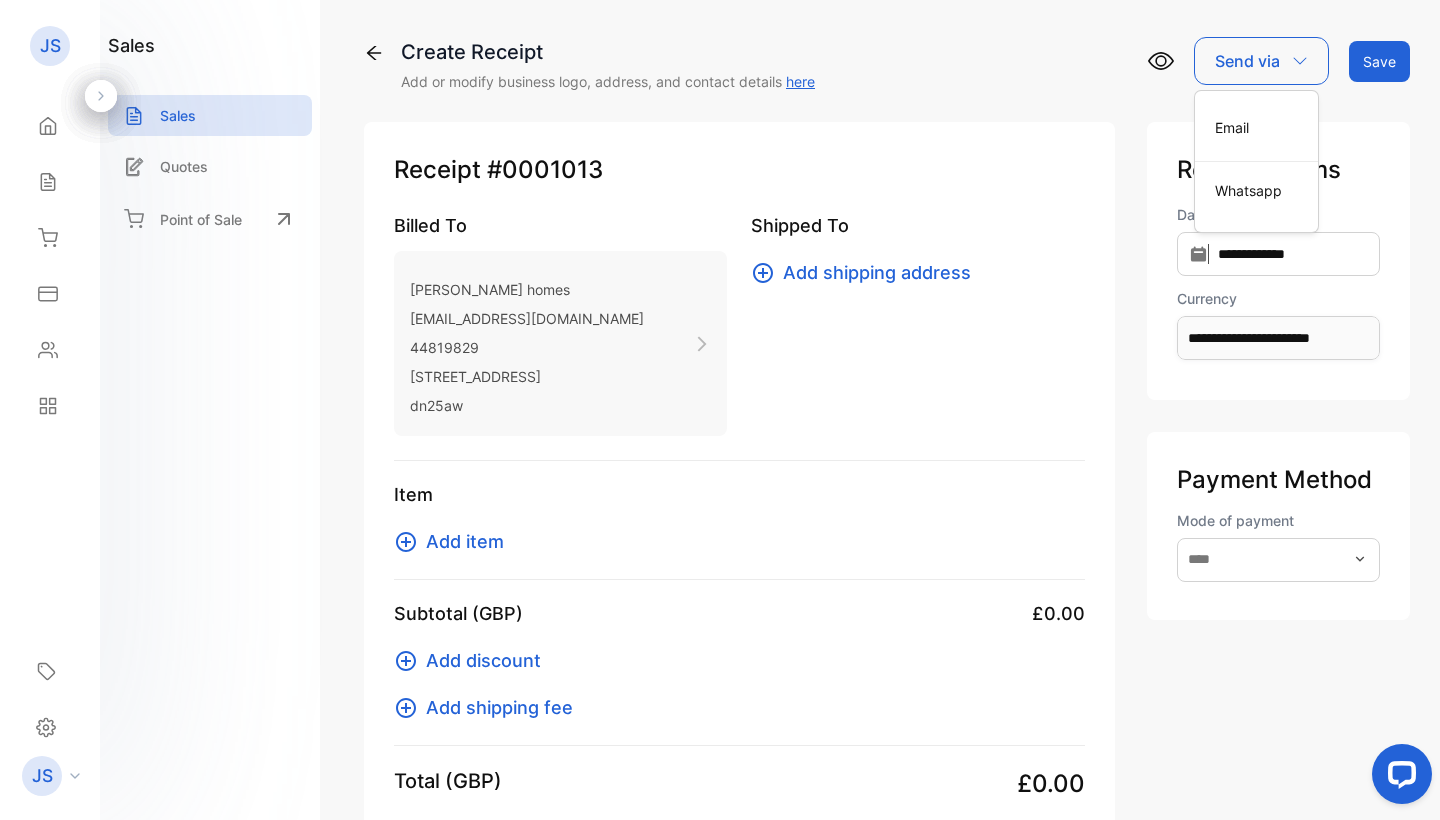 click on "Create Receipt   Add or modify business logo, address, and contact details     here   Send via Email Whatsapp Save" at bounding box center [887, 64] 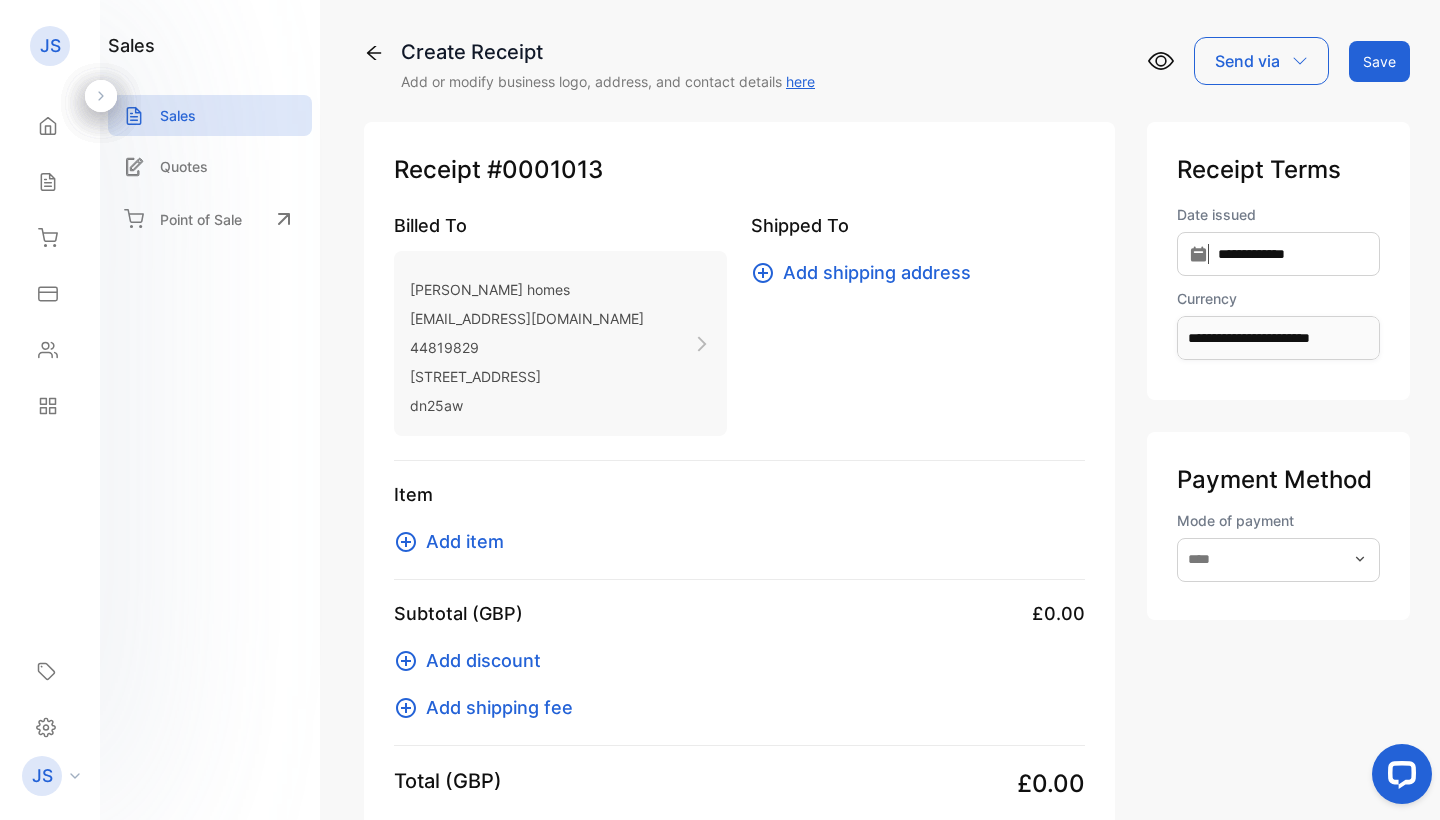 click 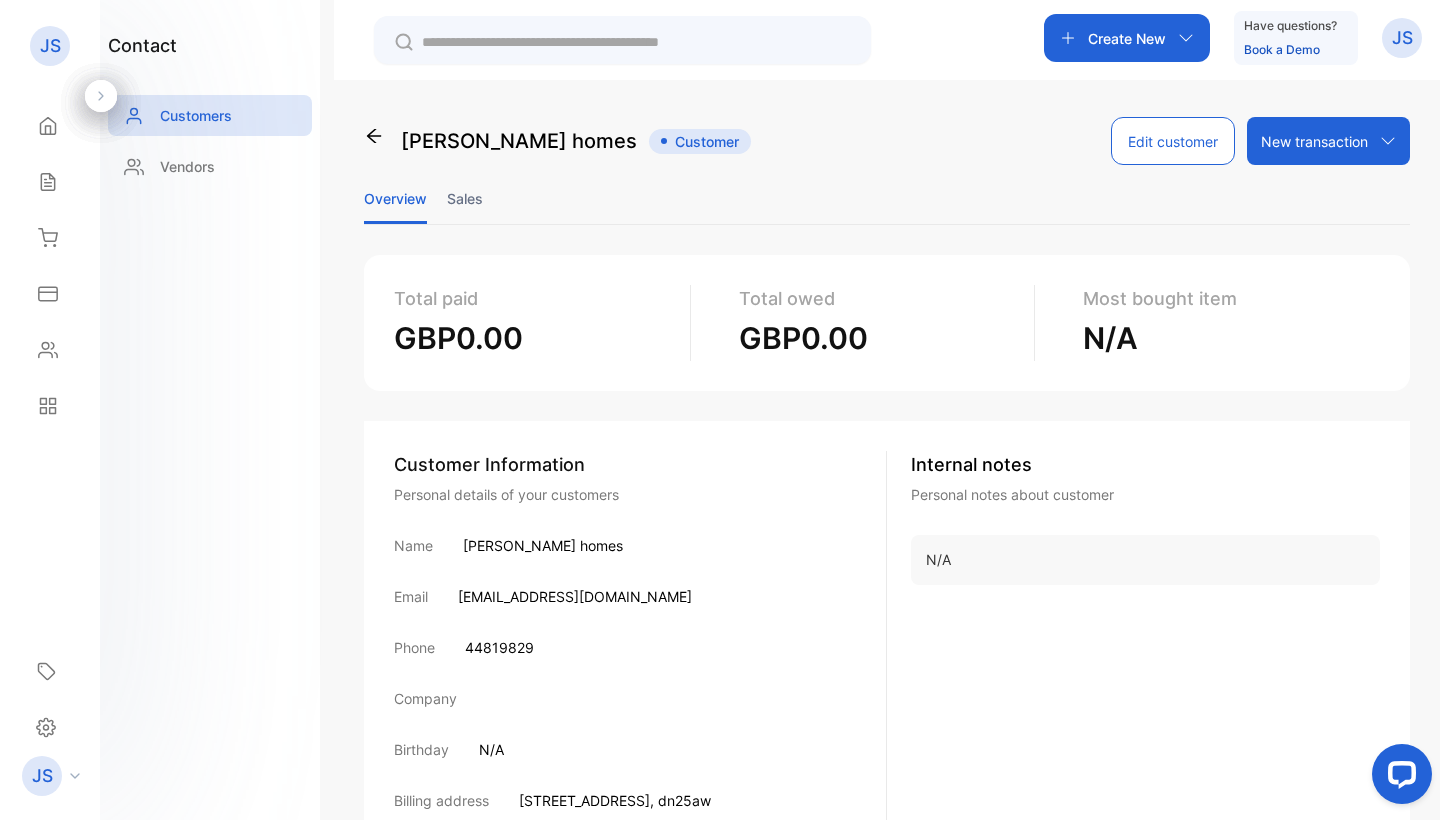 click on "New transaction" at bounding box center [1328, 141] 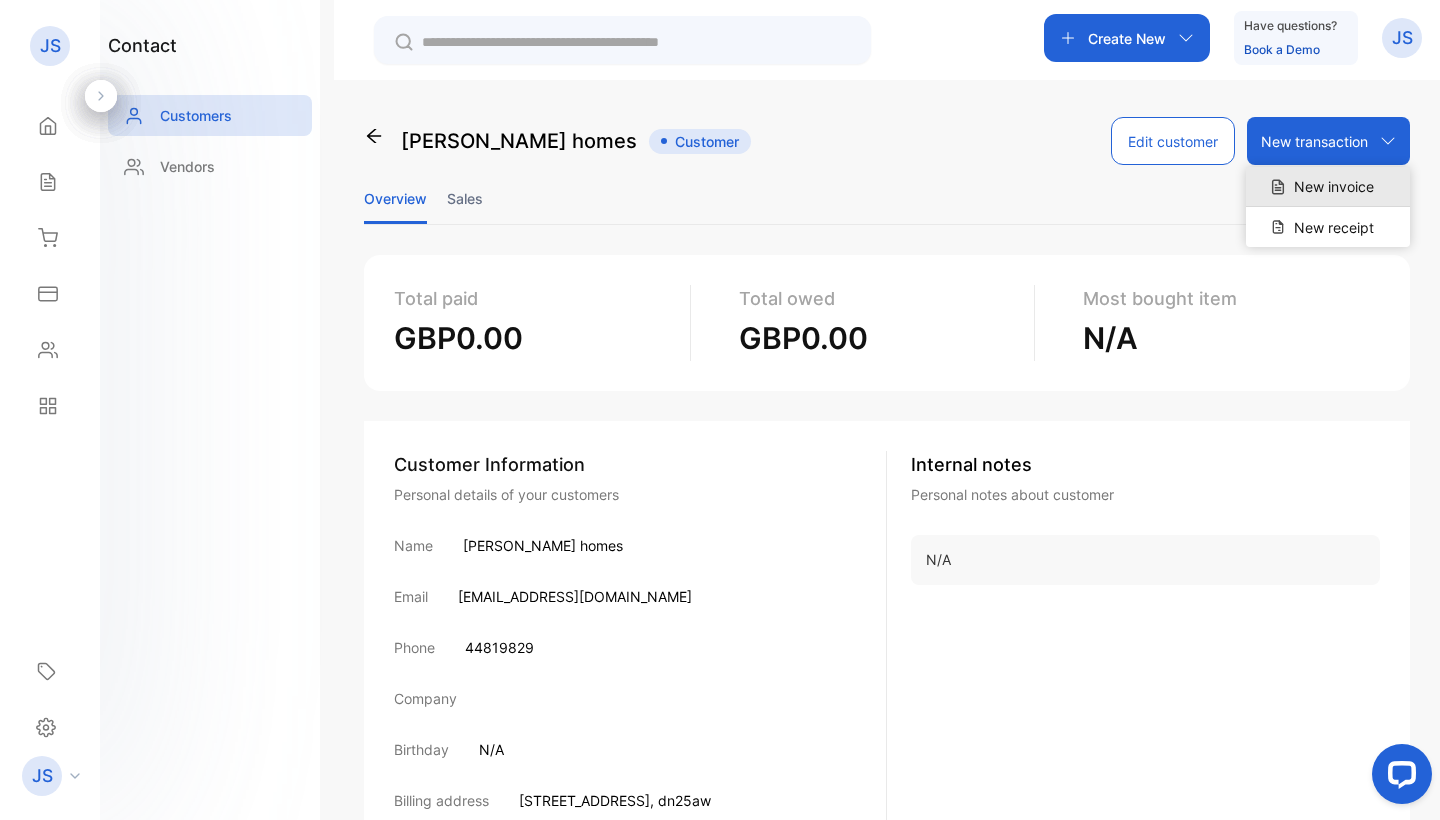 click on "New invoice" at bounding box center (1328, 187) 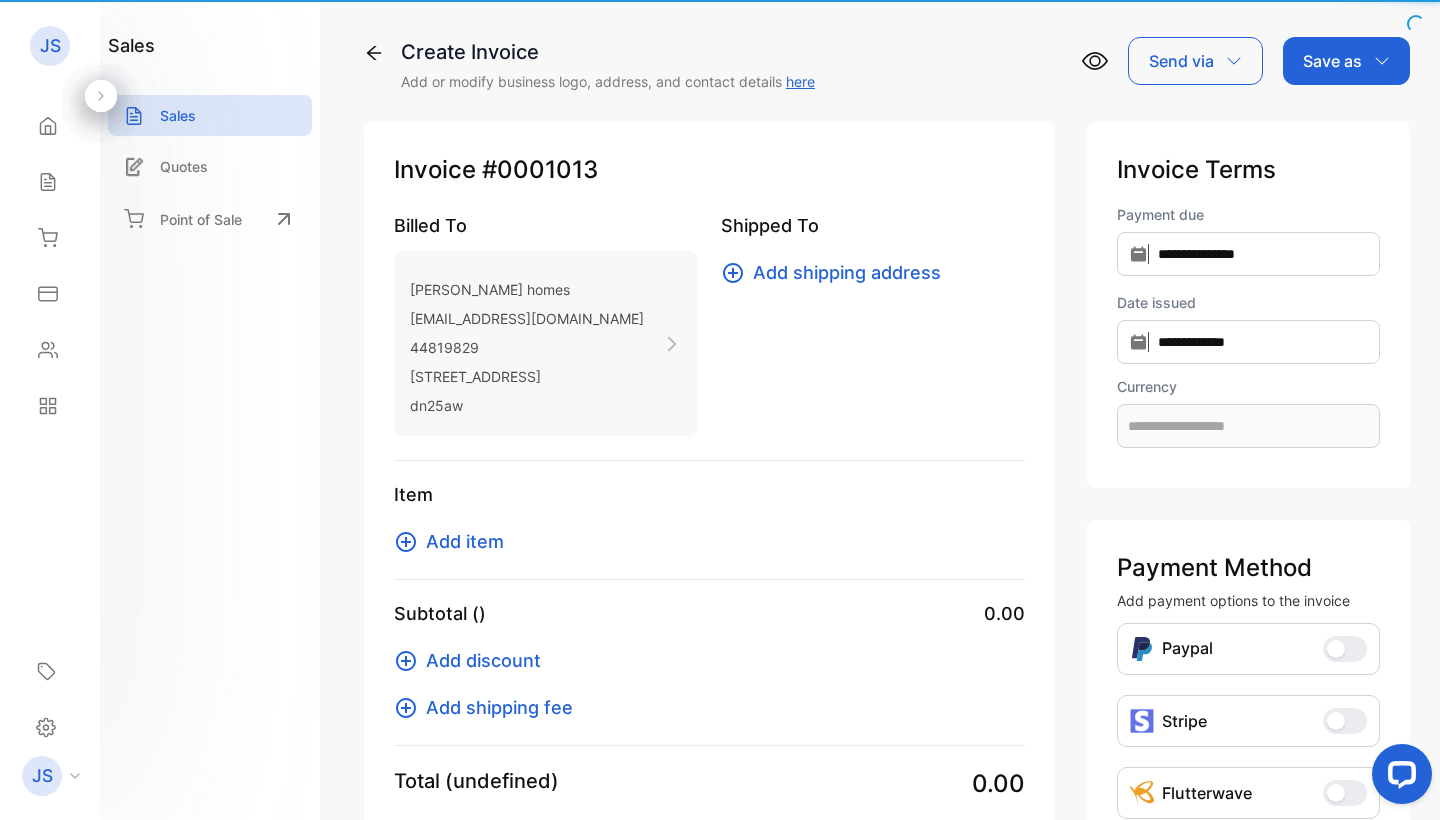 type on "**********" 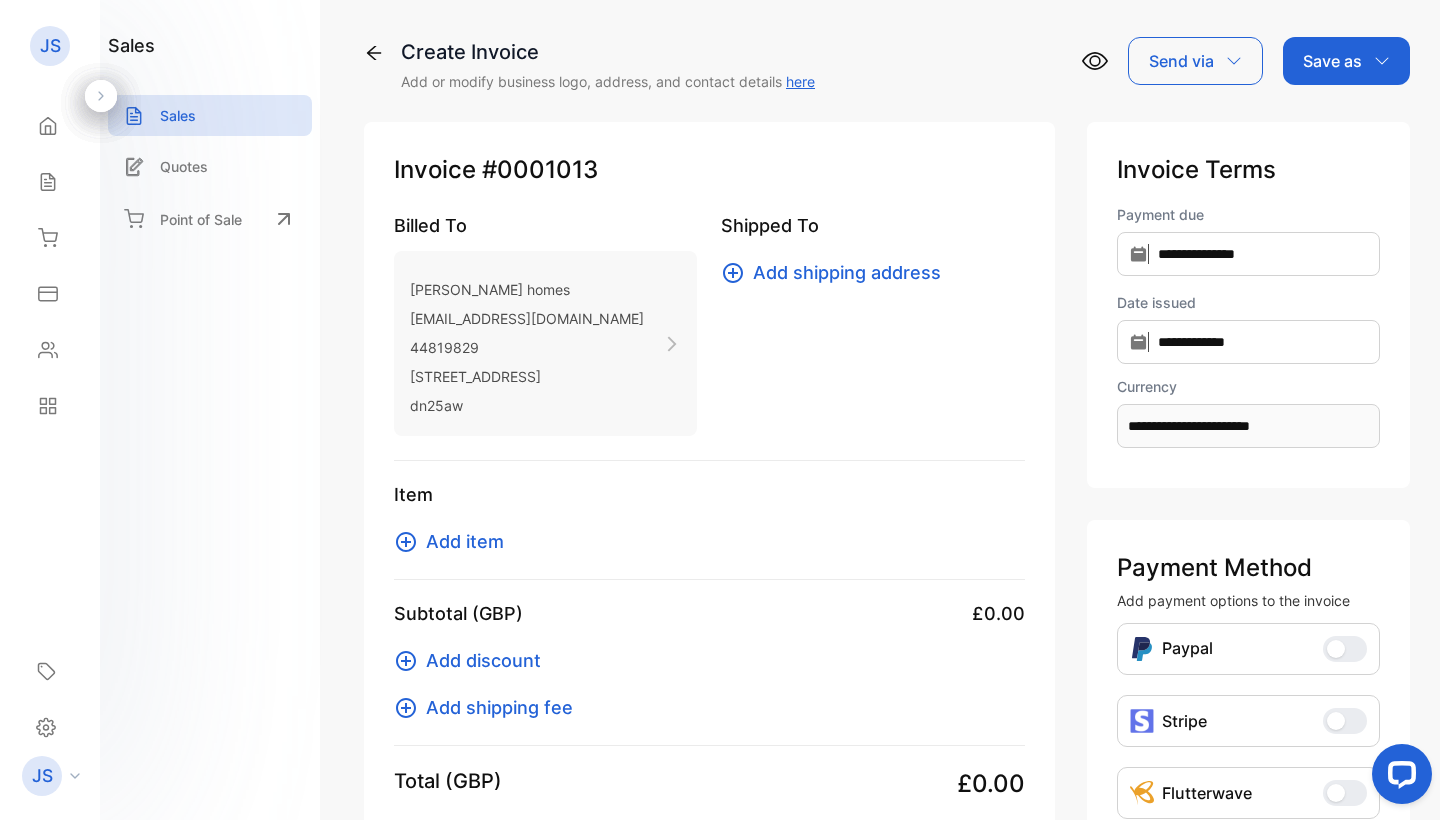 scroll, scrollTop: 0, scrollLeft: 0, axis: both 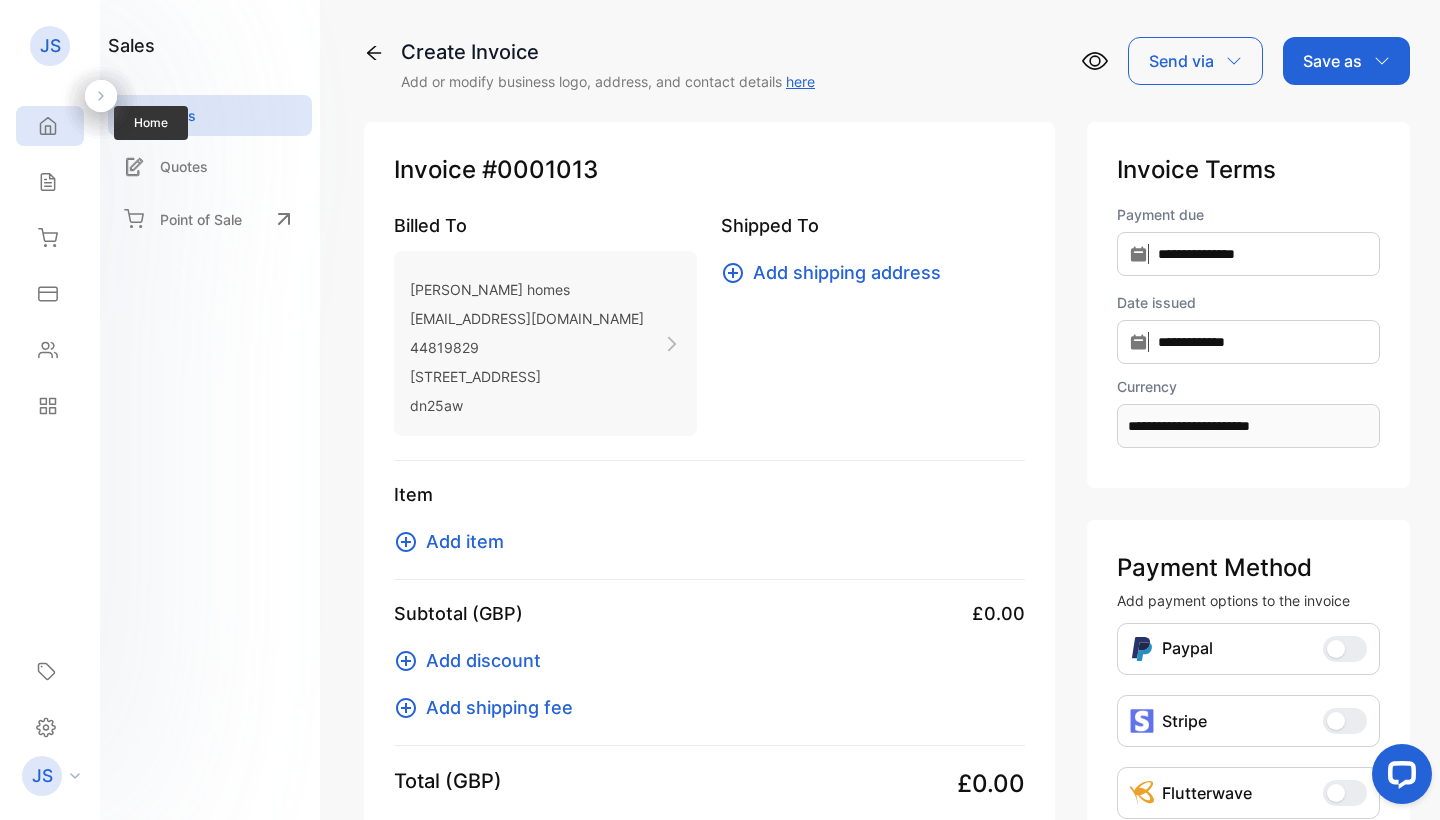 click 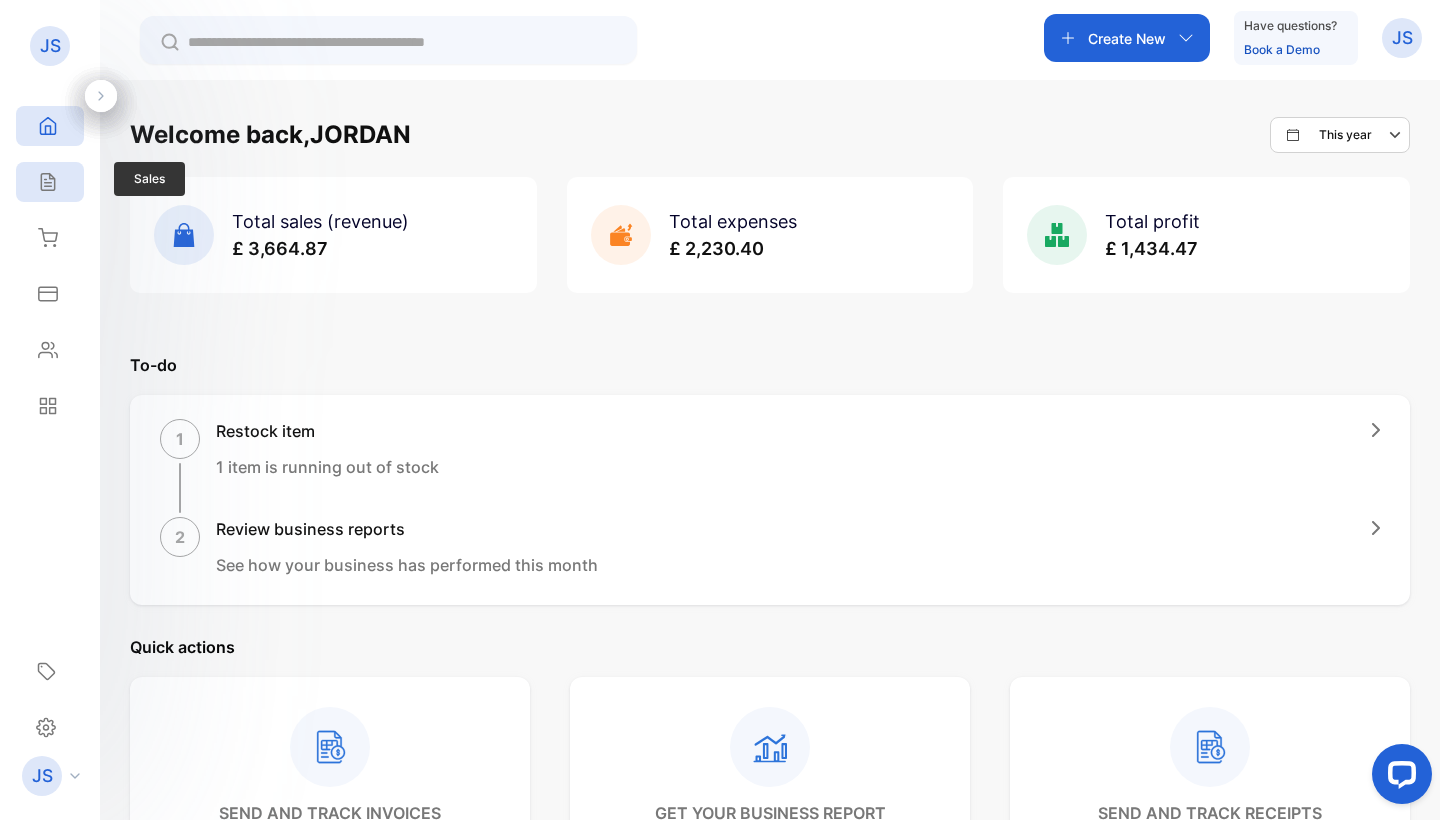 click 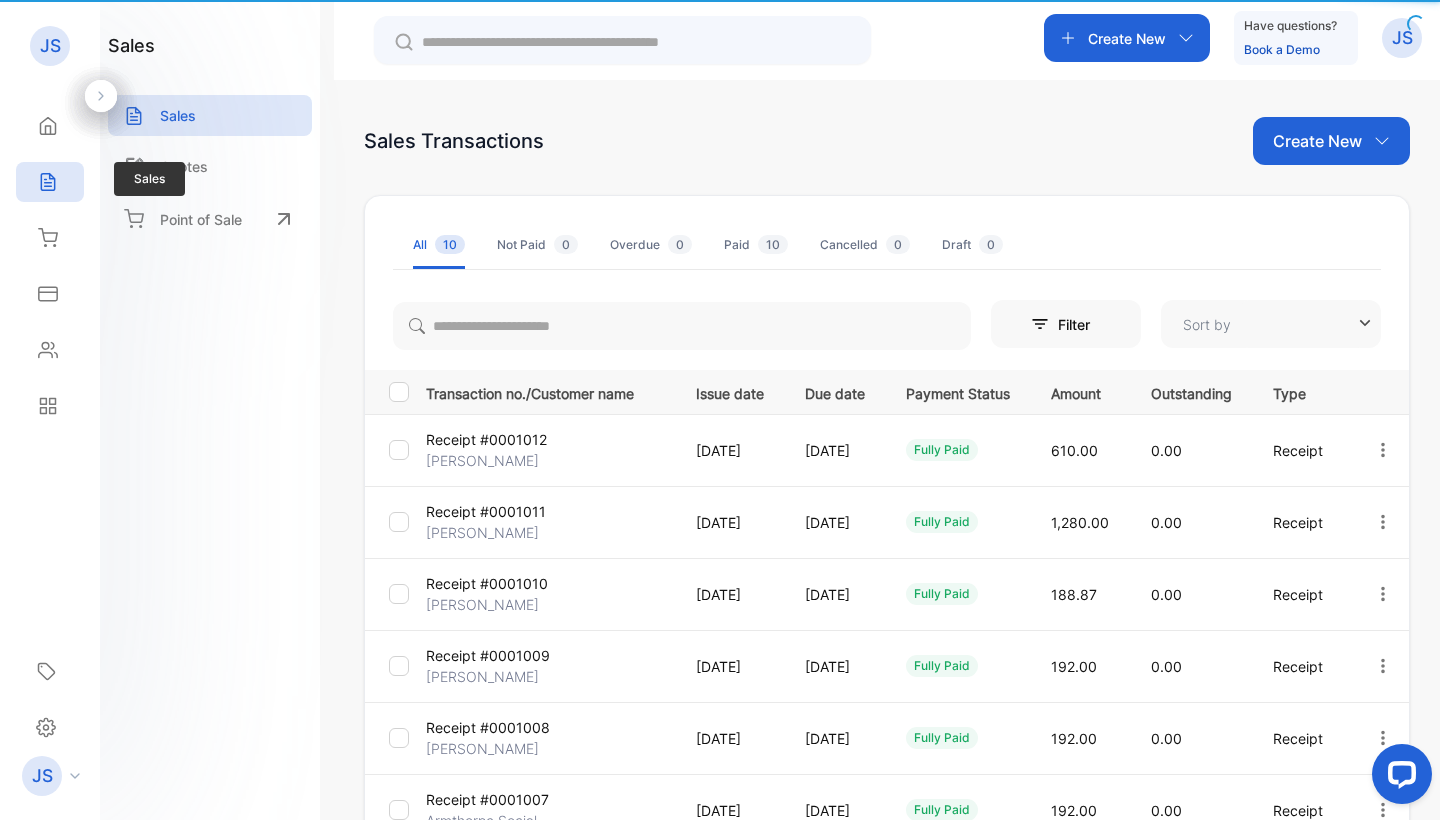 type on "**********" 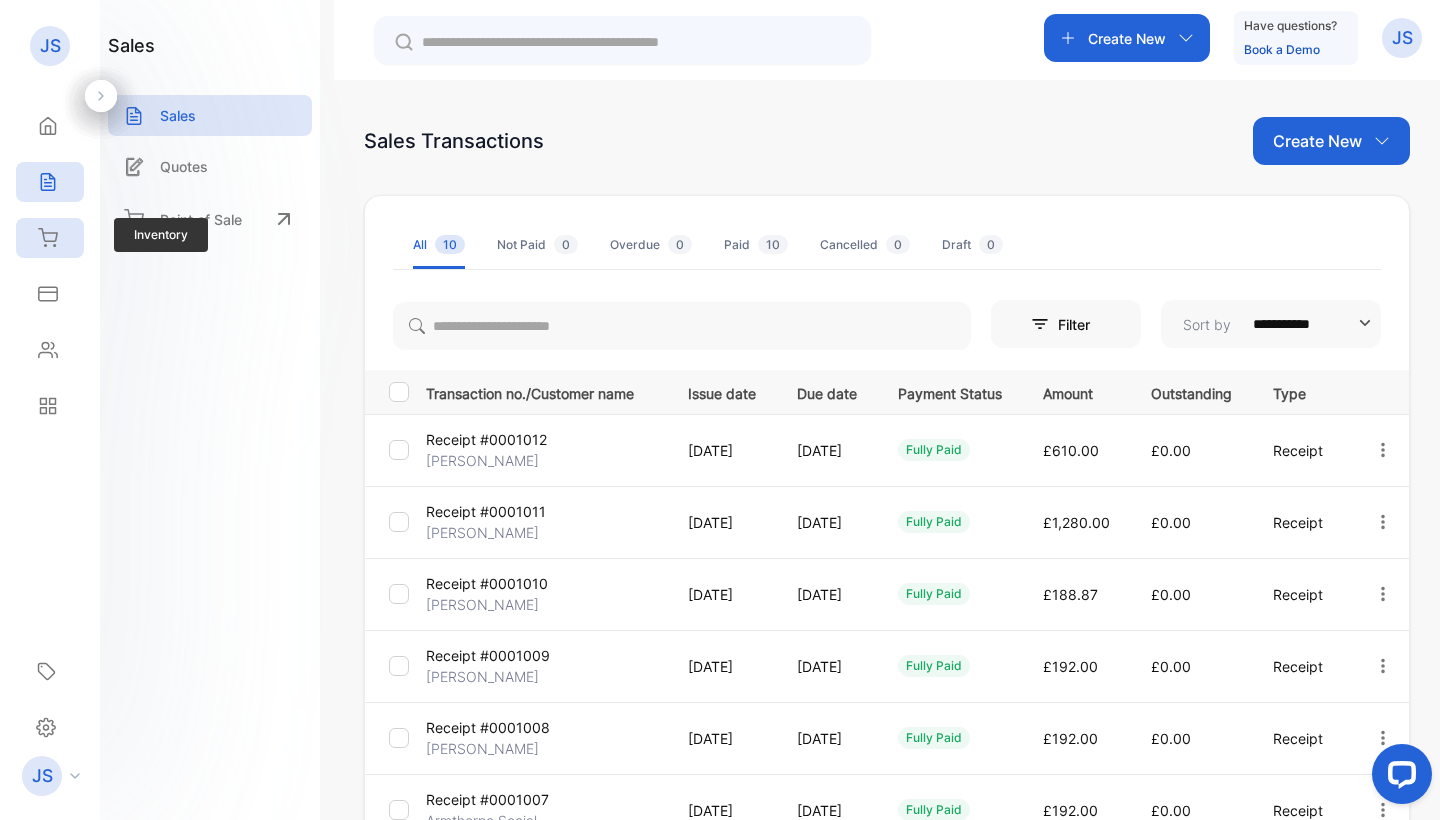 click on "Inventory" at bounding box center [50, 238] 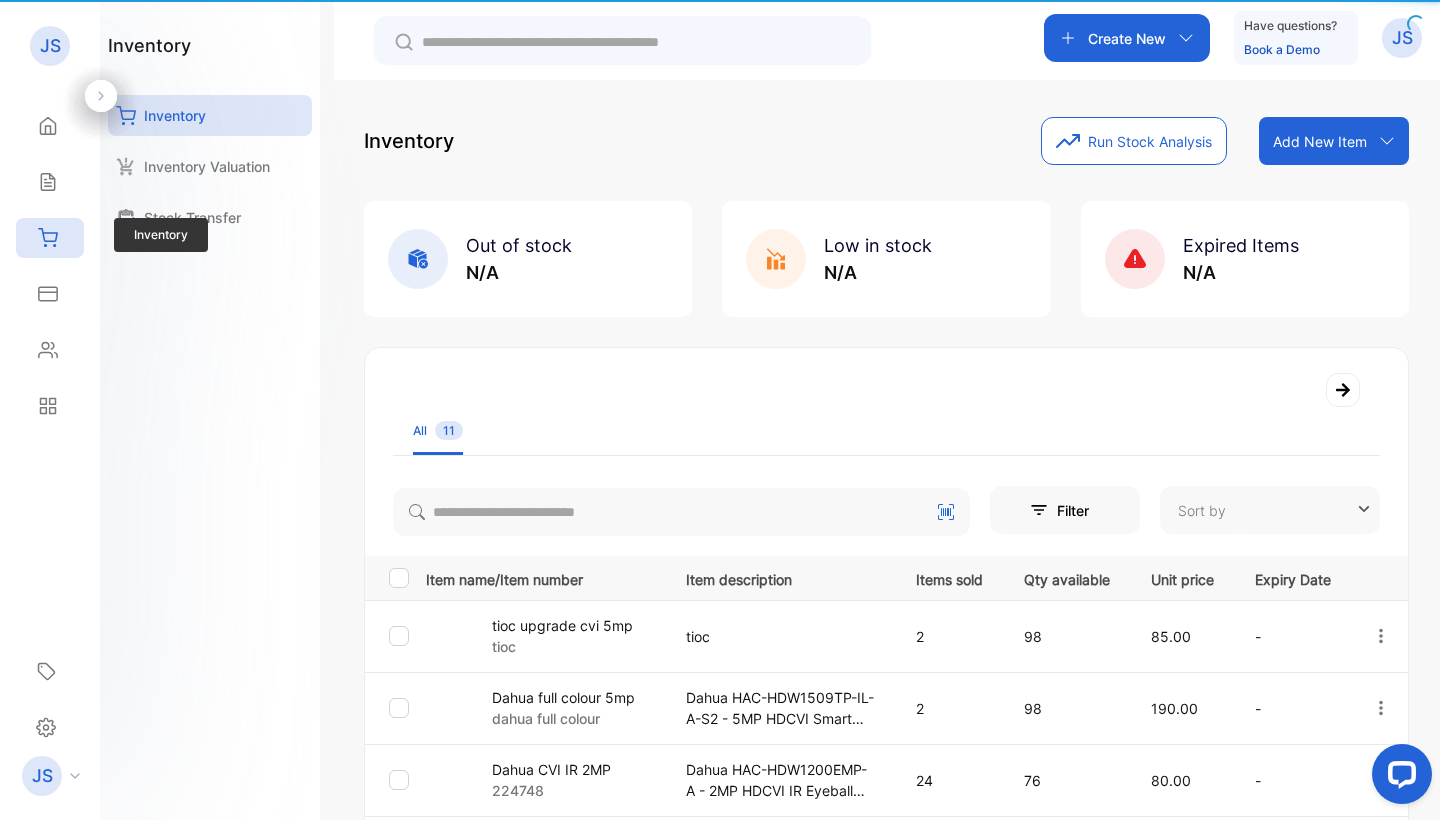 type on "**********" 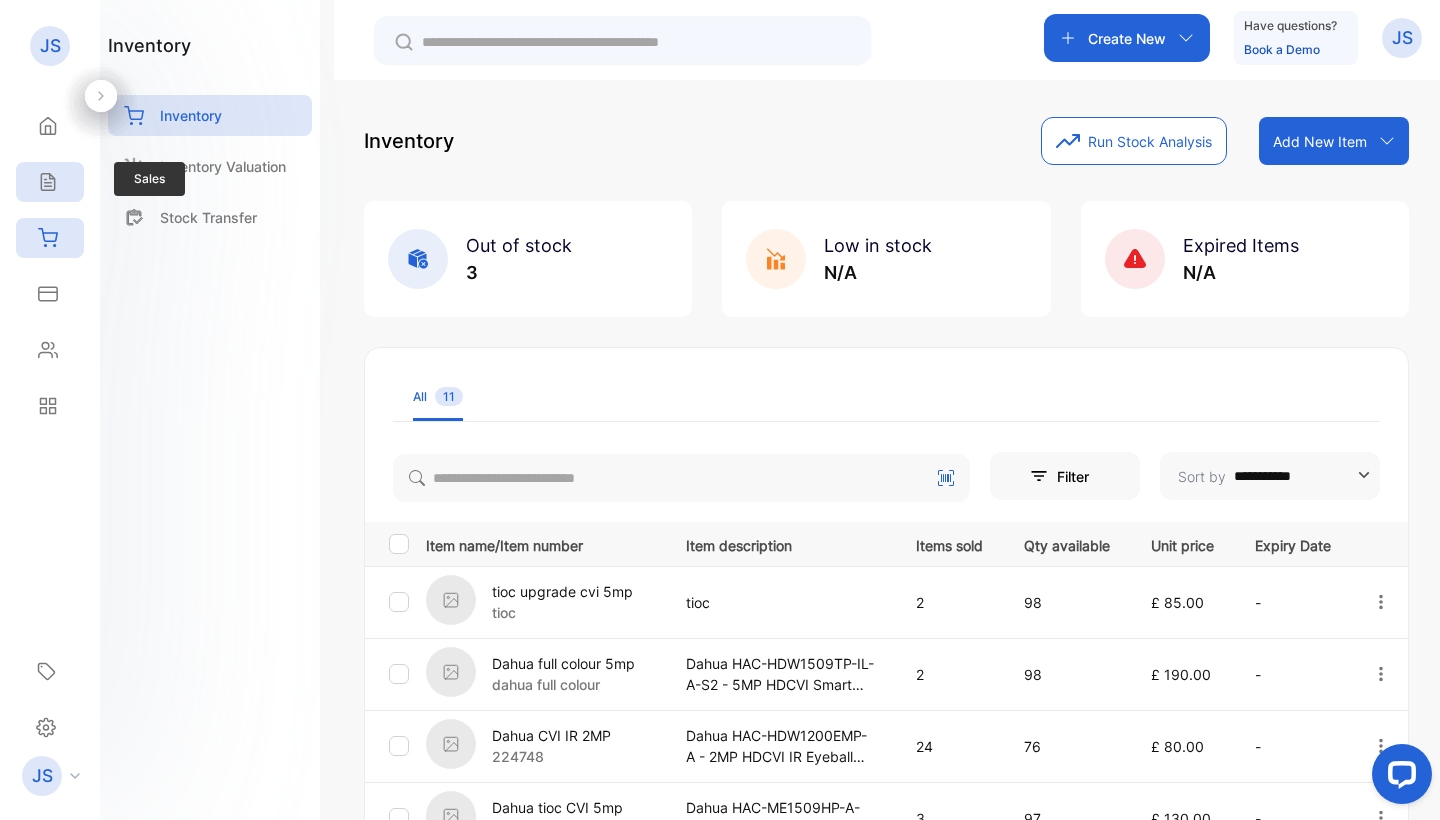 click 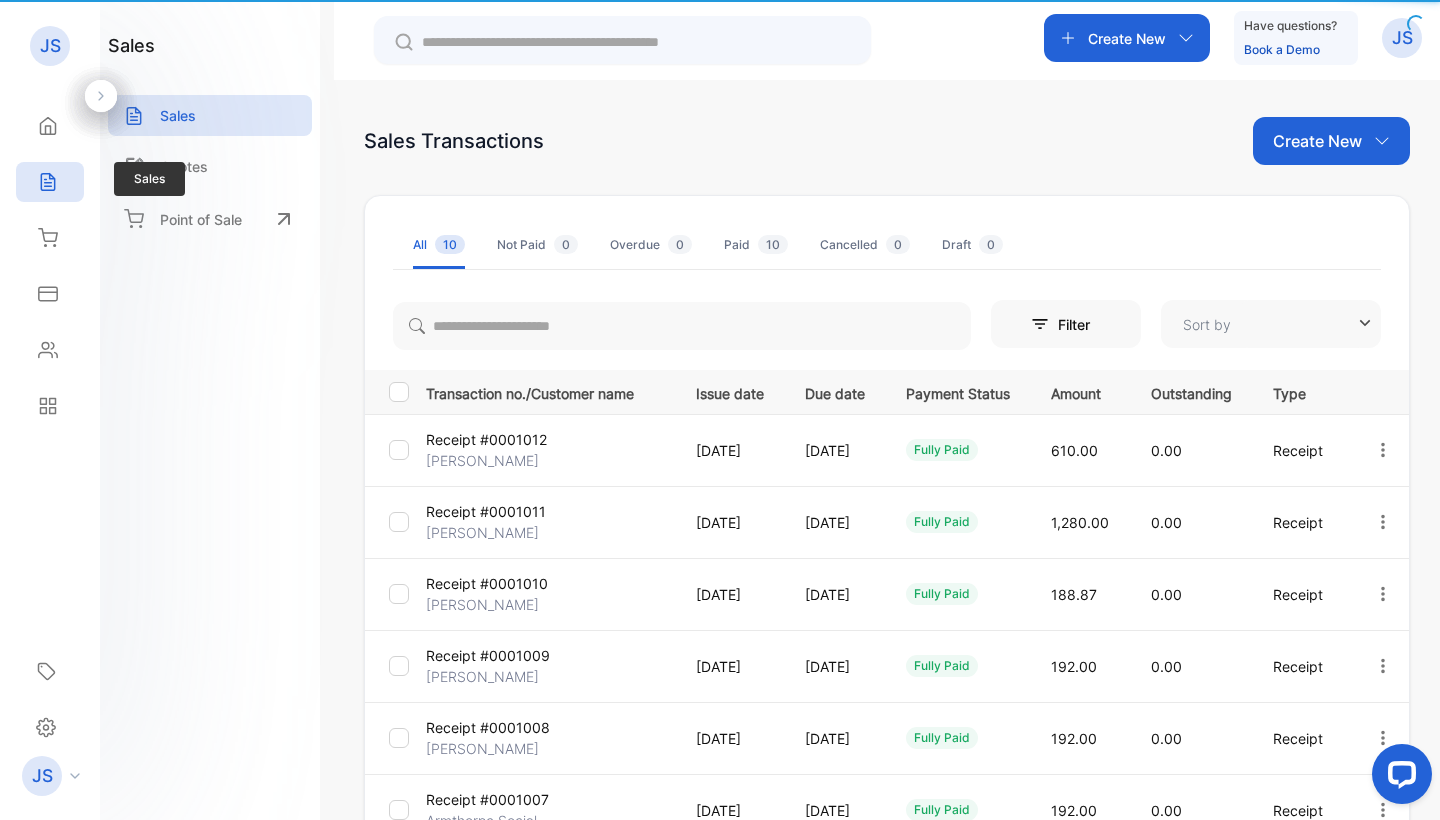type on "**********" 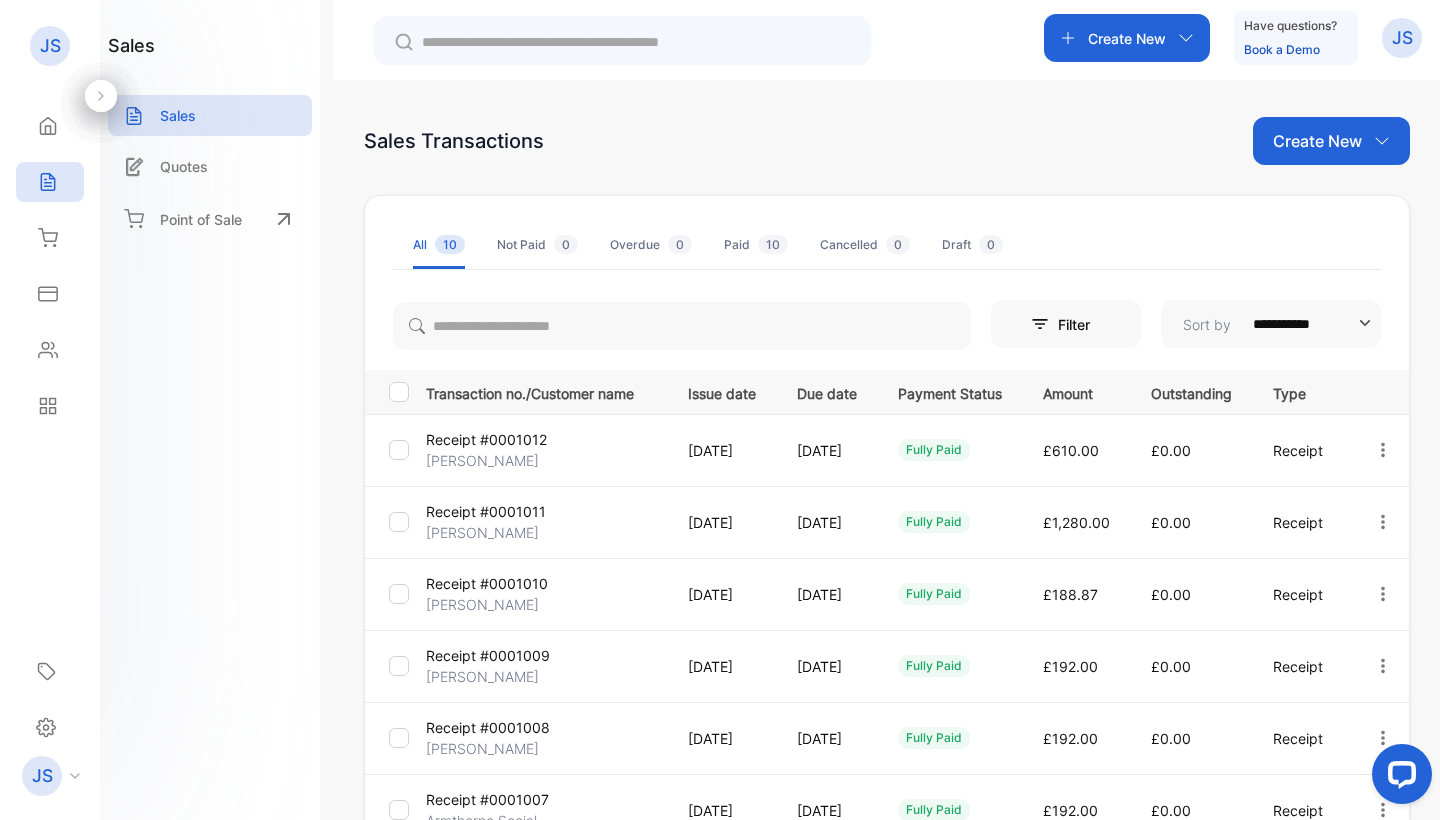 click on "**********" at bounding box center [720, 470] 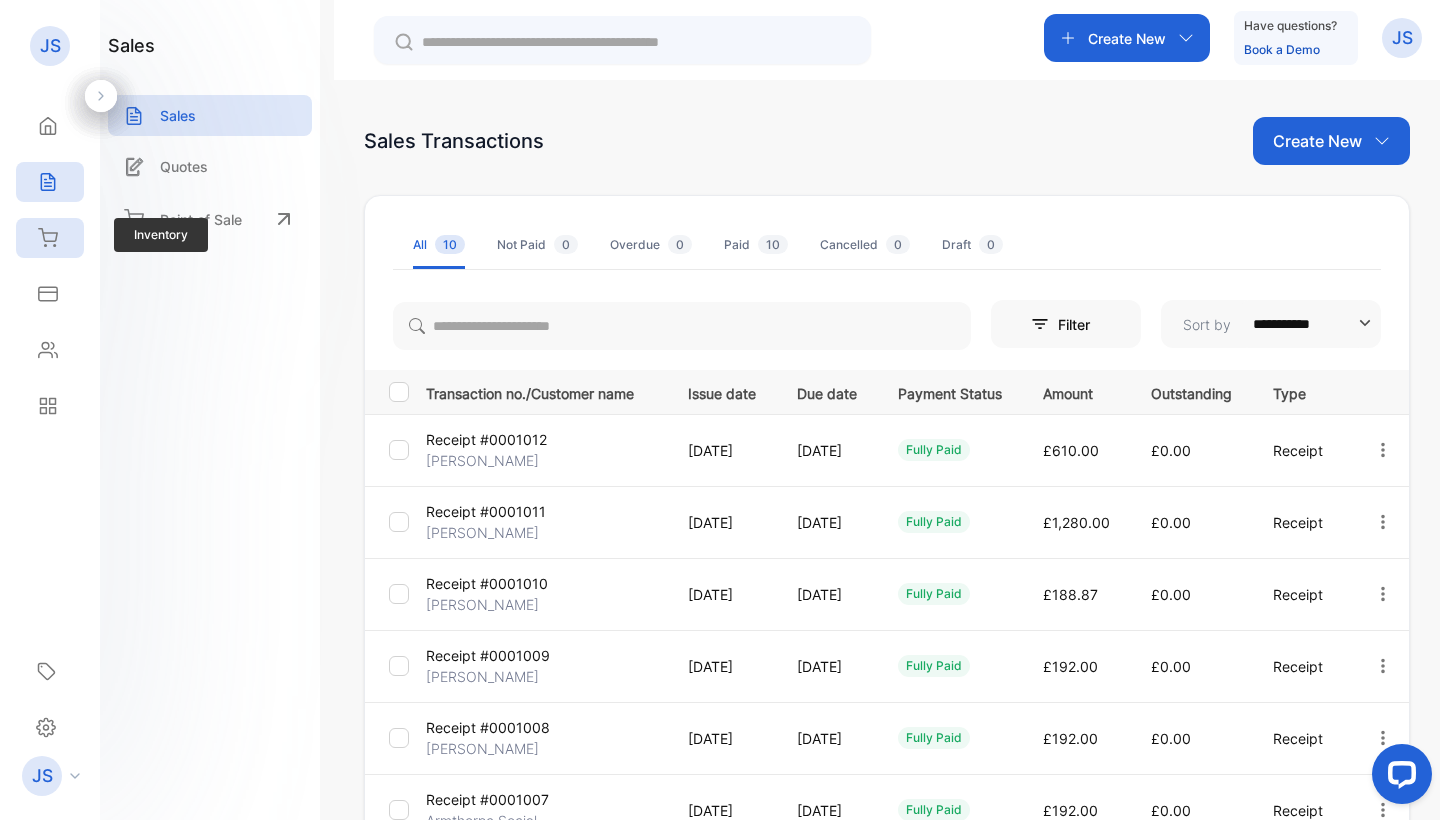 click on "Inventory" at bounding box center [50, 238] 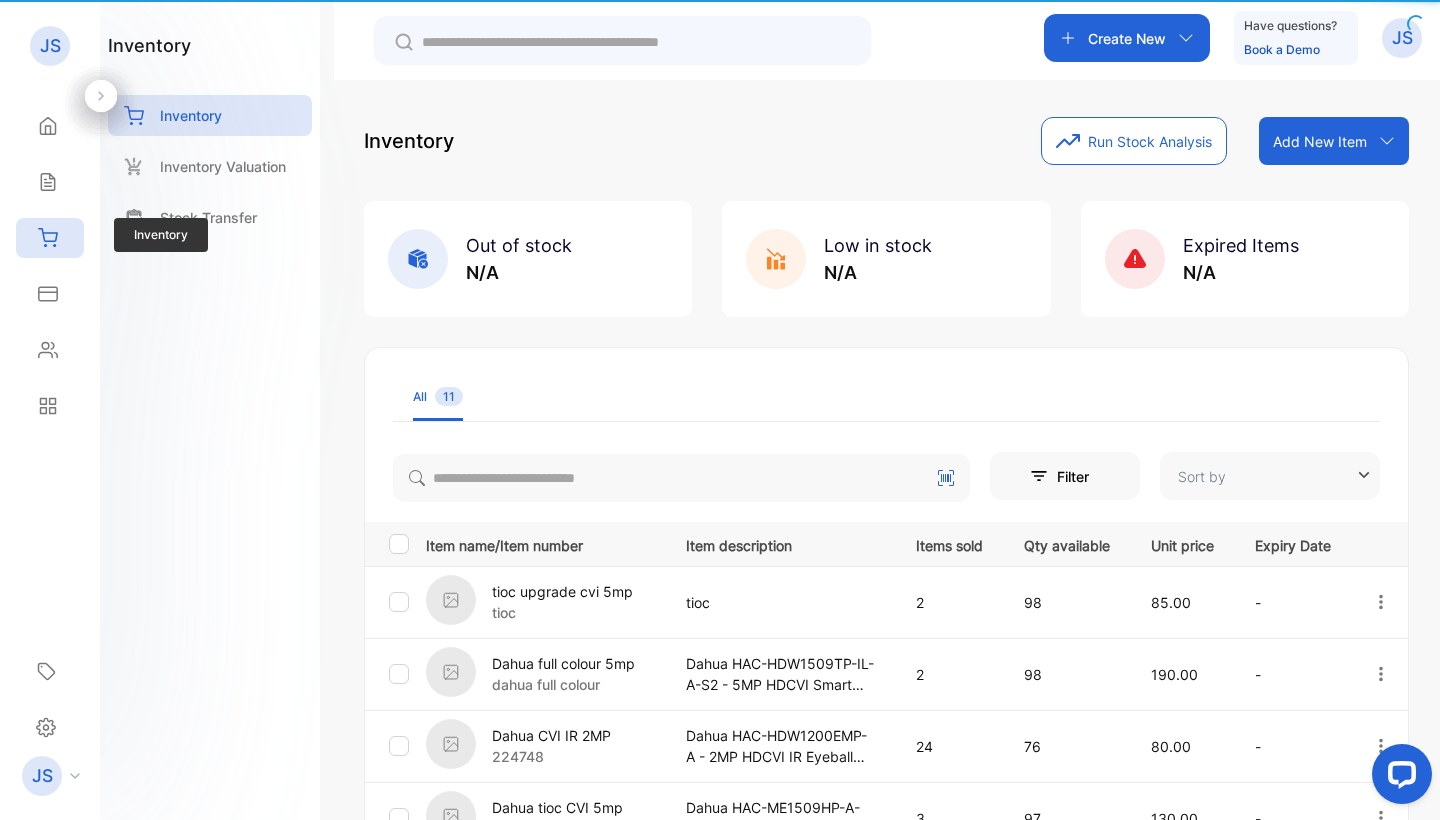 type on "**********" 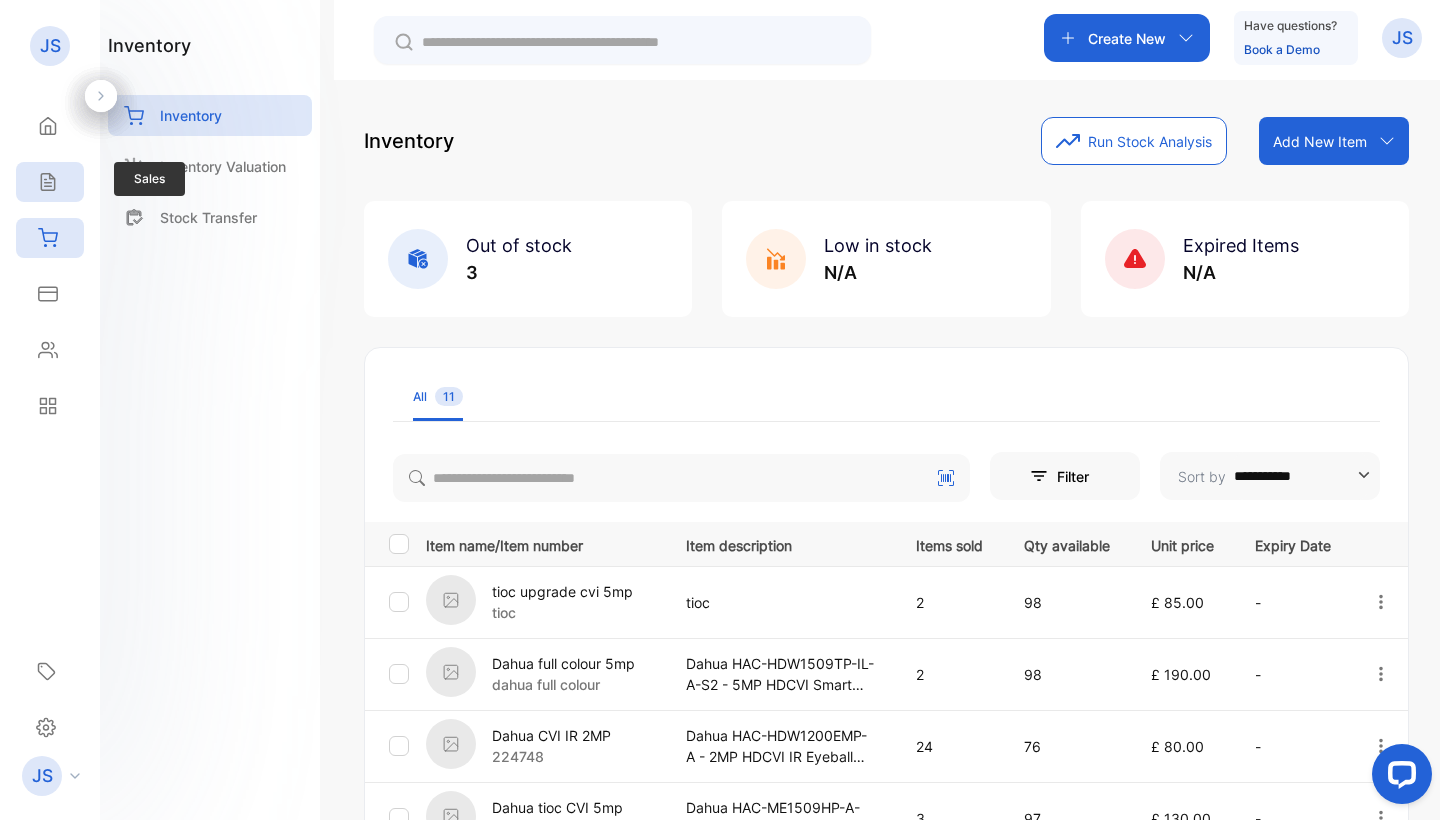 click 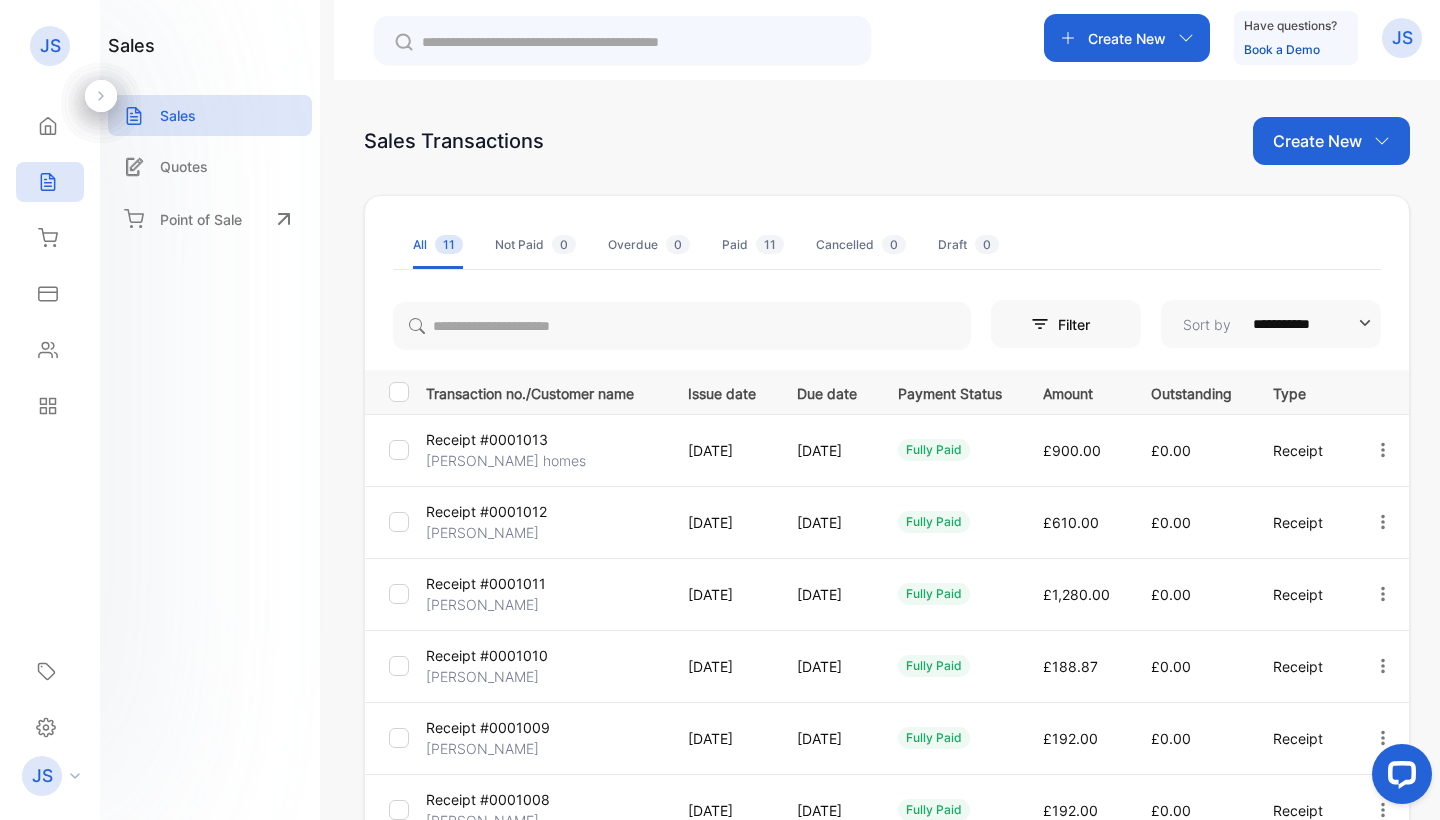 click on "Receipt #0001013 [PERSON_NAME] homes" at bounding box center (541, 450) 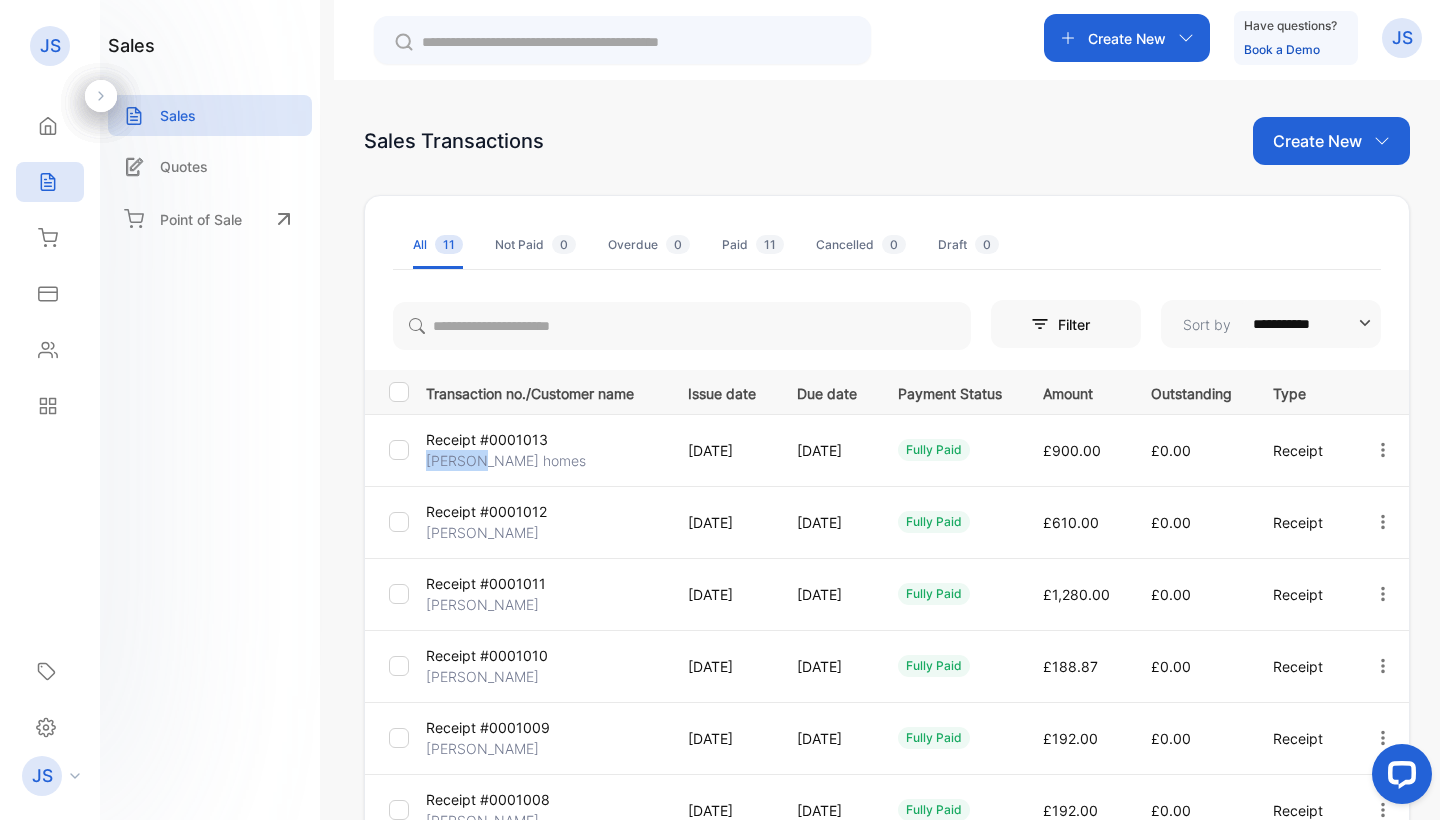 click on "[PERSON_NAME] homes" at bounding box center (506, 460) 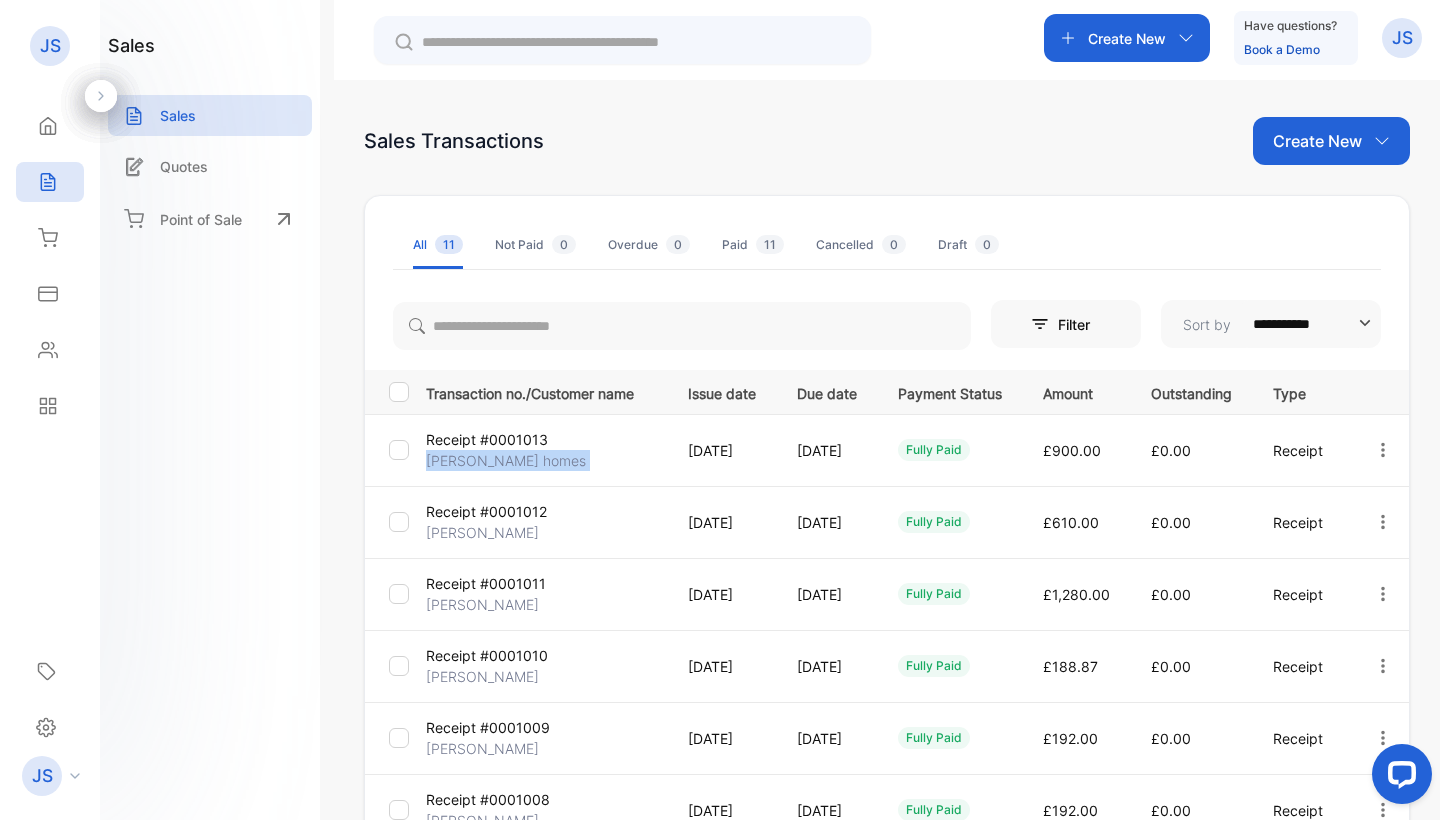 click on "[PERSON_NAME] homes" at bounding box center [506, 460] 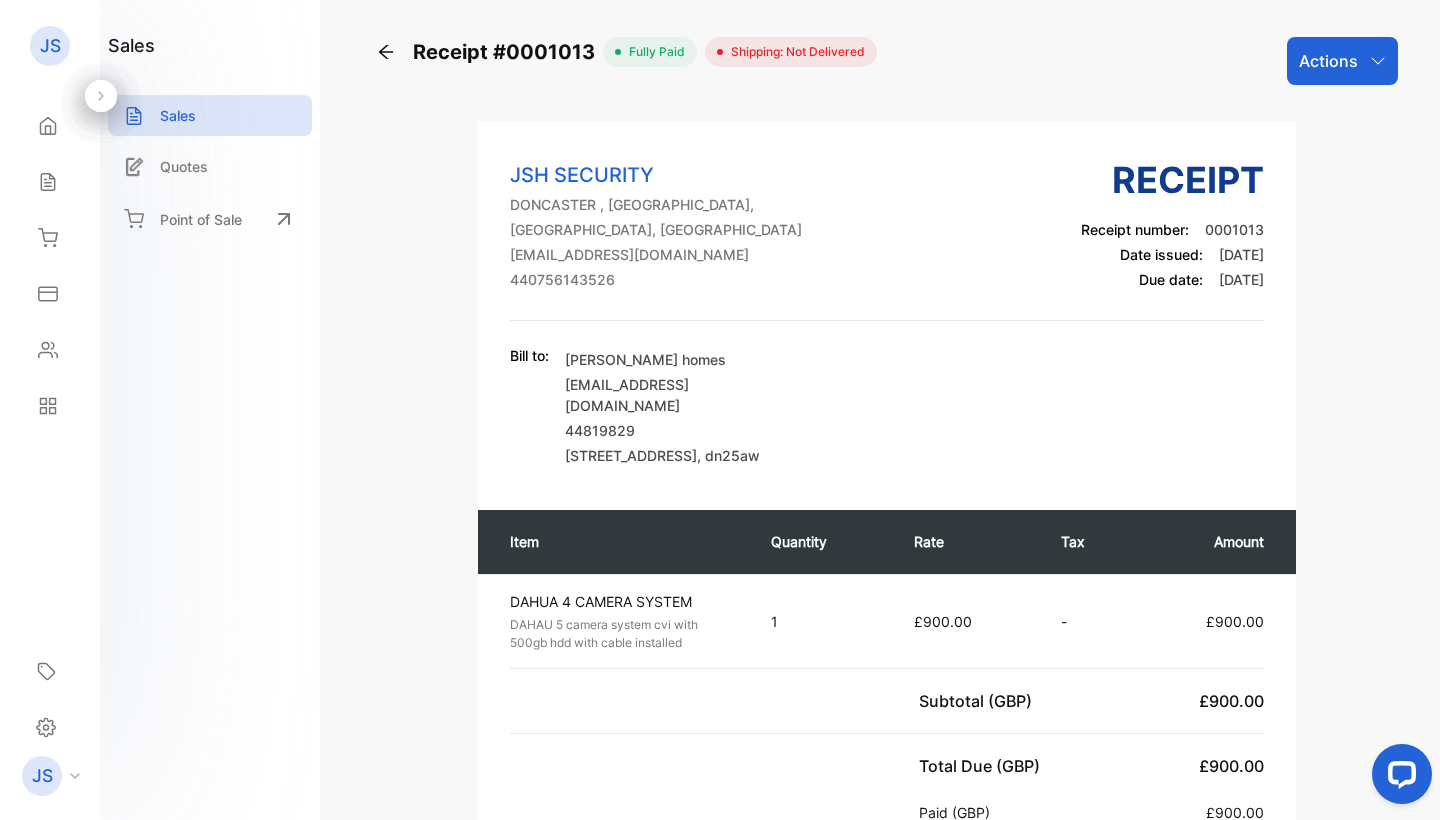 click on "Actions" at bounding box center (1342, 61) 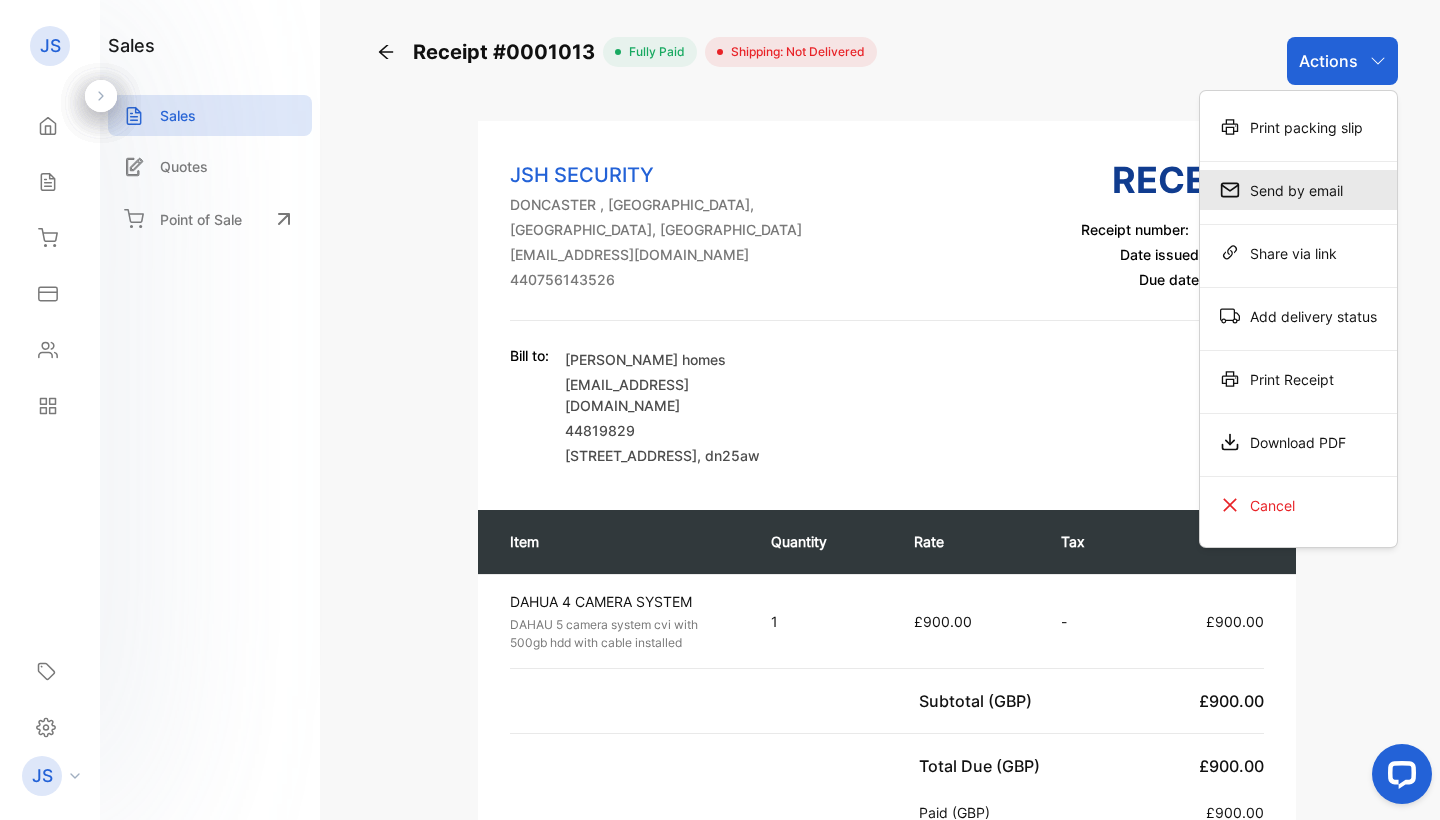 click on "Send by email" at bounding box center (1298, 190) 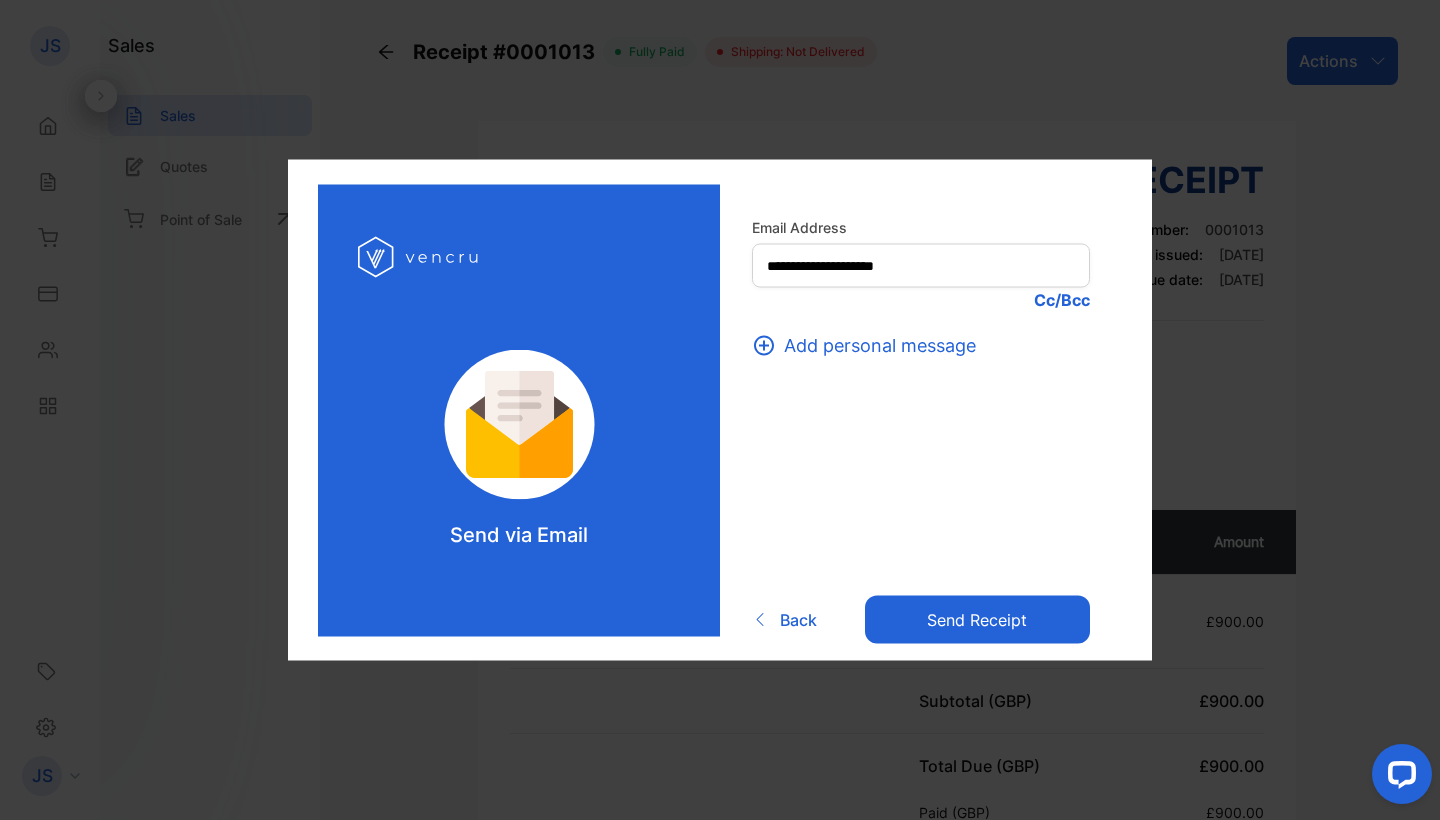 click on "Send receipt" at bounding box center [977, 619] 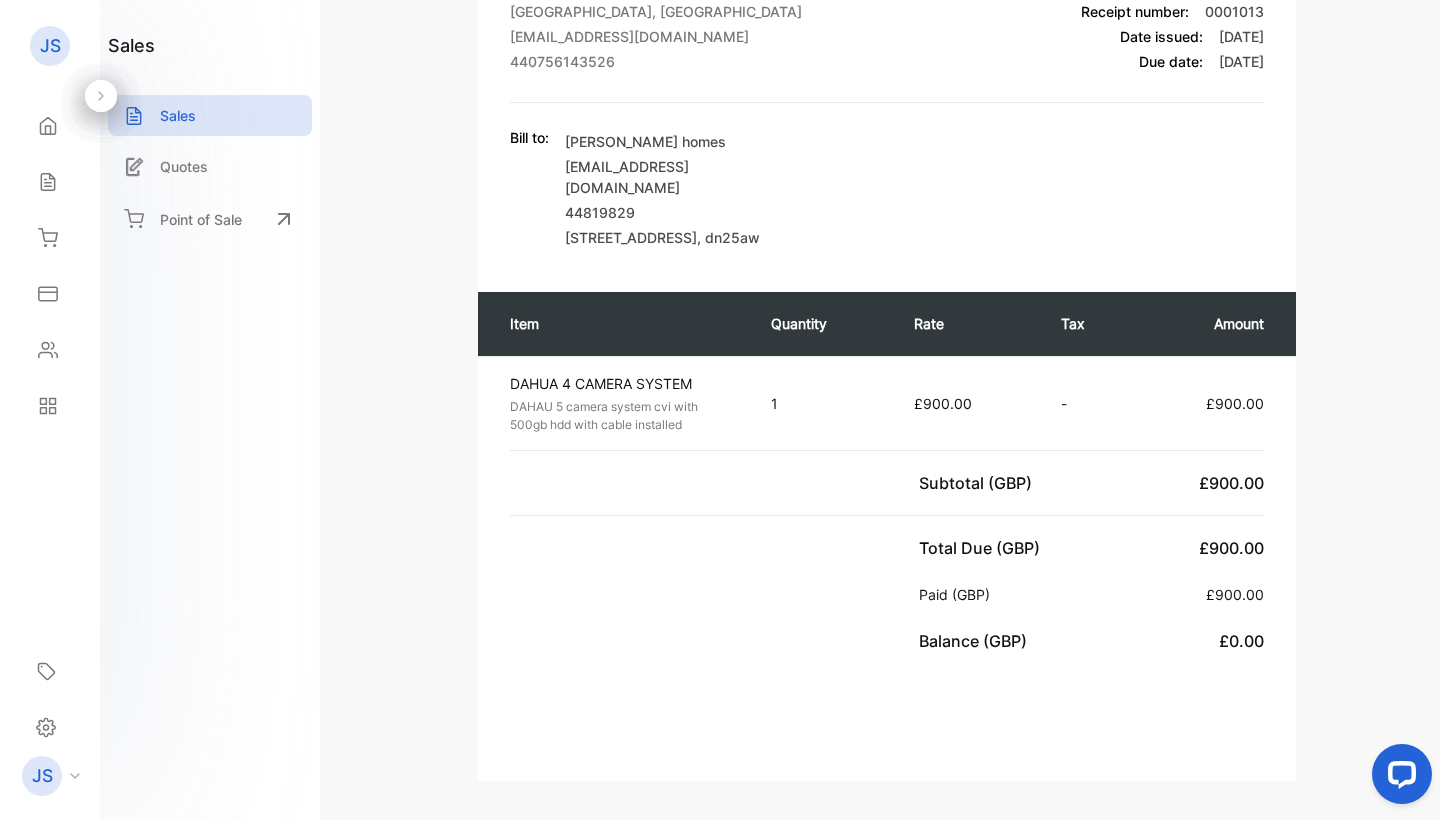 scroll, scrollTop: 219, scrollLeft: 0, axis: vertical 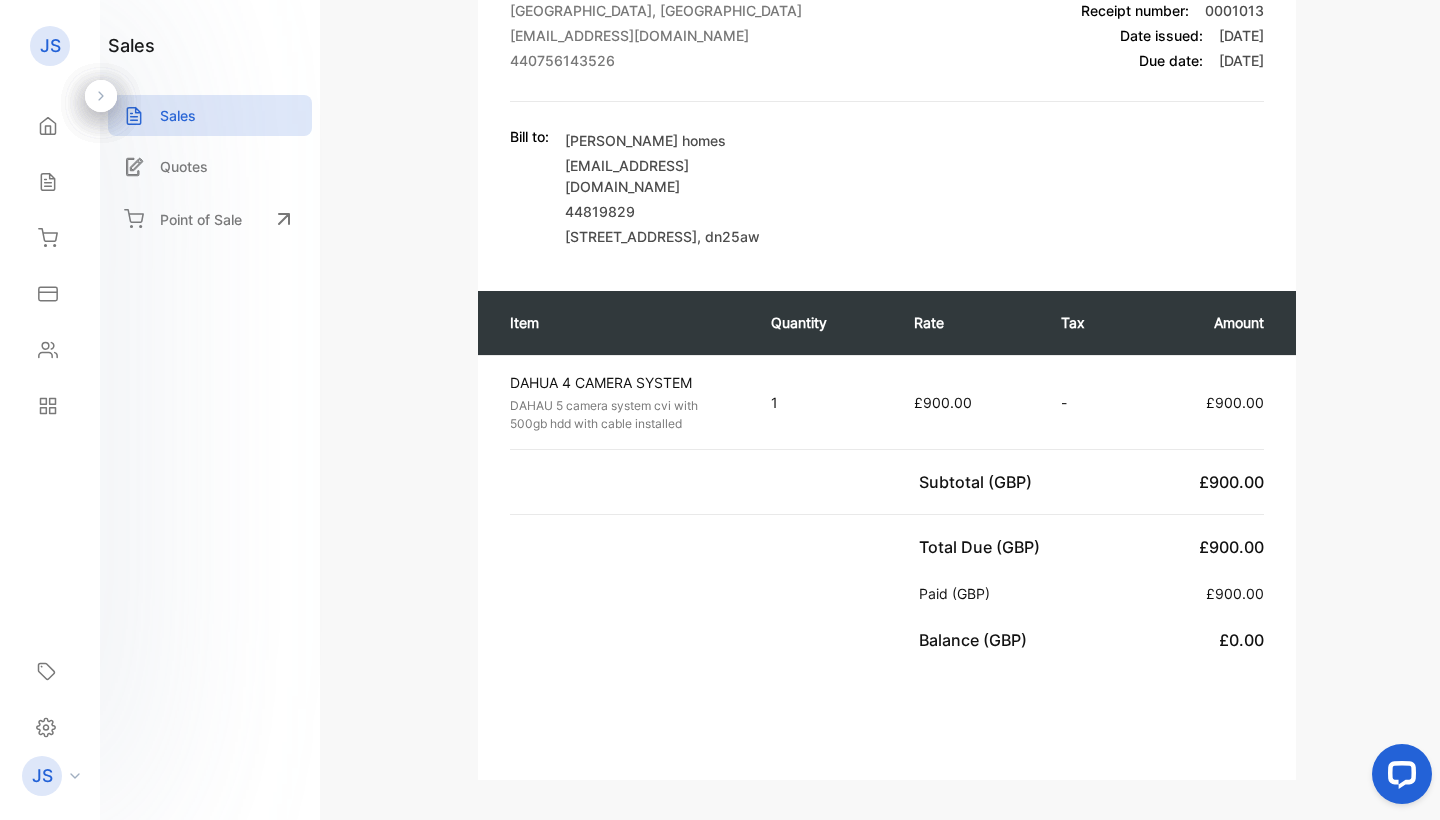 click on "DAHUA 4 CAMERA SYSTEM" at bounding box center [622, 382] 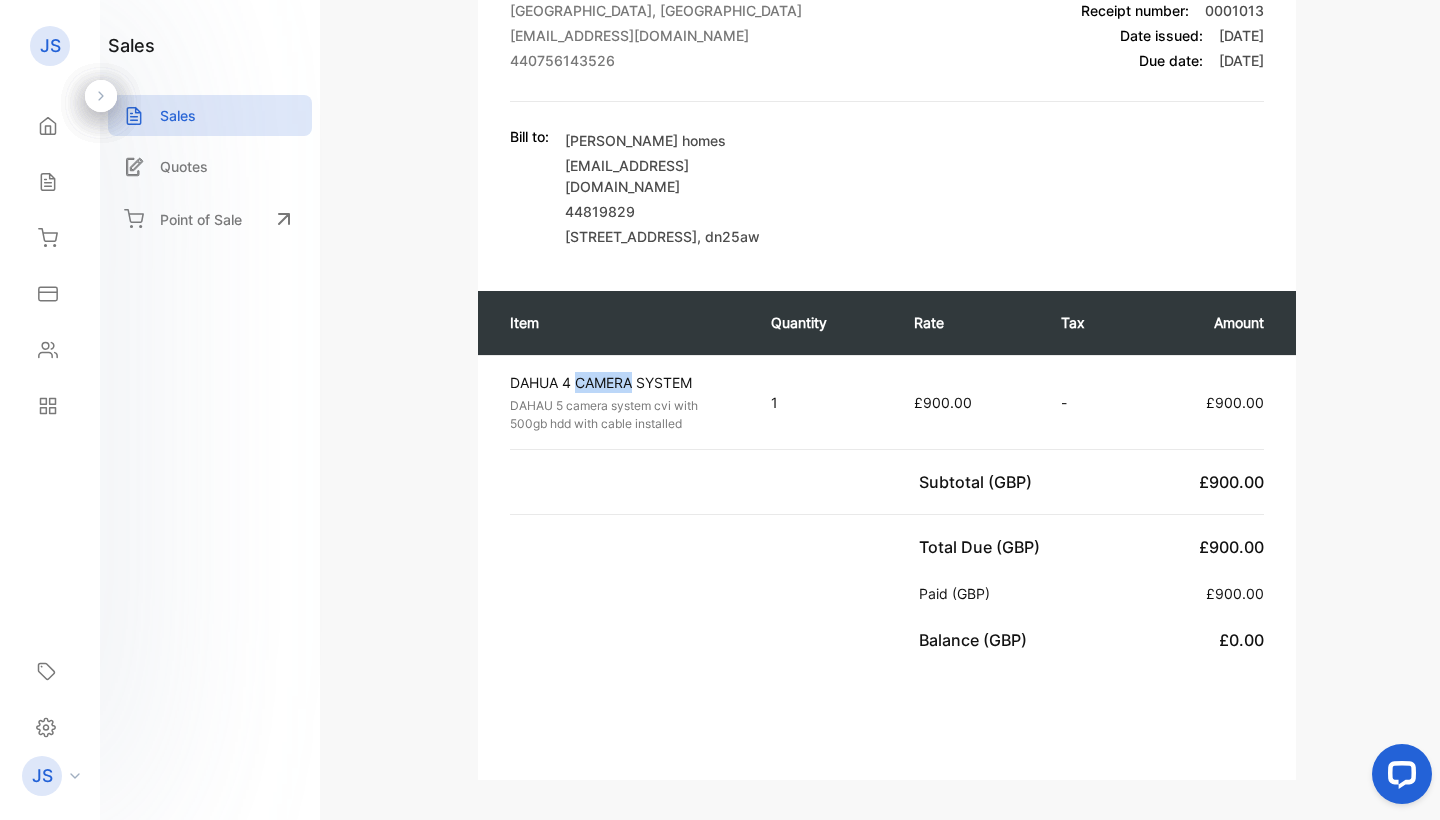 click on "DAHUA 4 CAMERA SYSTEM" at bounding box center (622, 382) 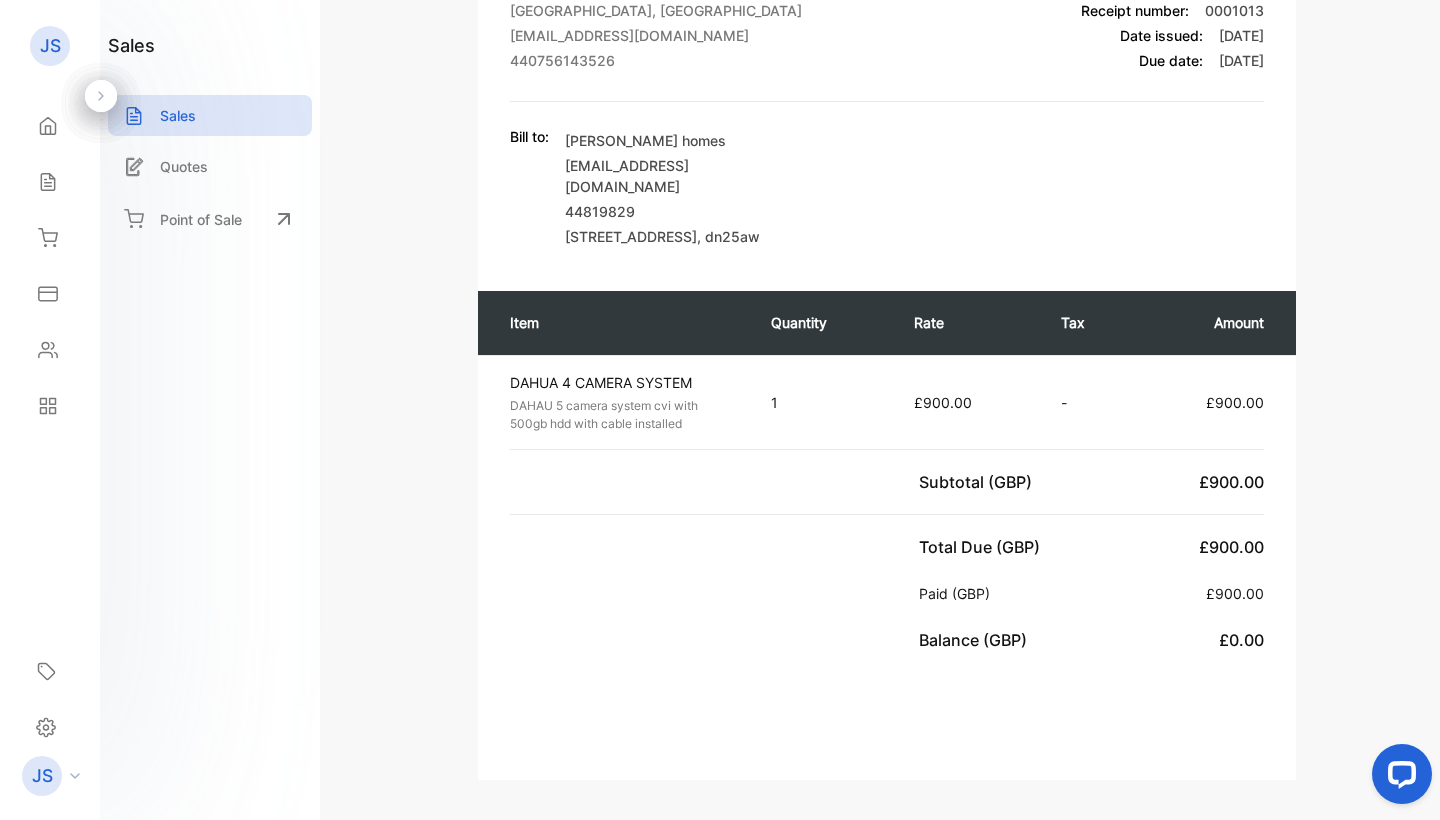 click on "DAHAU 5 camera system  cvi with 500gb hdd with cable installed" at bounding box center (622, 415) 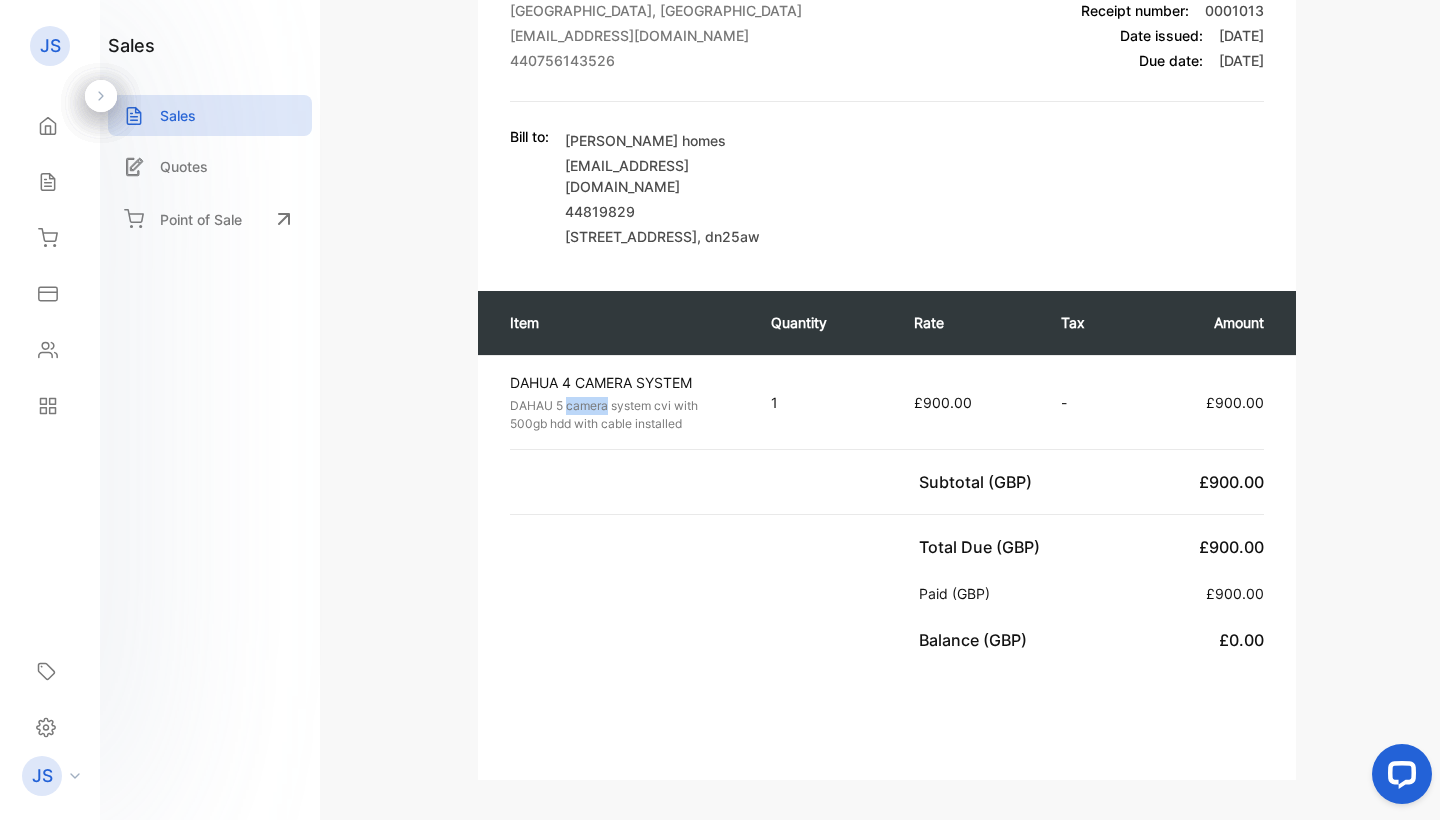 click on "DAHAU 5 camera system  cvi with 500gb hdd with cable installed" at bounding box center [622, 415] 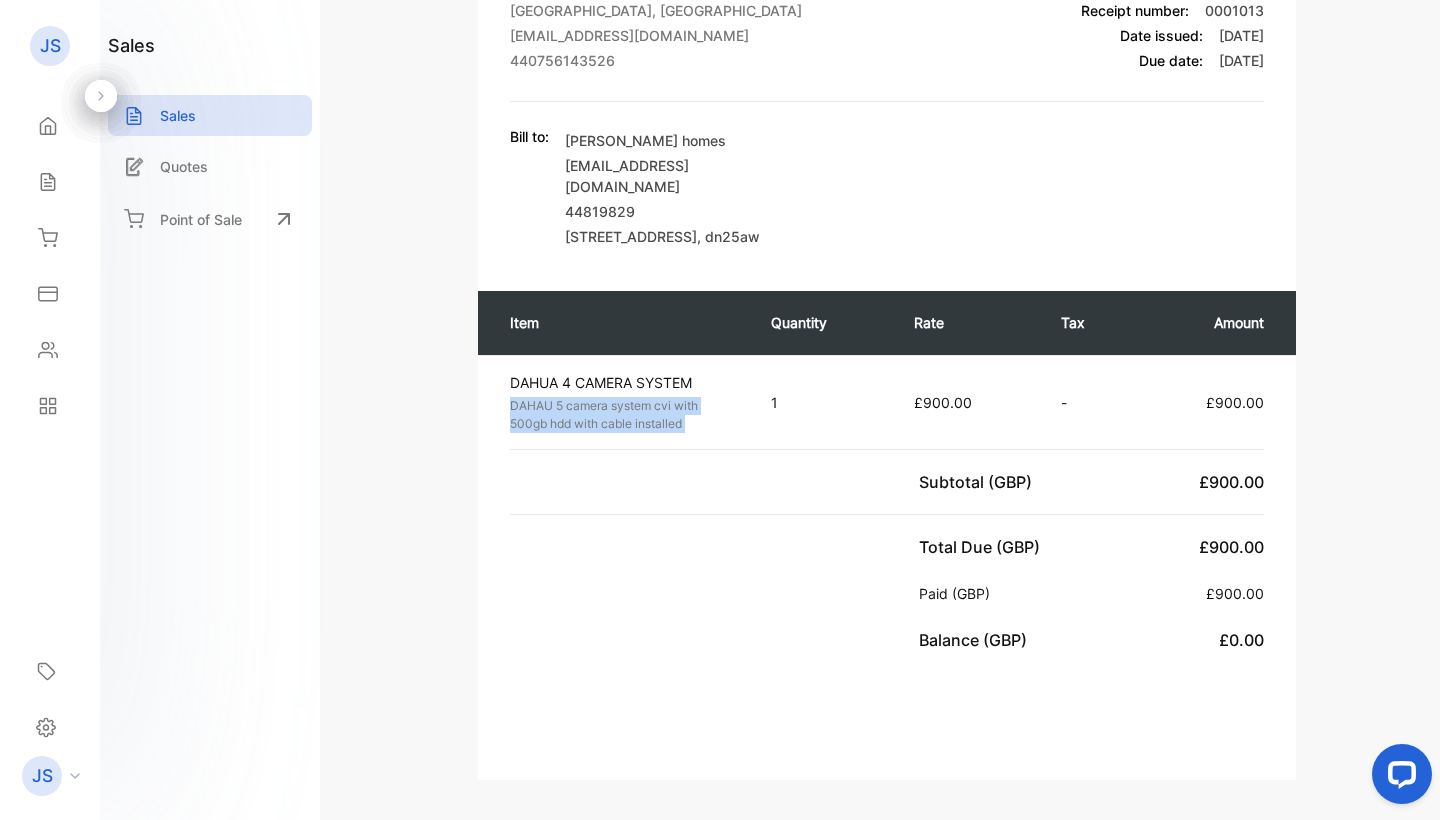 click on "DAHAU 5 camera system  cvi with 500gb hdd with cable installed" at bounding box center [622, 415] 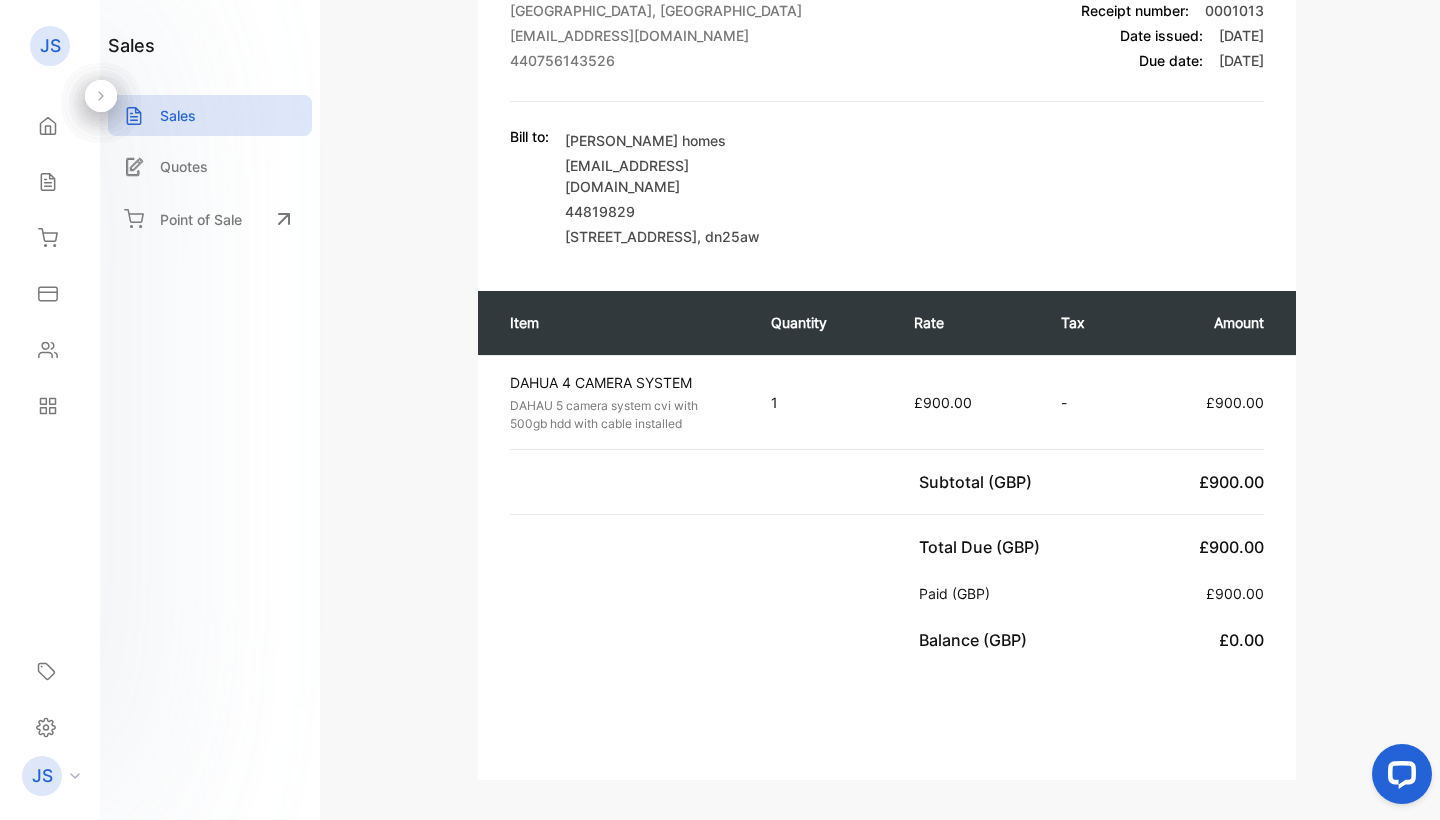 click on "Total Due (GBP) £900.00 Paid (GBP) £900.00 Balance (GBP) £0.00" at bounding box center (887, 593) 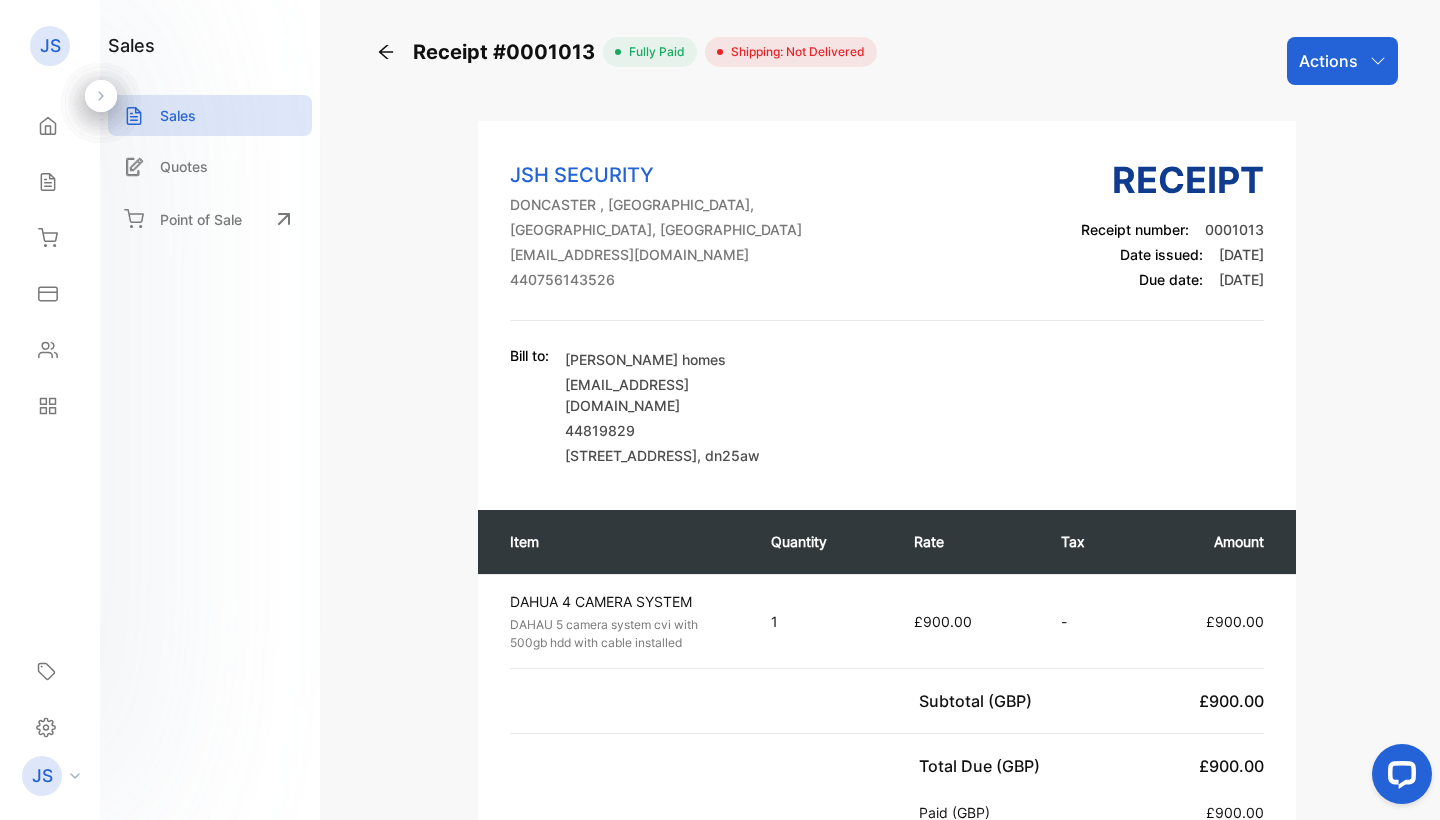 scroll, scrollTop: 0, scrollLeft: 0, axis: both 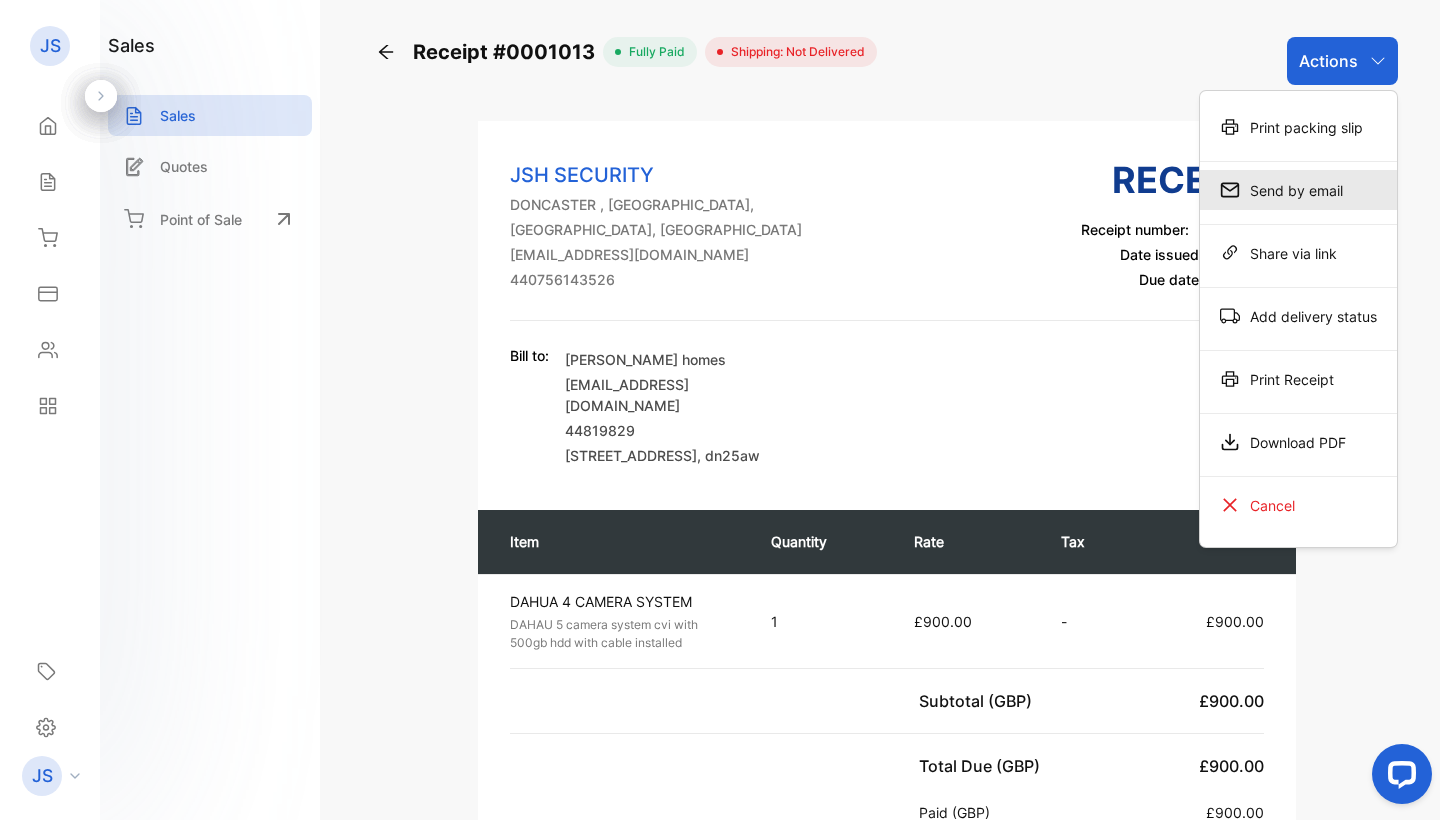 click on "Send by email" at bounding box center (1298, 190) 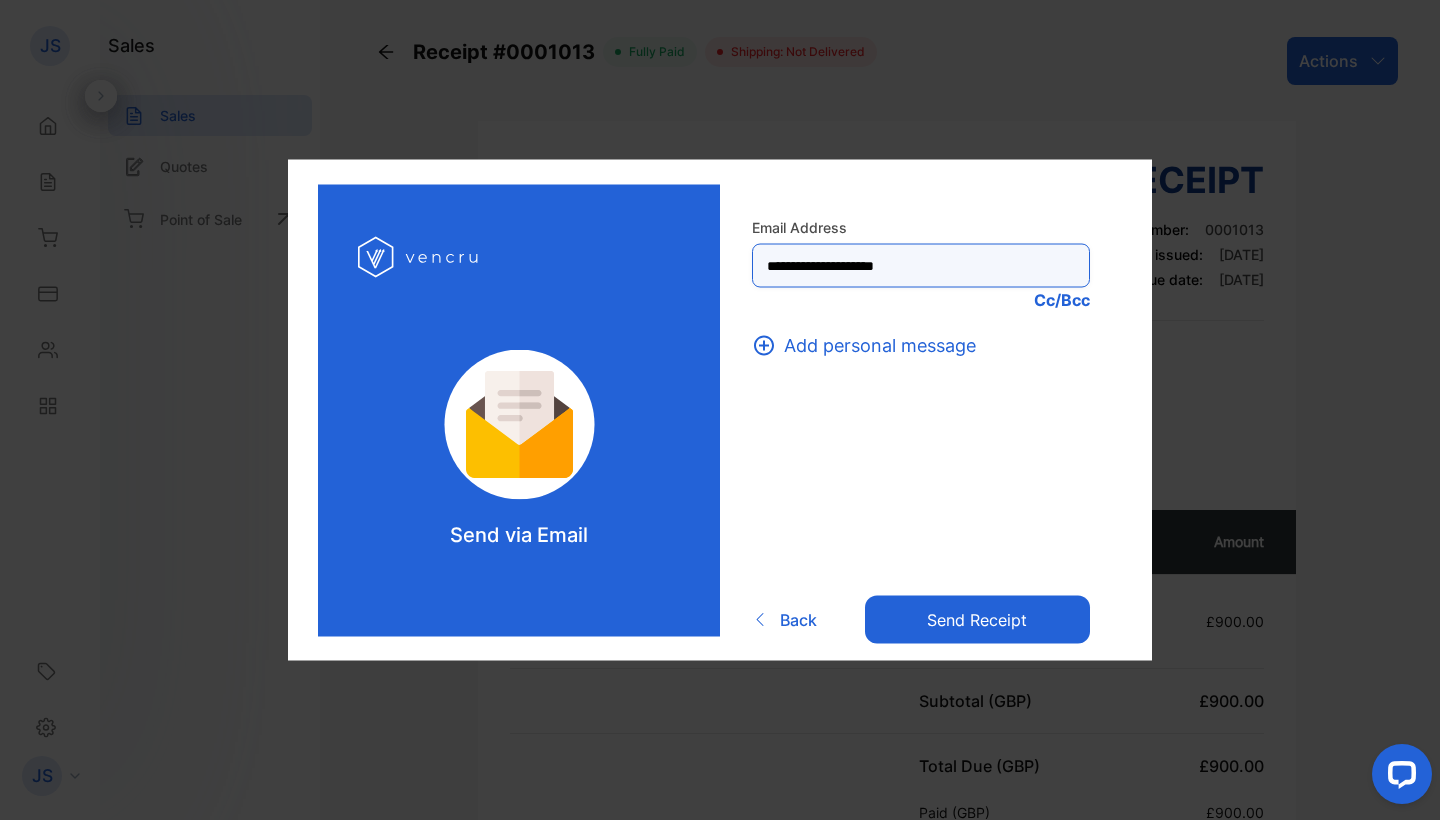 click on "**********" at bounding box center [921, 266] 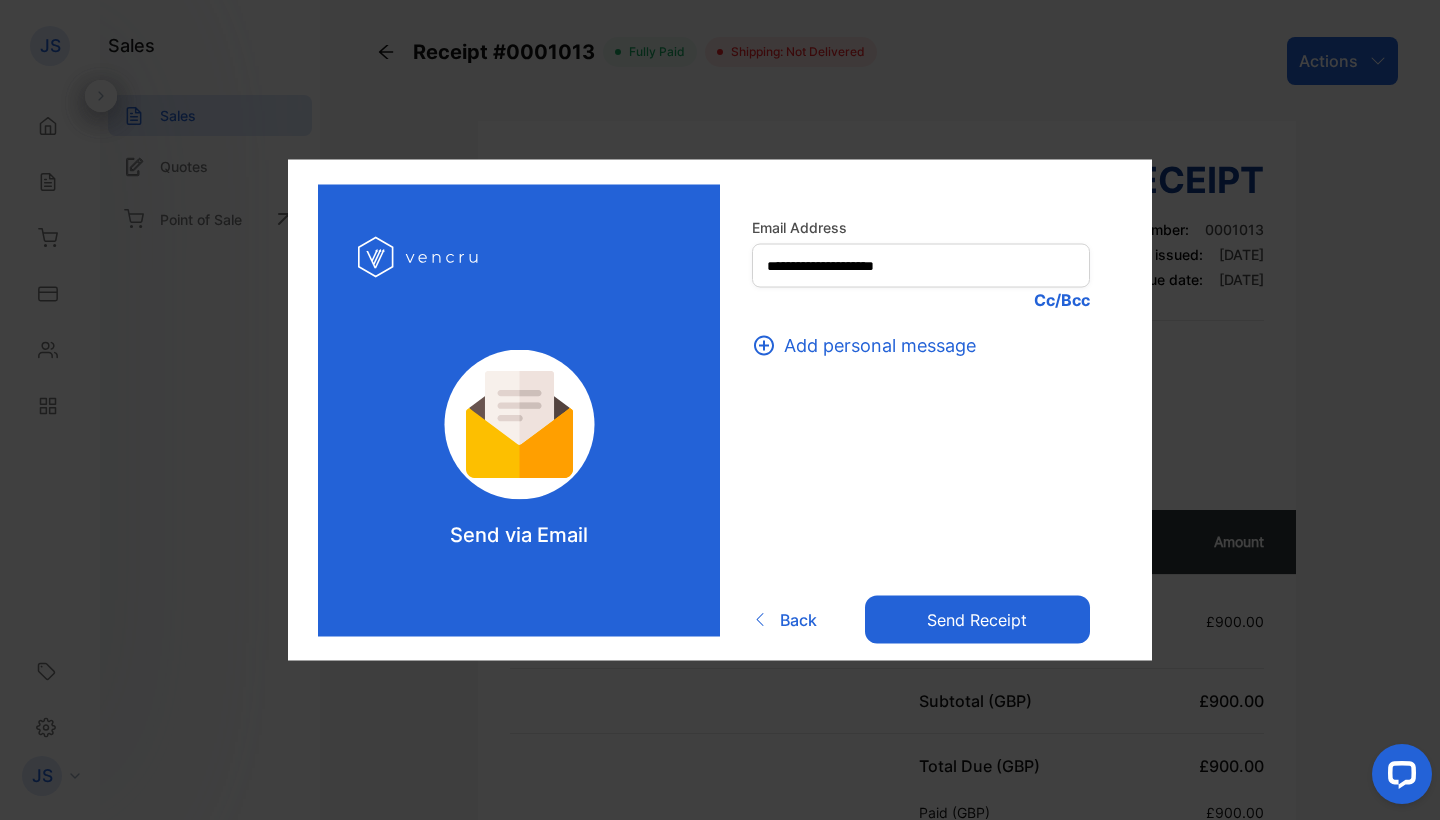 click on "Send receipt" at bounding box center (977, 619) 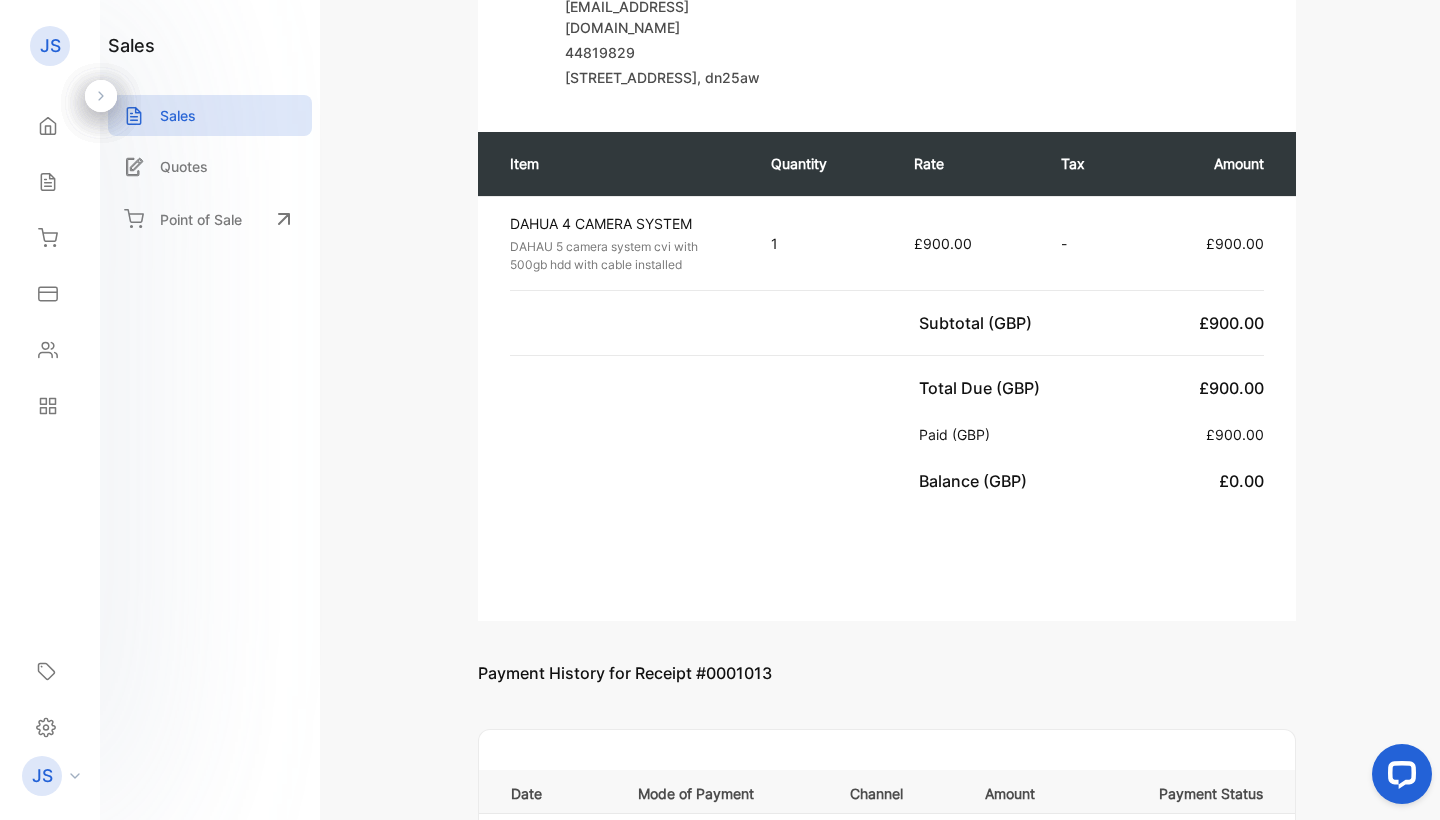 scroll, scrollTop: 428, scrollLeft: 0, axis: vertical 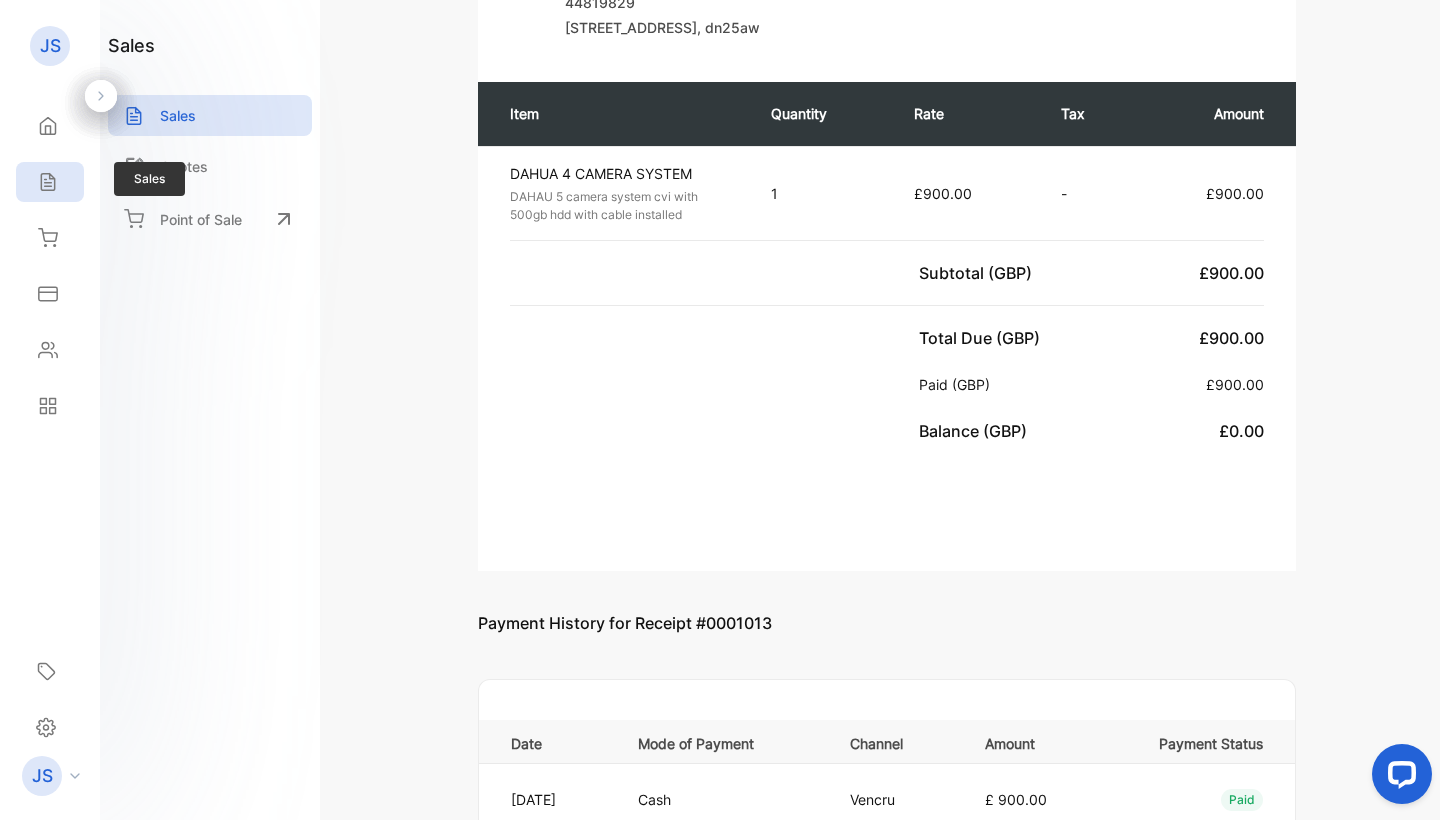 click on "Sales" at bounding box center (50, 182) 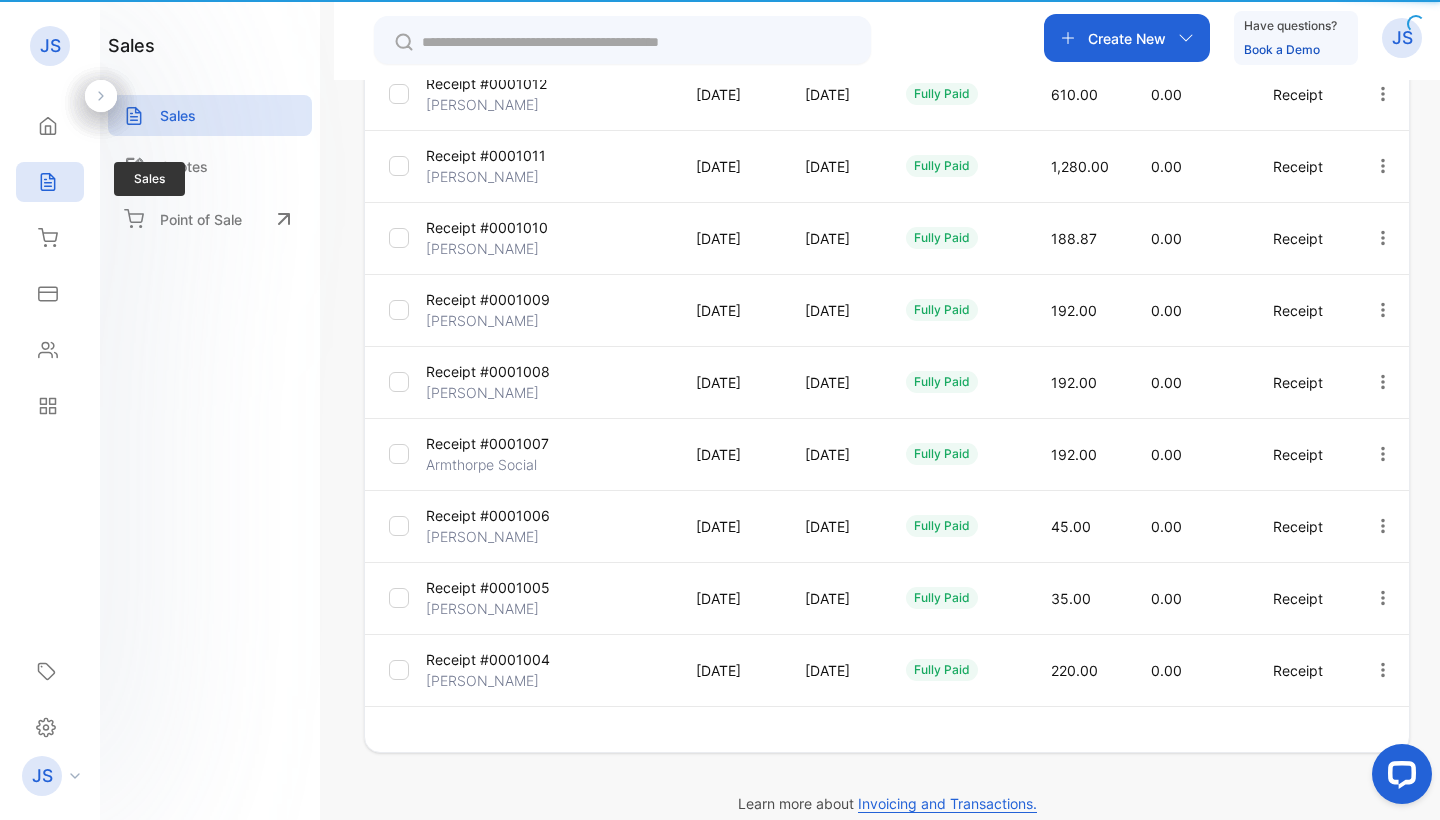 type on "**********" 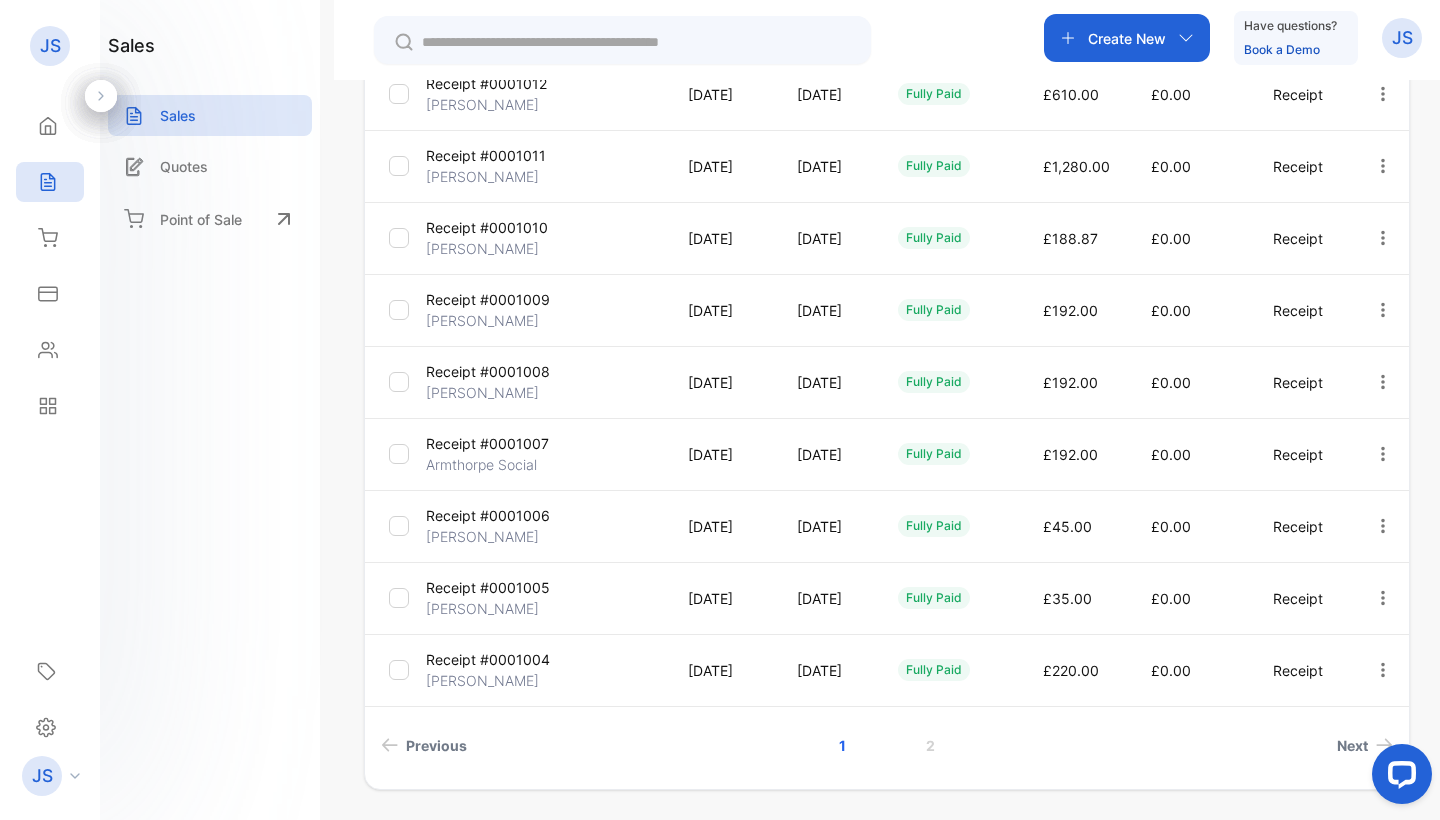 click on "Quotes" at bounding box center (210, 166) 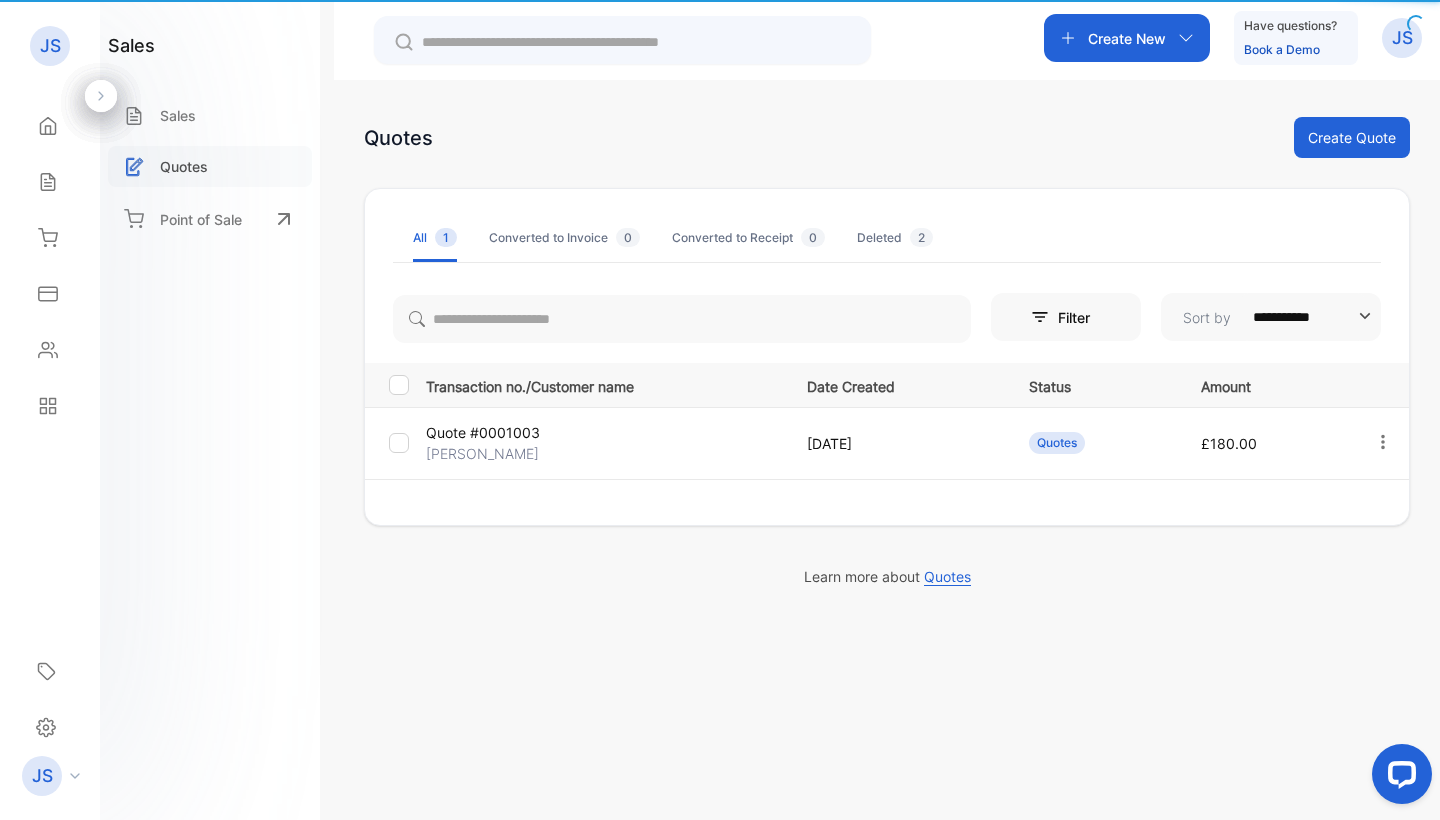 scroll, scrollTop: 0, scrollLeft: 0, axis: both 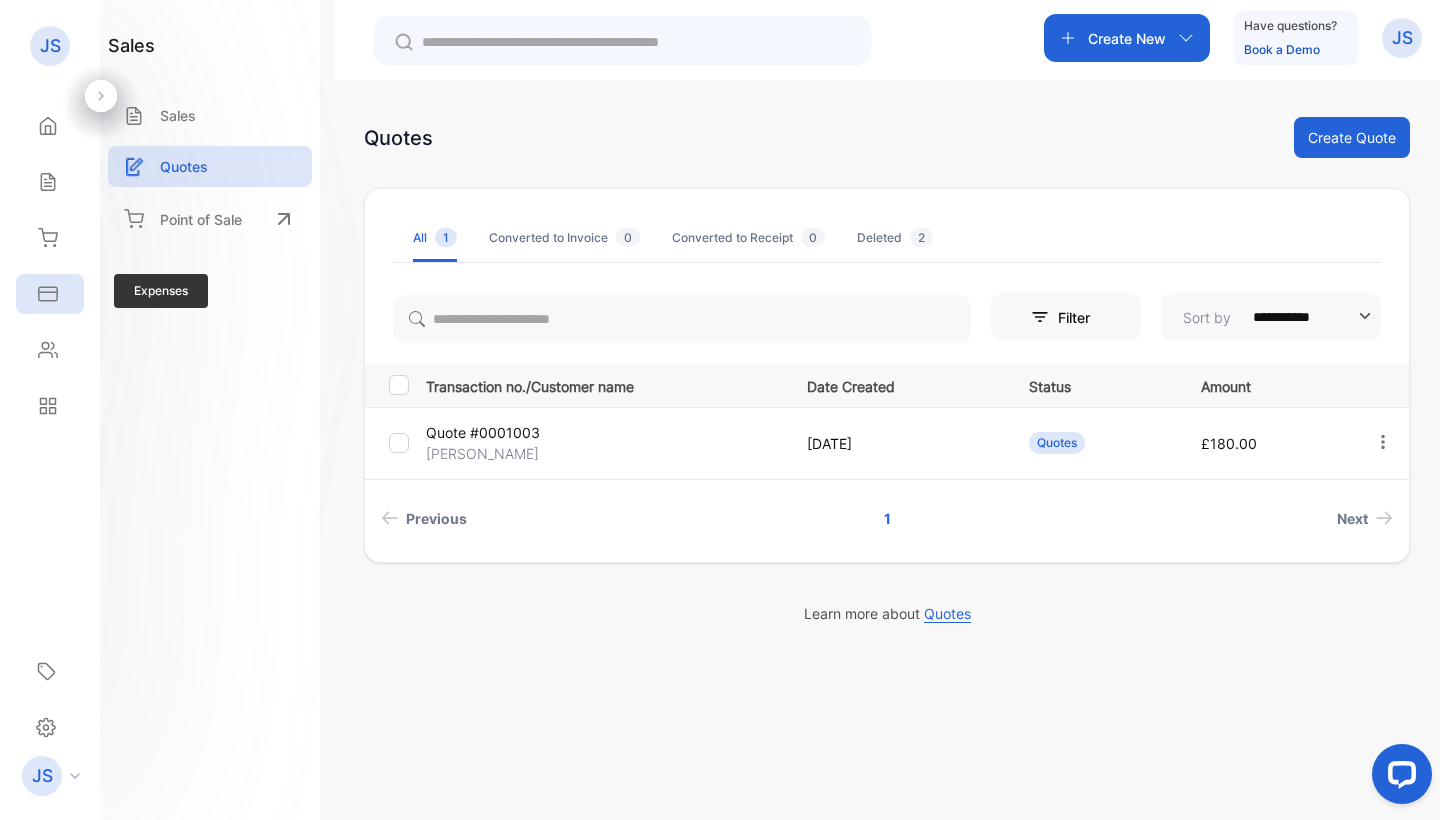 click on "Expenses" at bounding box center (50, 294) 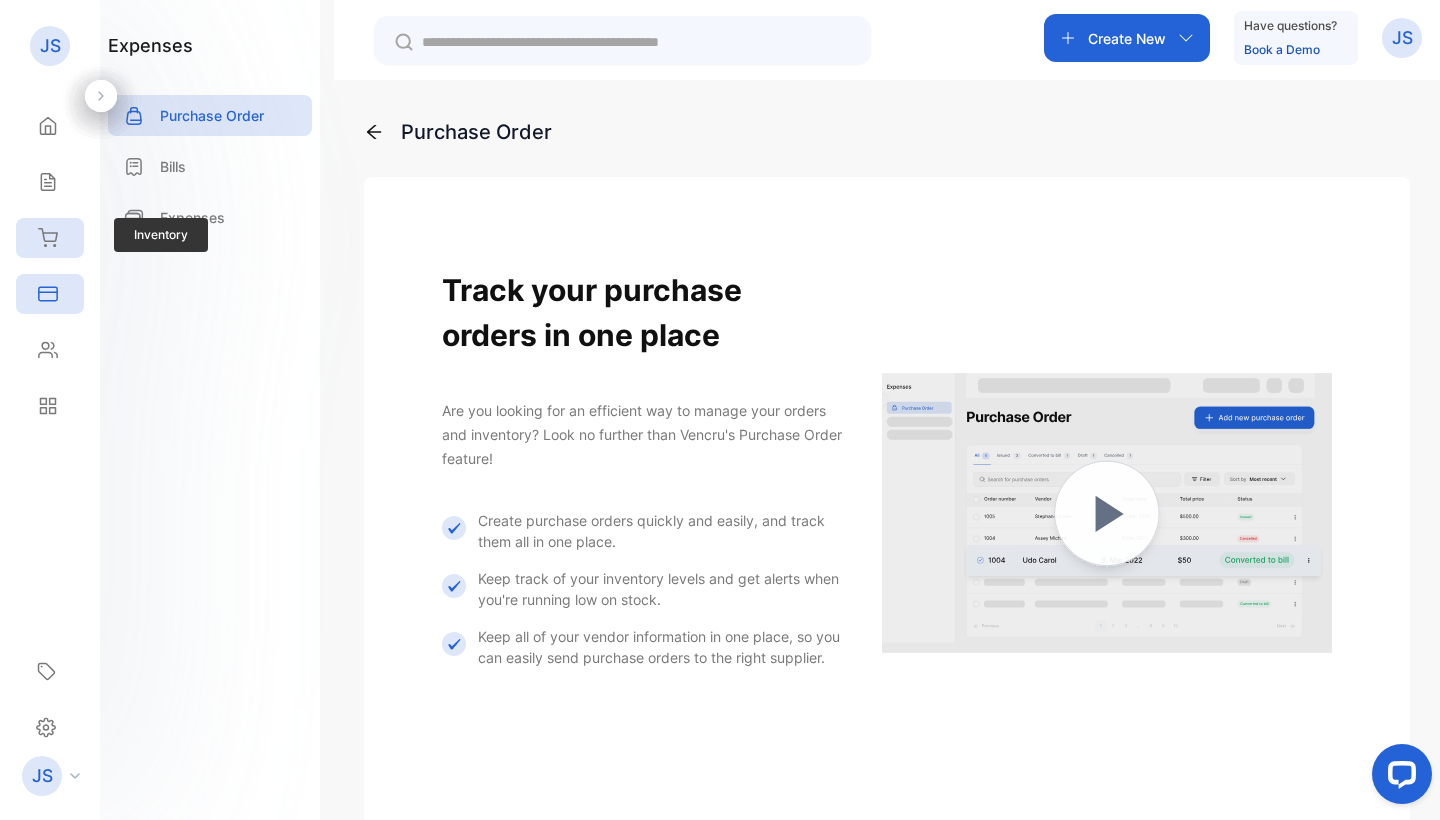 click 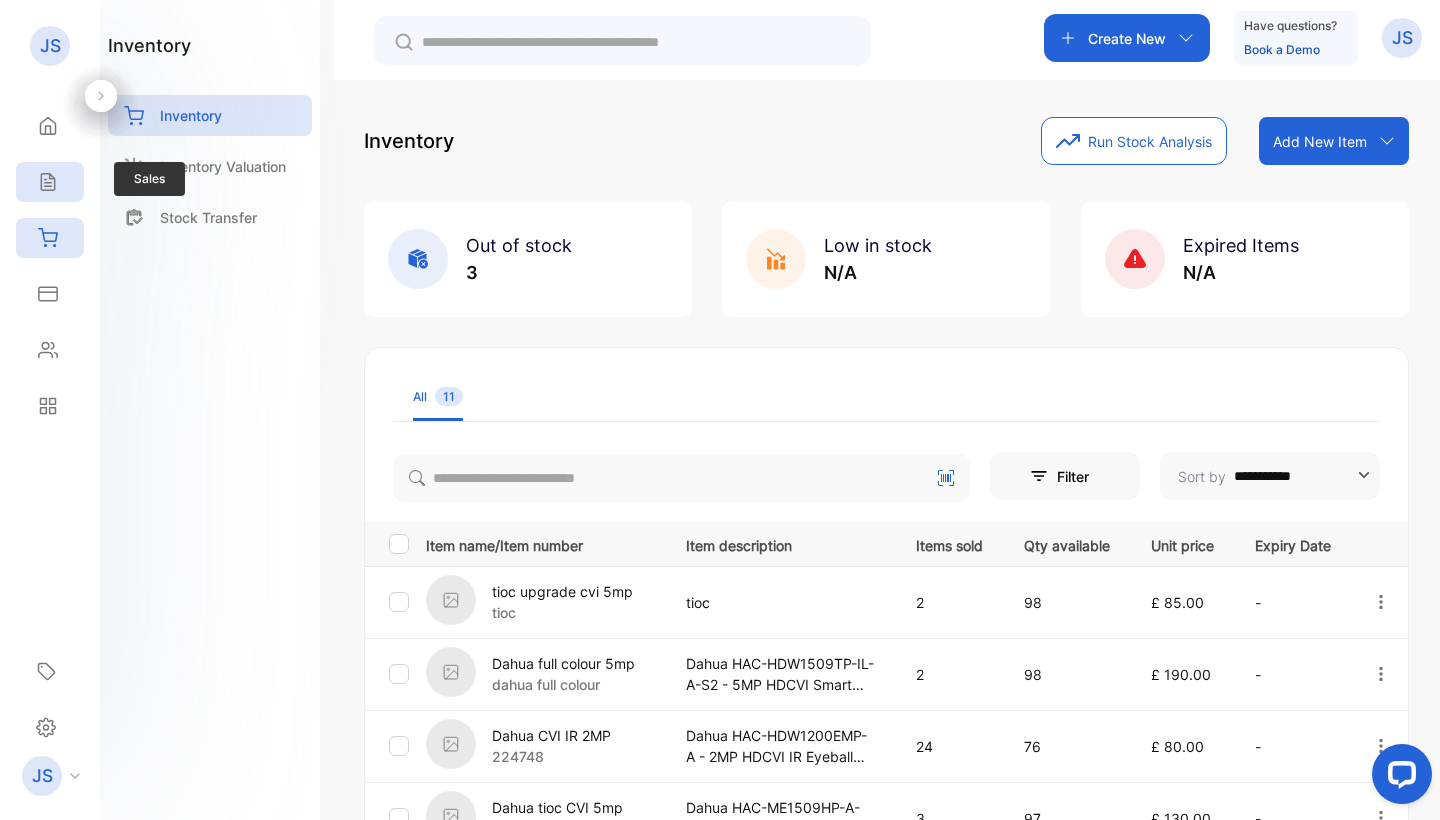 click on "Sales" at bounding box center [50, 182] 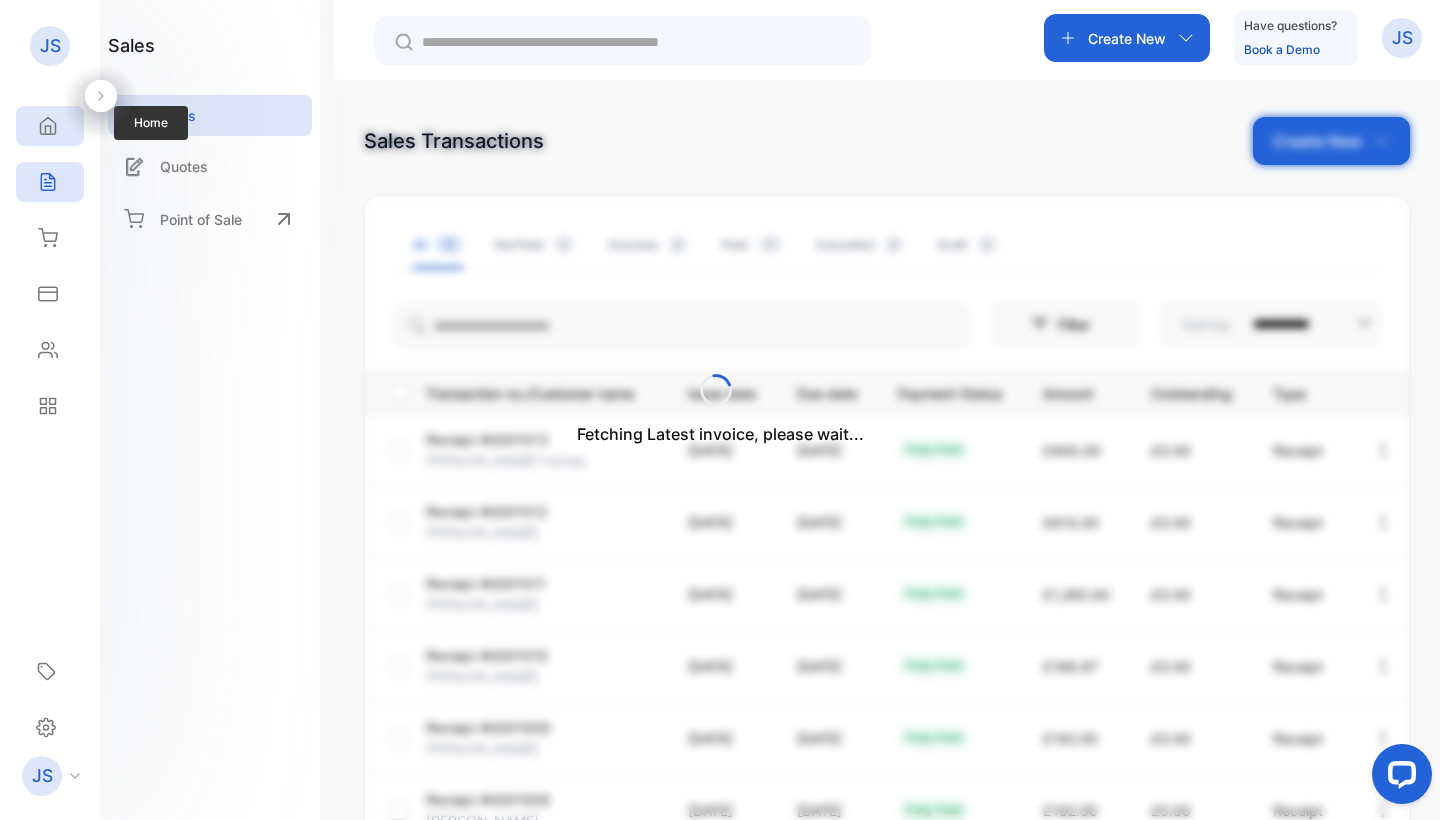 click 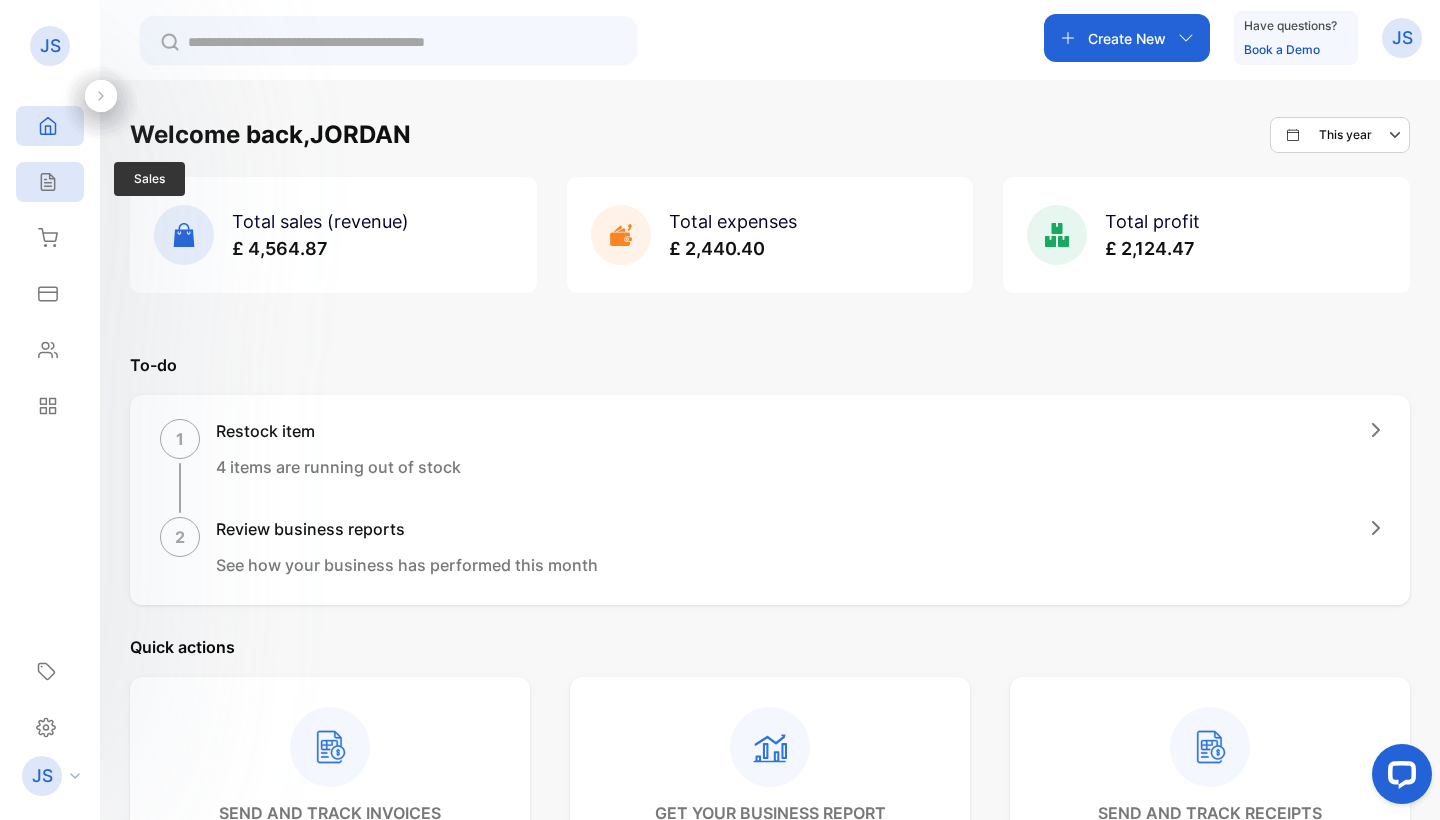 click 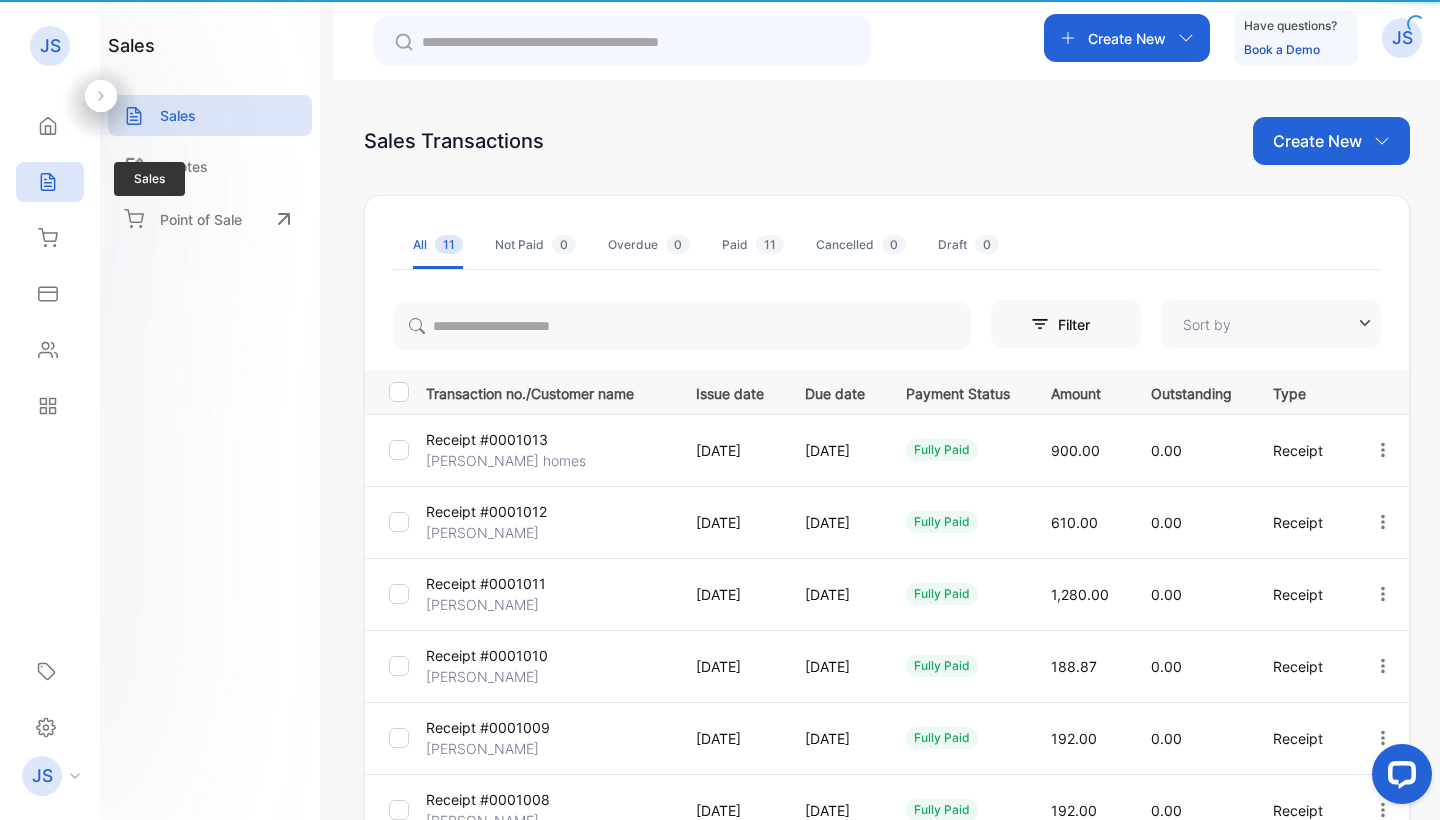 type on "**********" 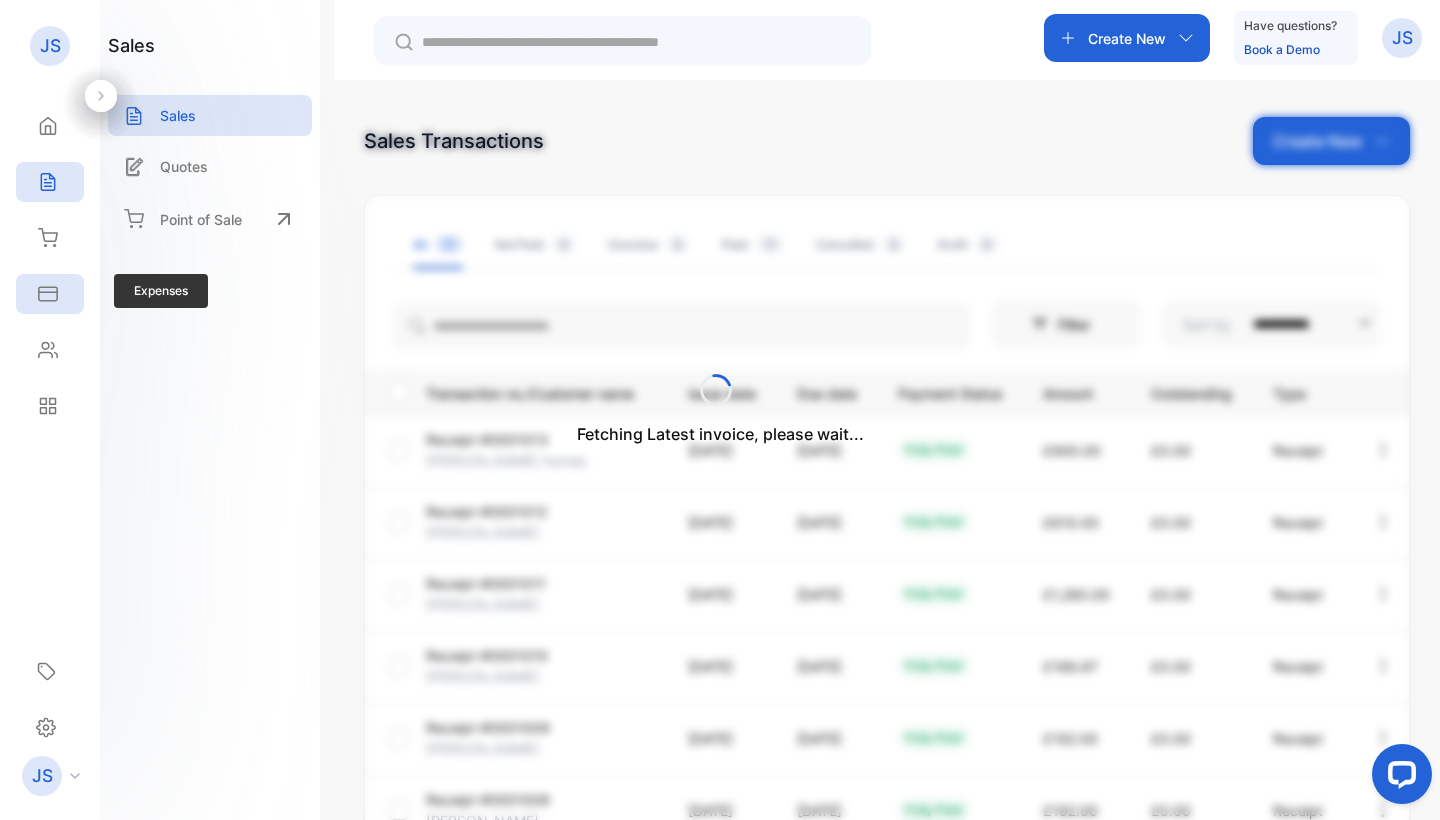 click on "Expenses" at bounding box center [50, 294] 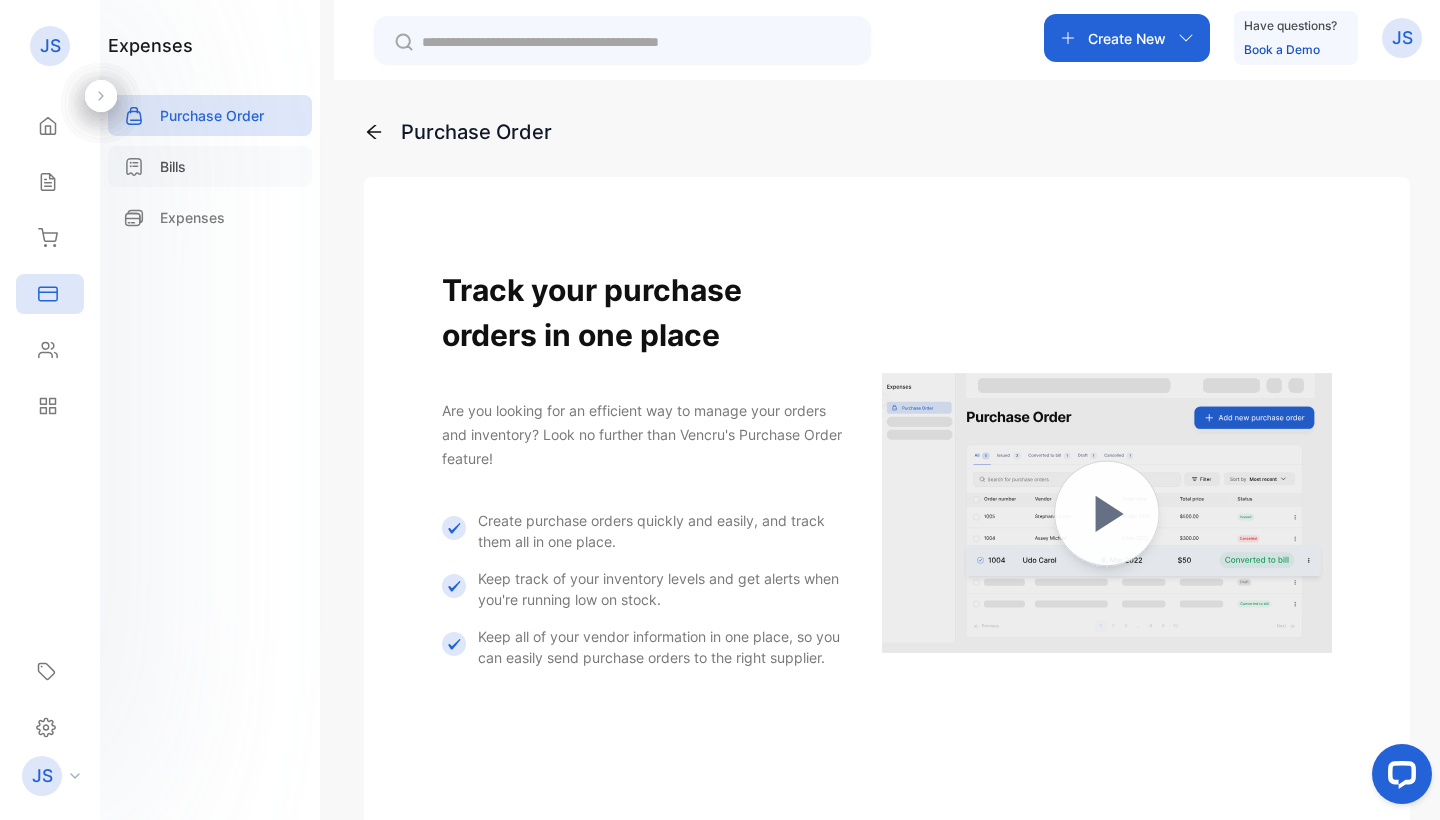 click on "Bills" at bounding box center [210, 166] 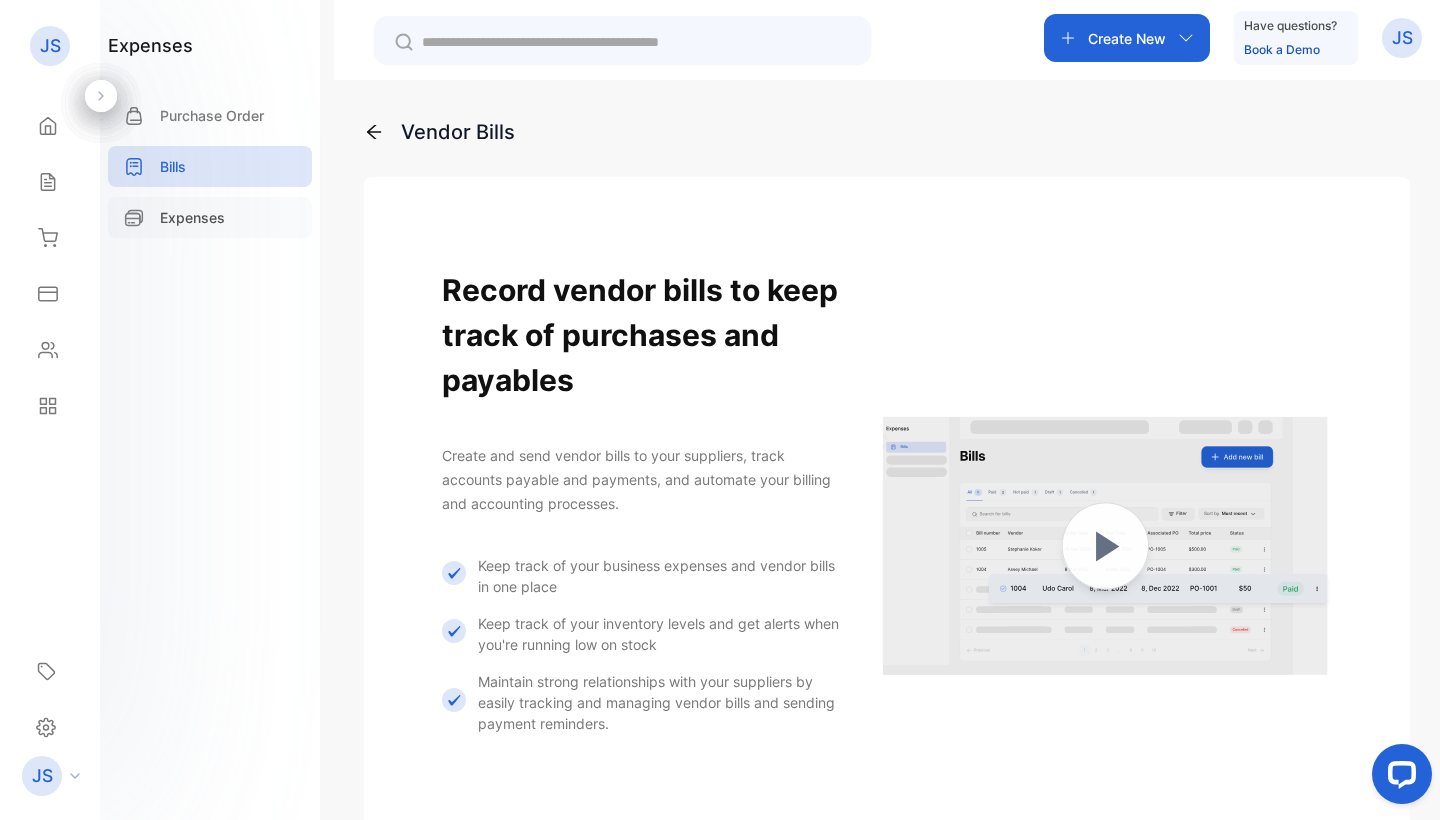 click on "Expenses" at bounding box center [192, 217] 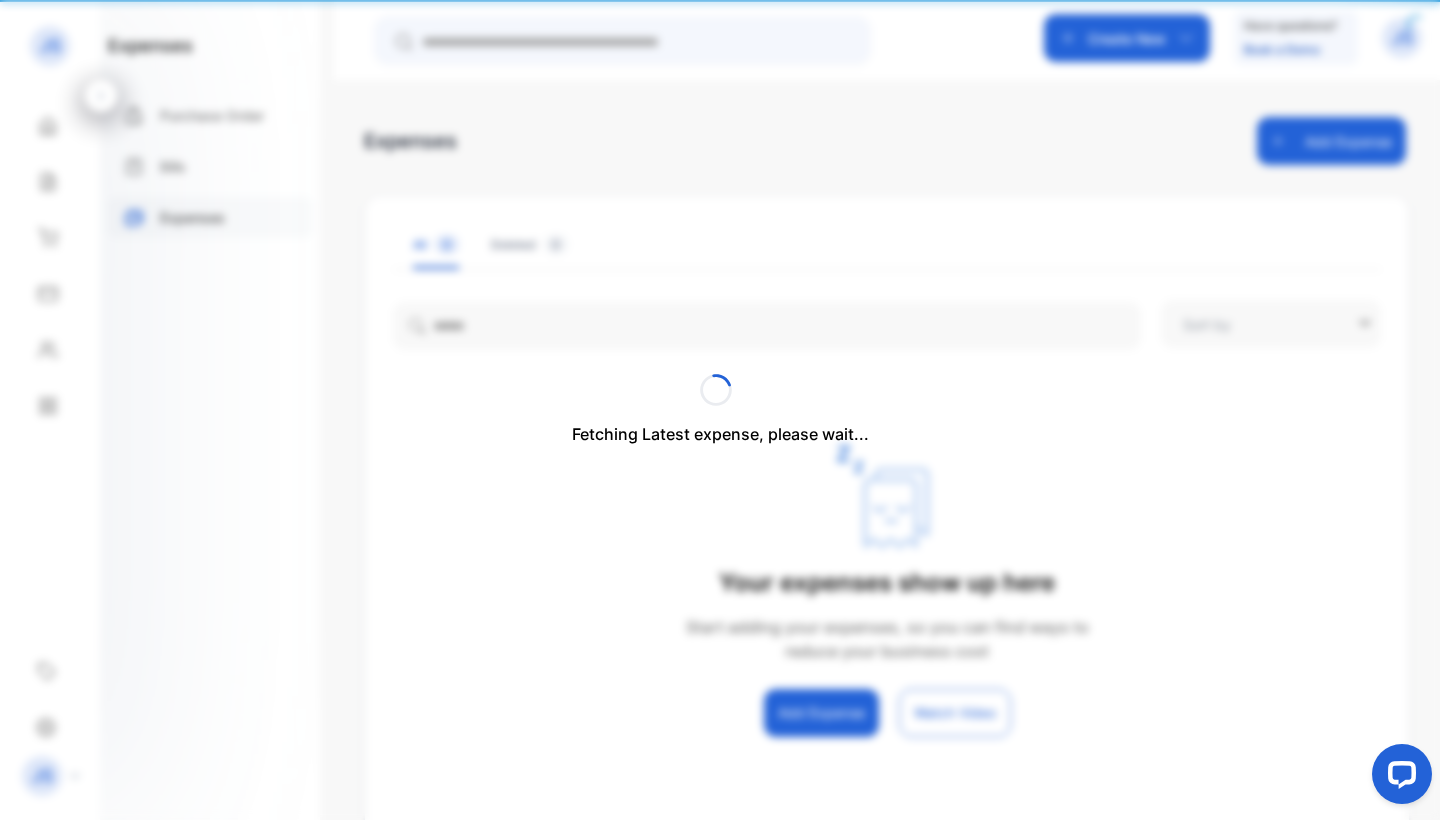 type on "**********" 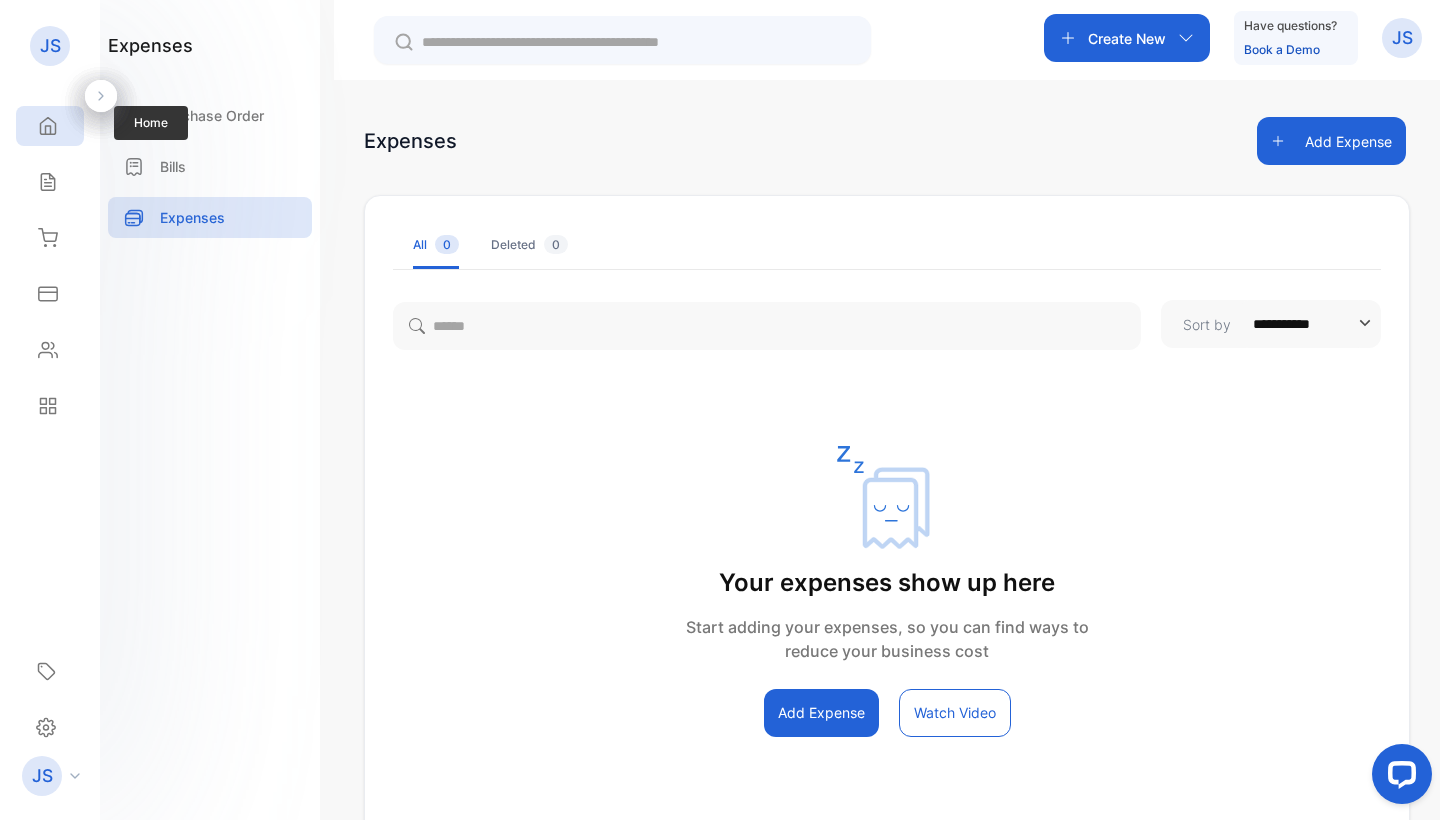 click 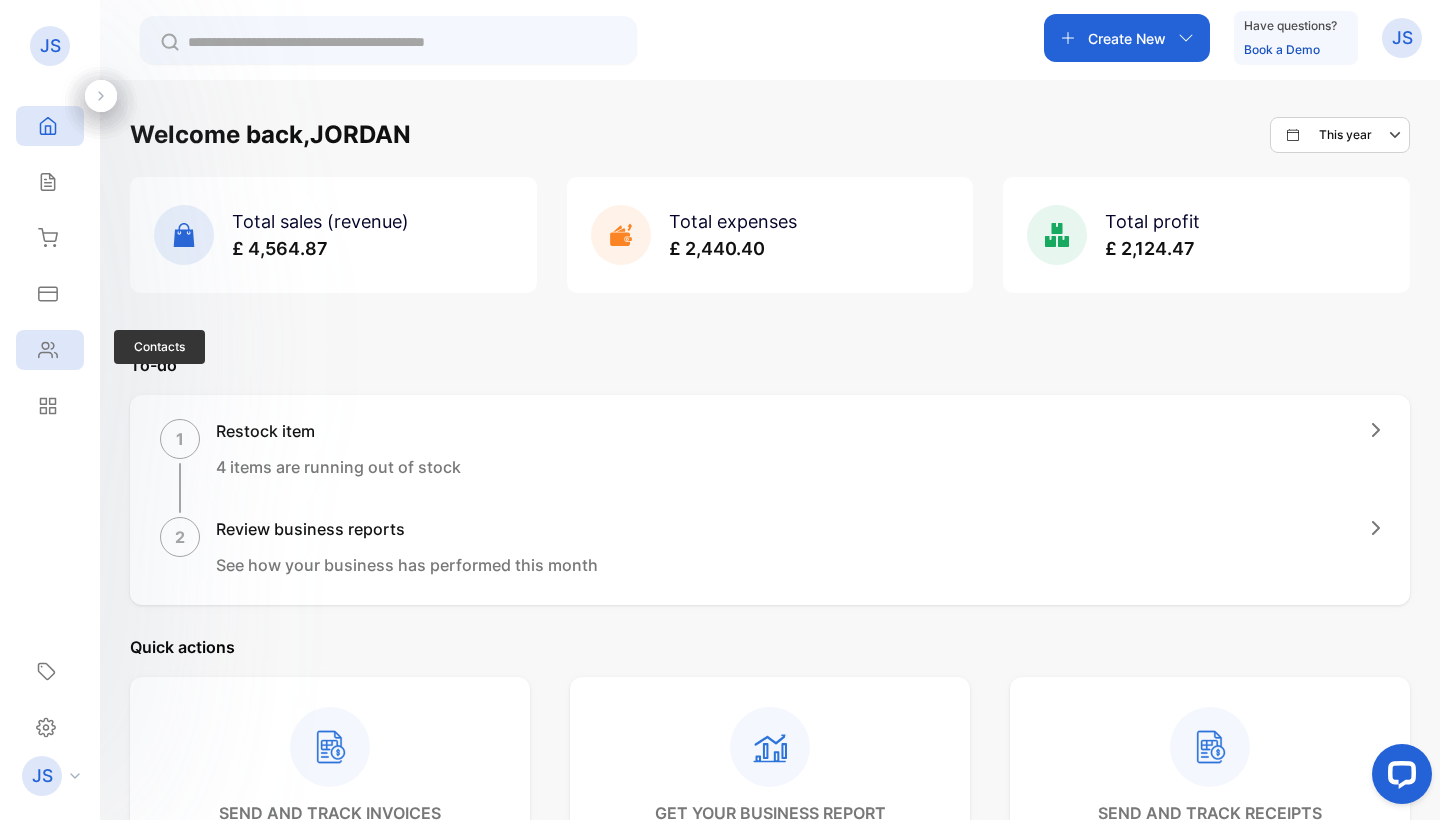 click on "Contacts" at bounding box center (50, 350) 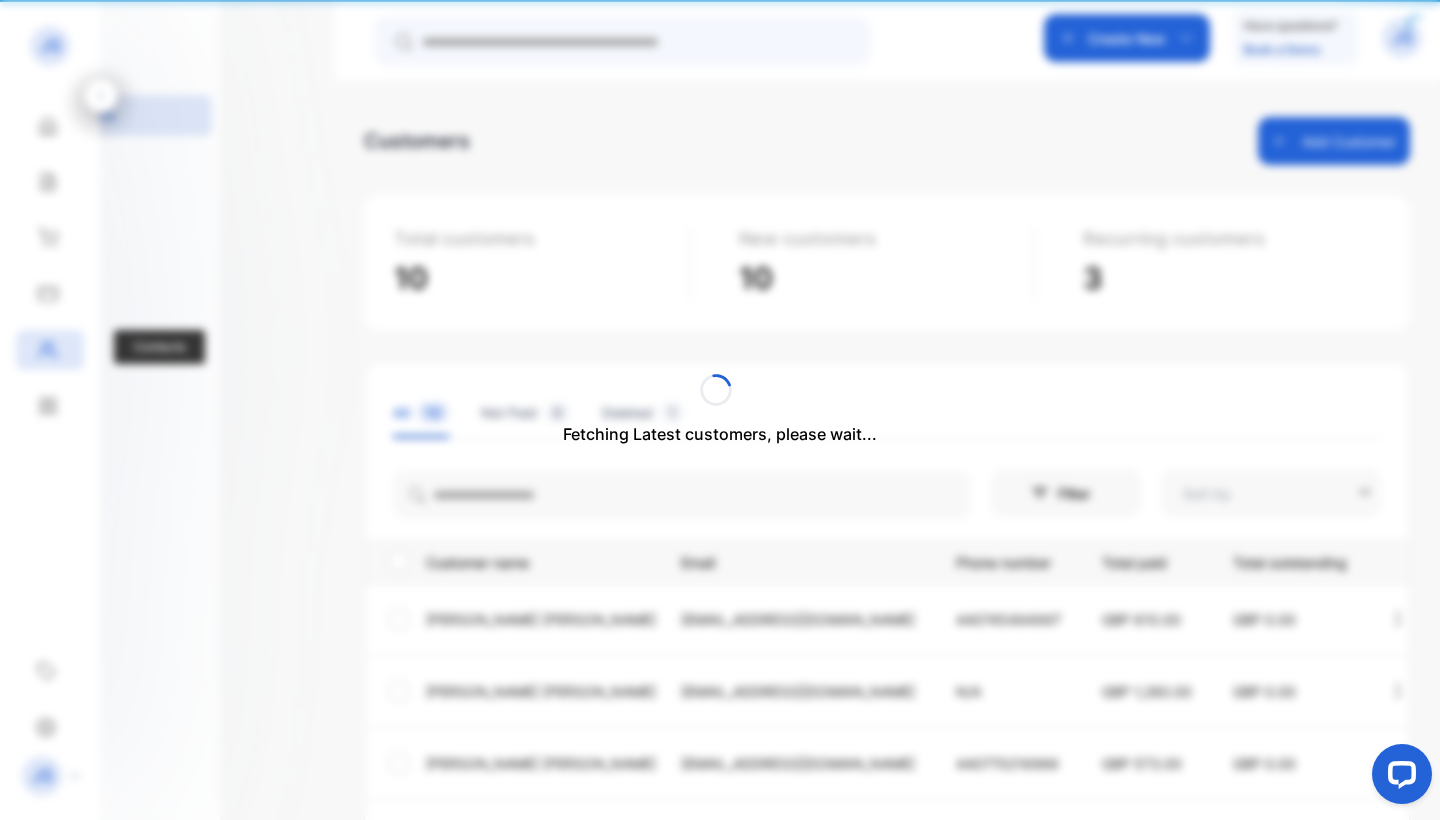 type on "**********" 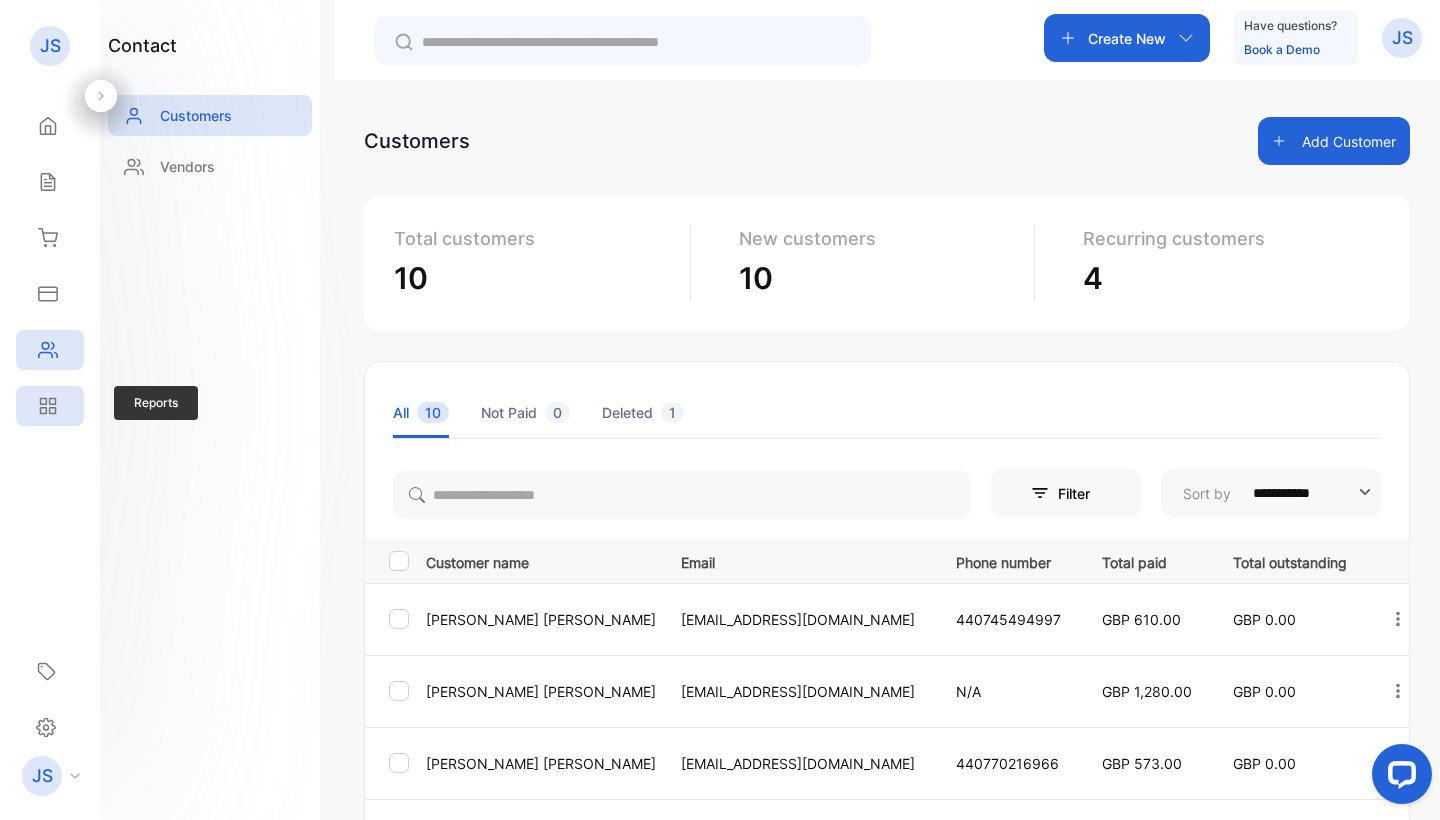 click on "Reports" at bounding box center (50, 406) 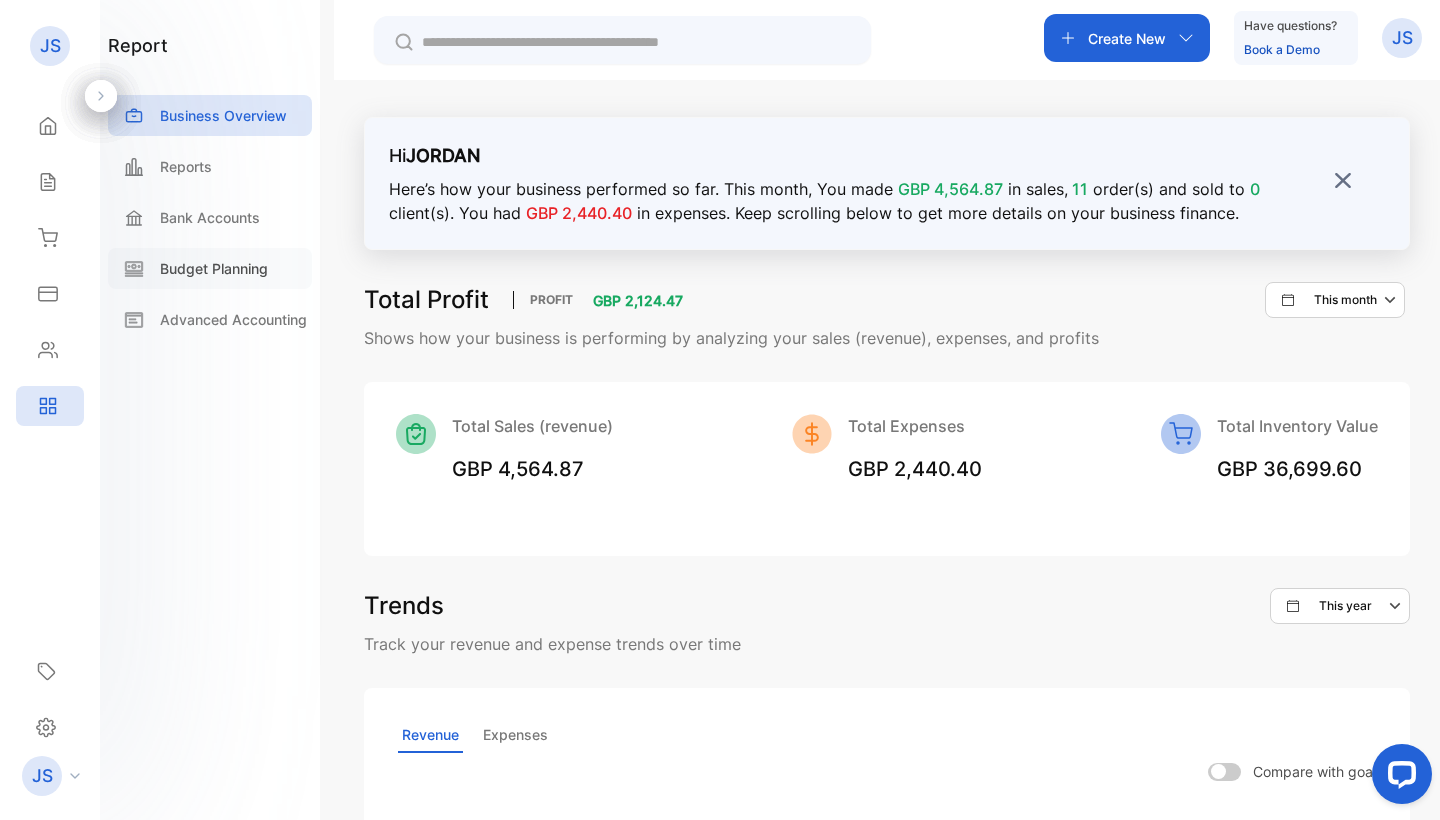click on "Budget Planning" at bounding box center [214, 268] 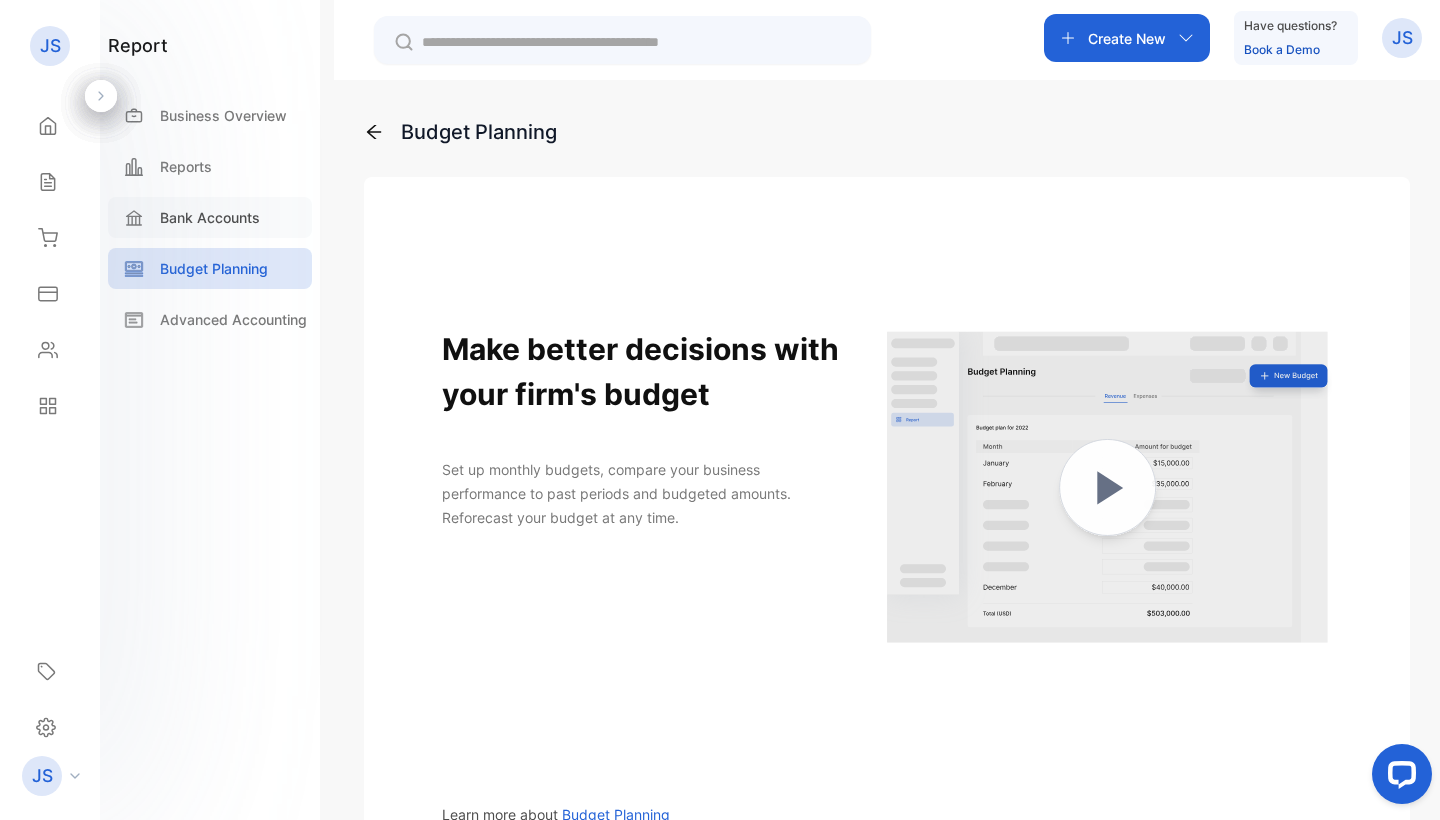 click on "Bank Accounts" at bounding box center (210, 217) 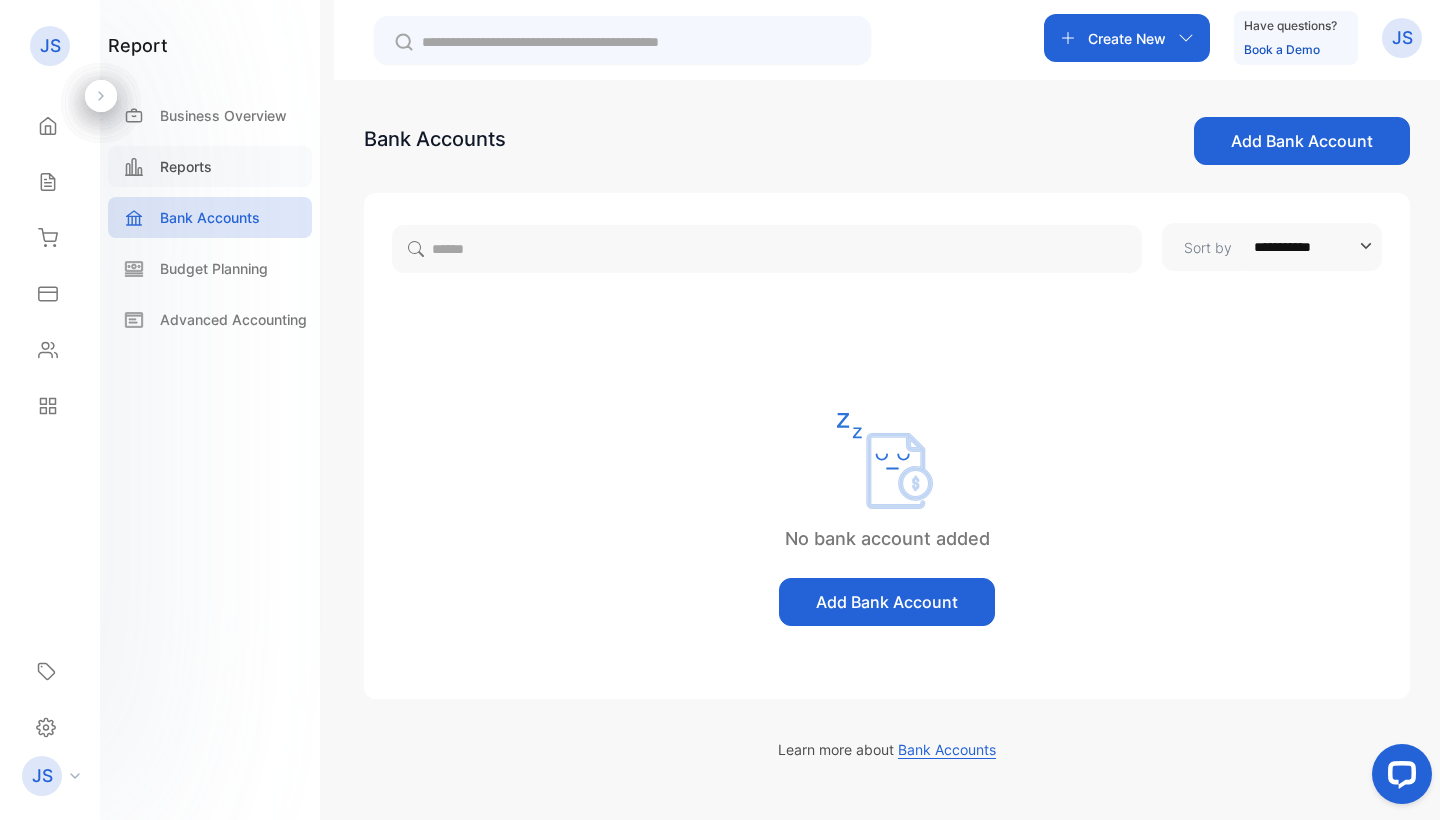 click on "Reports" at bounding box center (186, 166) 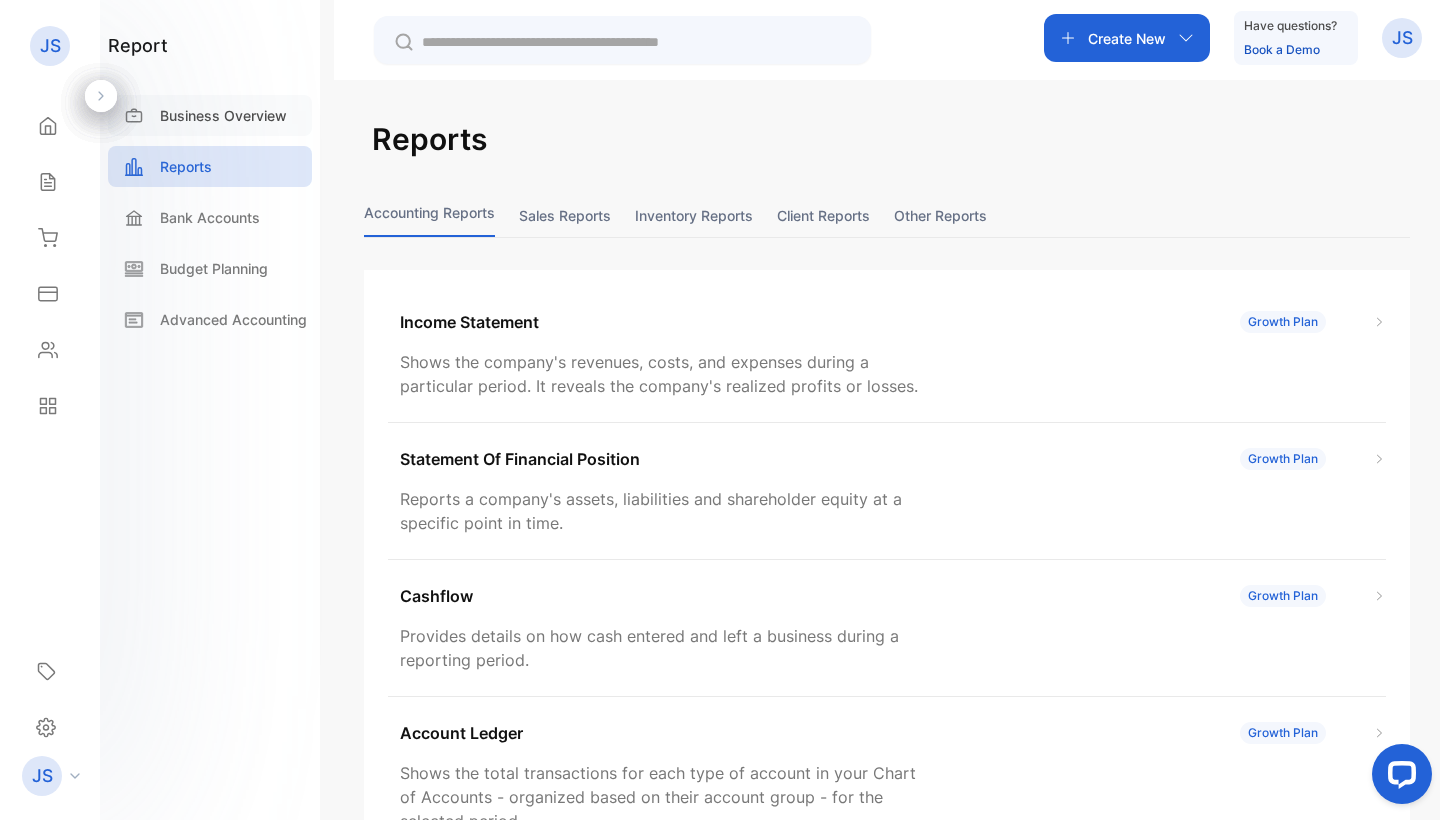 click on "Business Overview" at bounding box center [210, 115] 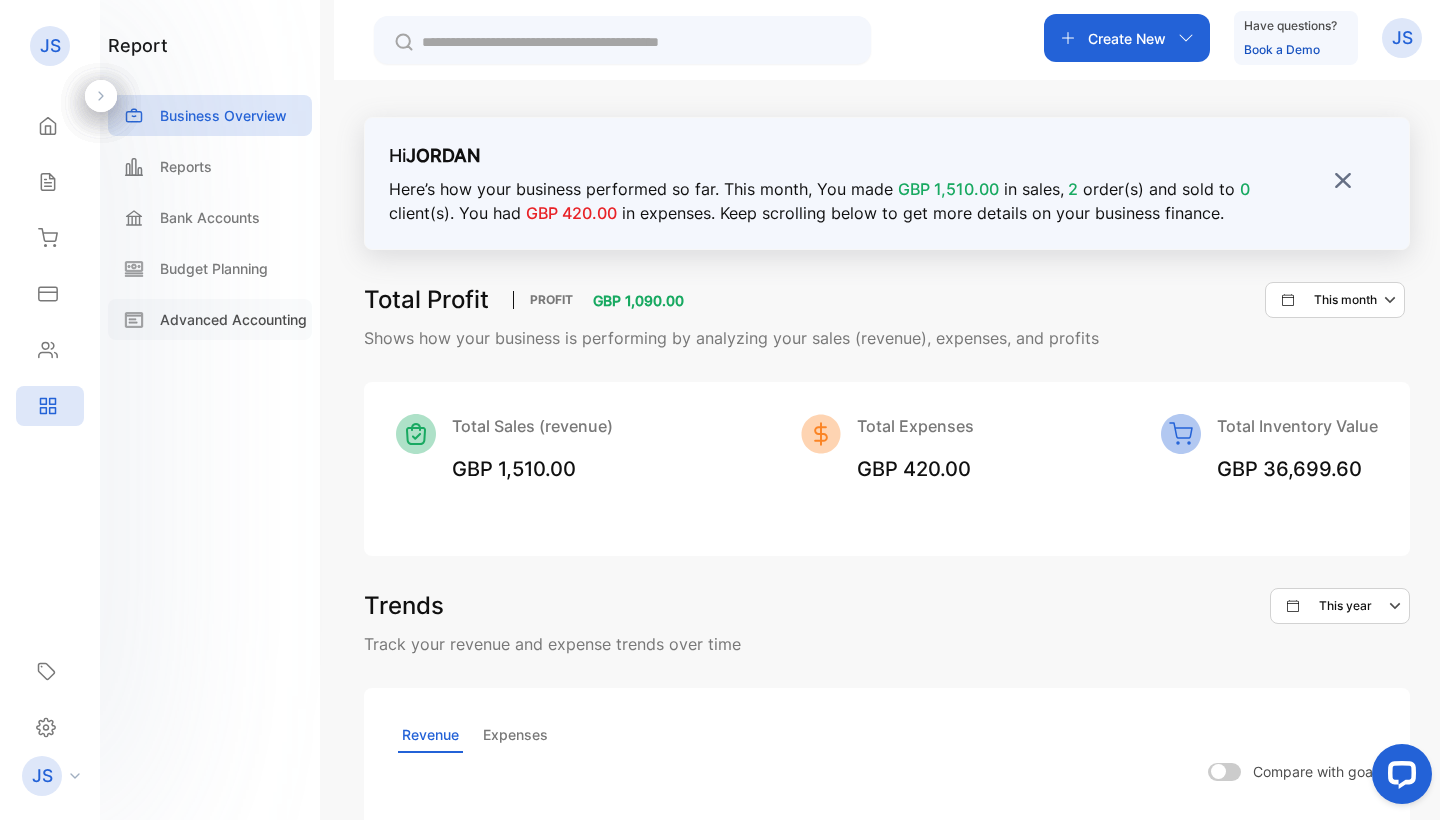 click on "Advanced Accounting" at bounding box center (233, 319) 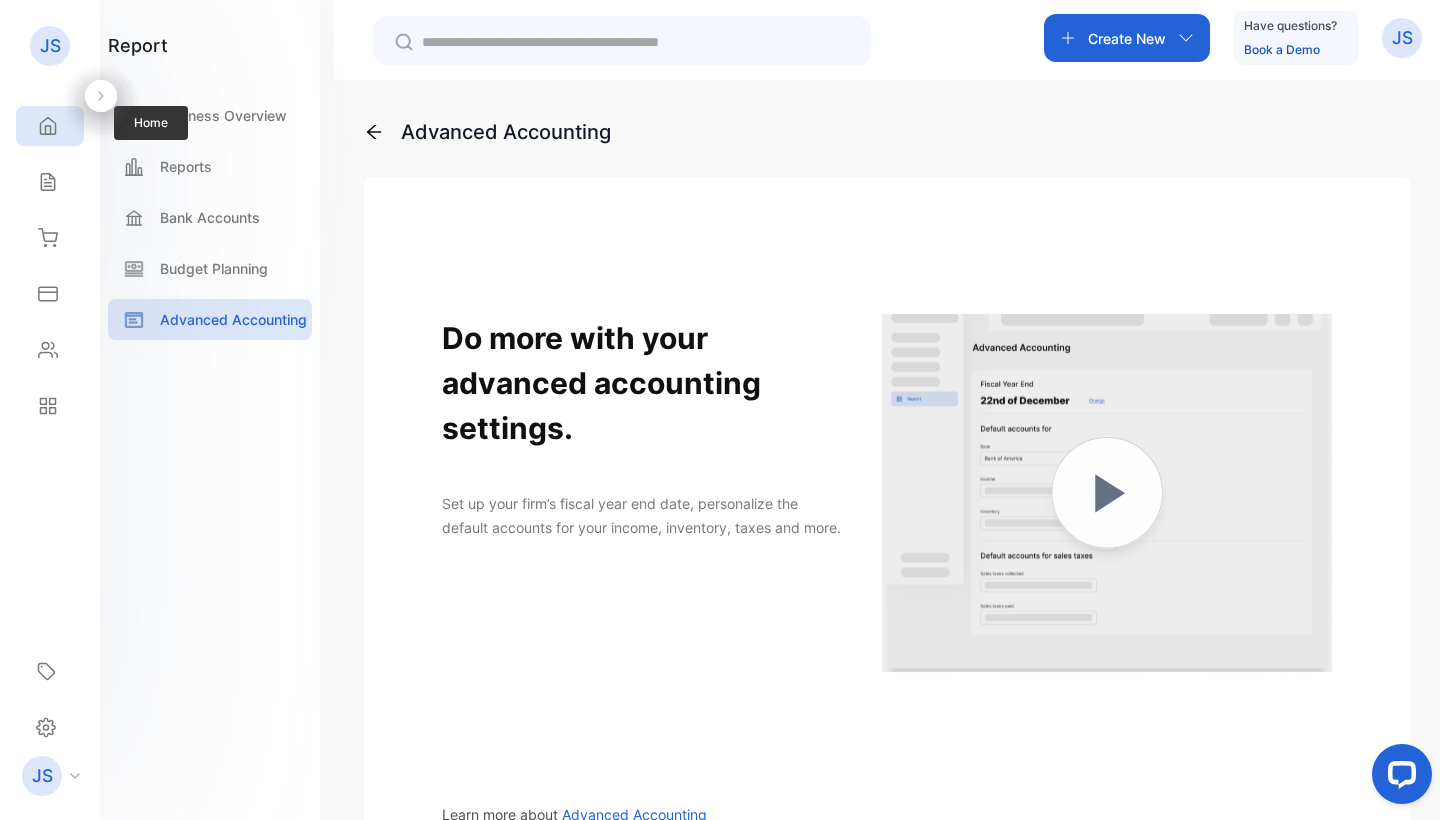 click on "Home" at bounding box center (50, 126) 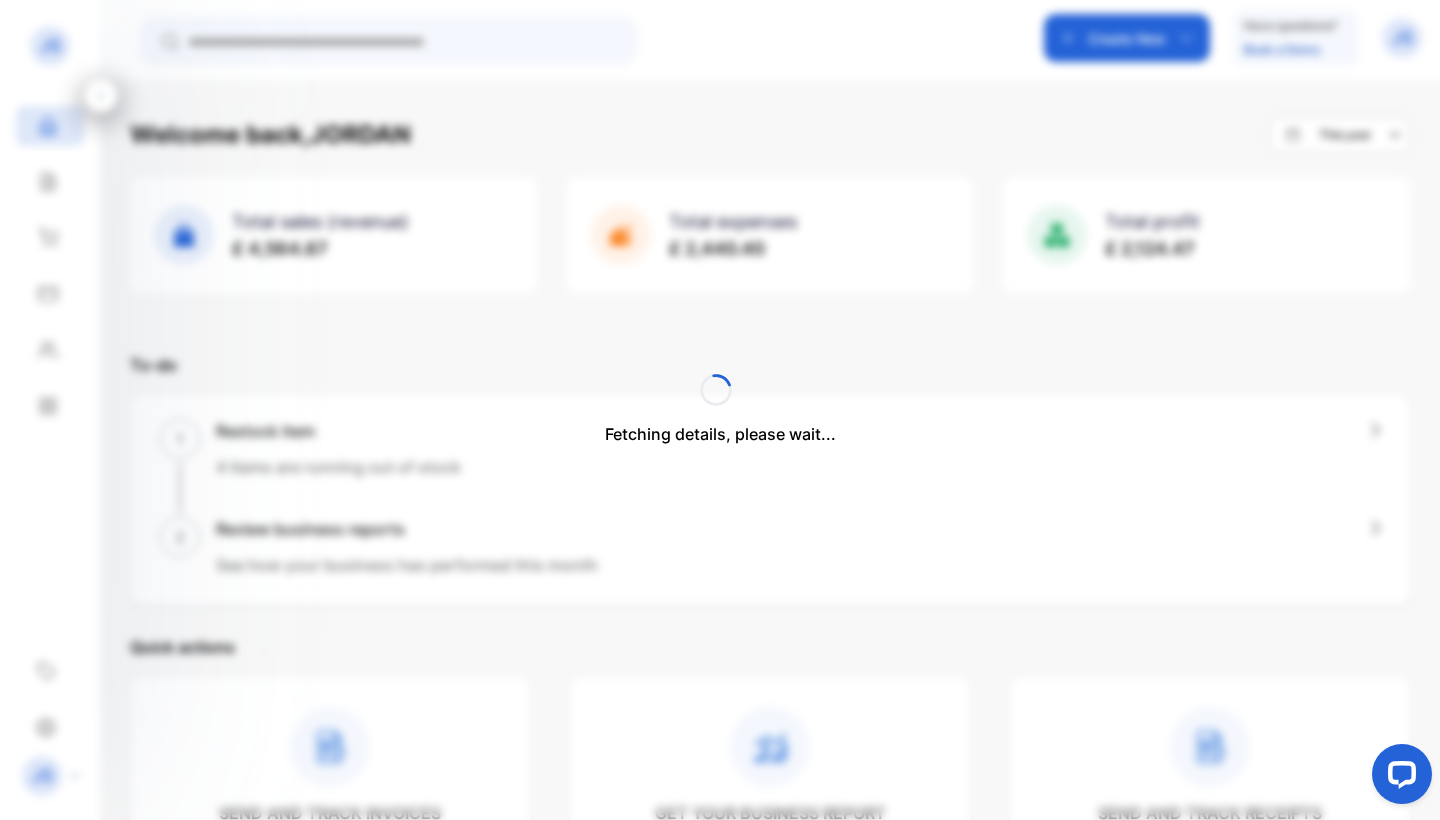 click on "Fetching details, please wait... Welcome back,  [PERSON_NAME] This year   Total sales (revenue) £ 4,564.87 Total expenses £ 2,440.40 Total profit £ 2,124.47 Let's get you started Watch tutorials Set up your business profile Upload your business logo, address, and more Add your products or services Upload the items you sell to your inventory Record an invoice or receipt Create and send invoices or sales receipts to your customers Review your business reports Review and track your profits, sales, debtors, and more  To-do 1 Restock item 4 items are running out of stock 2 Review business reports See how your business has performed this month Quick actions send and track invoices get your business report send and track receipts manage your inventory control your expenses manage customers Invite team member Add people in your team to your account Add new member You are on the Free plan 281  days till the plan expires Select plan Help center Documentation Explore our guides, tutorials and videos of all Vencru features" at bounding box center [770, 490] 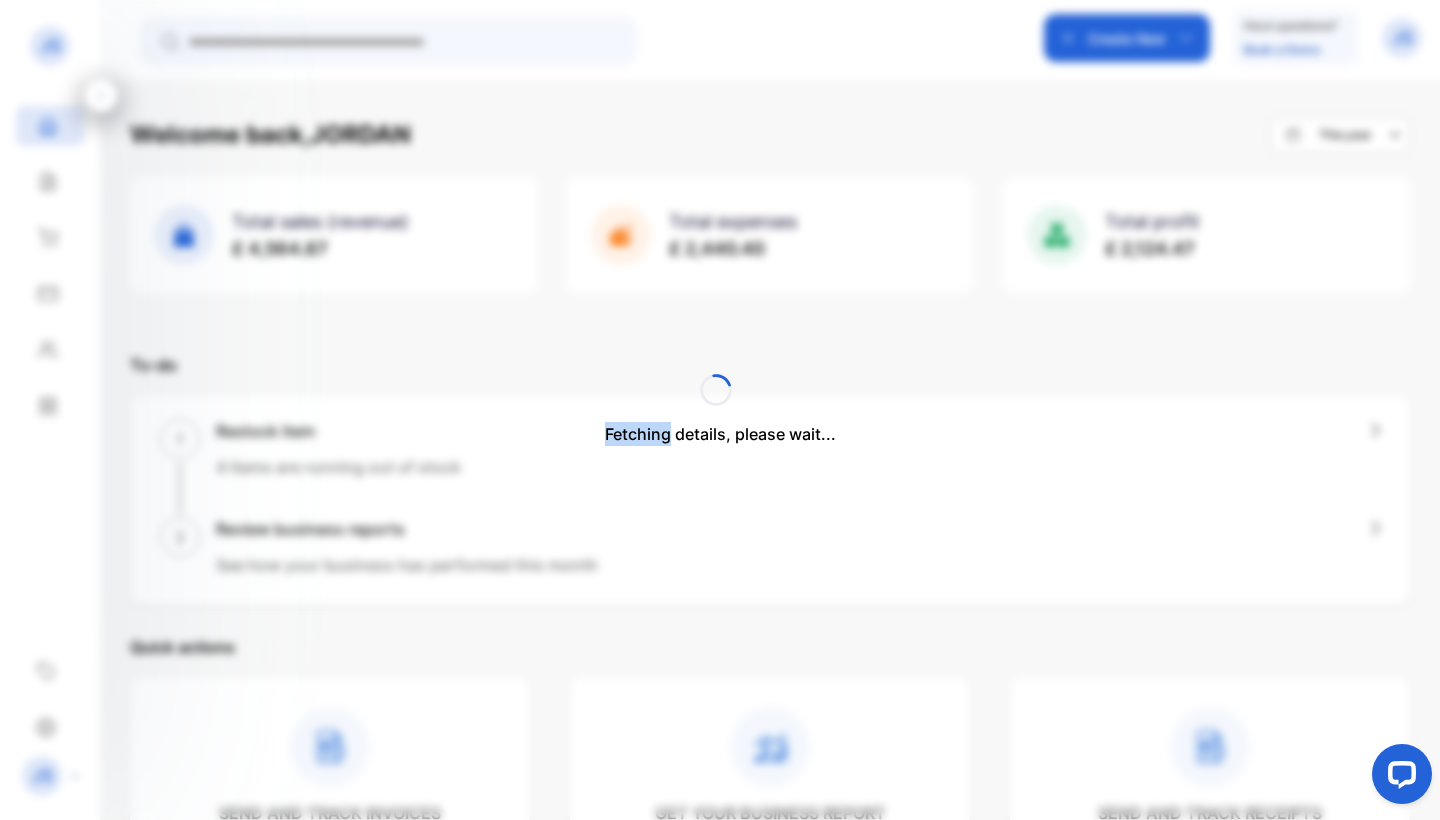 click on "Fetching details, please wait..." at bounding box center (720, 410) 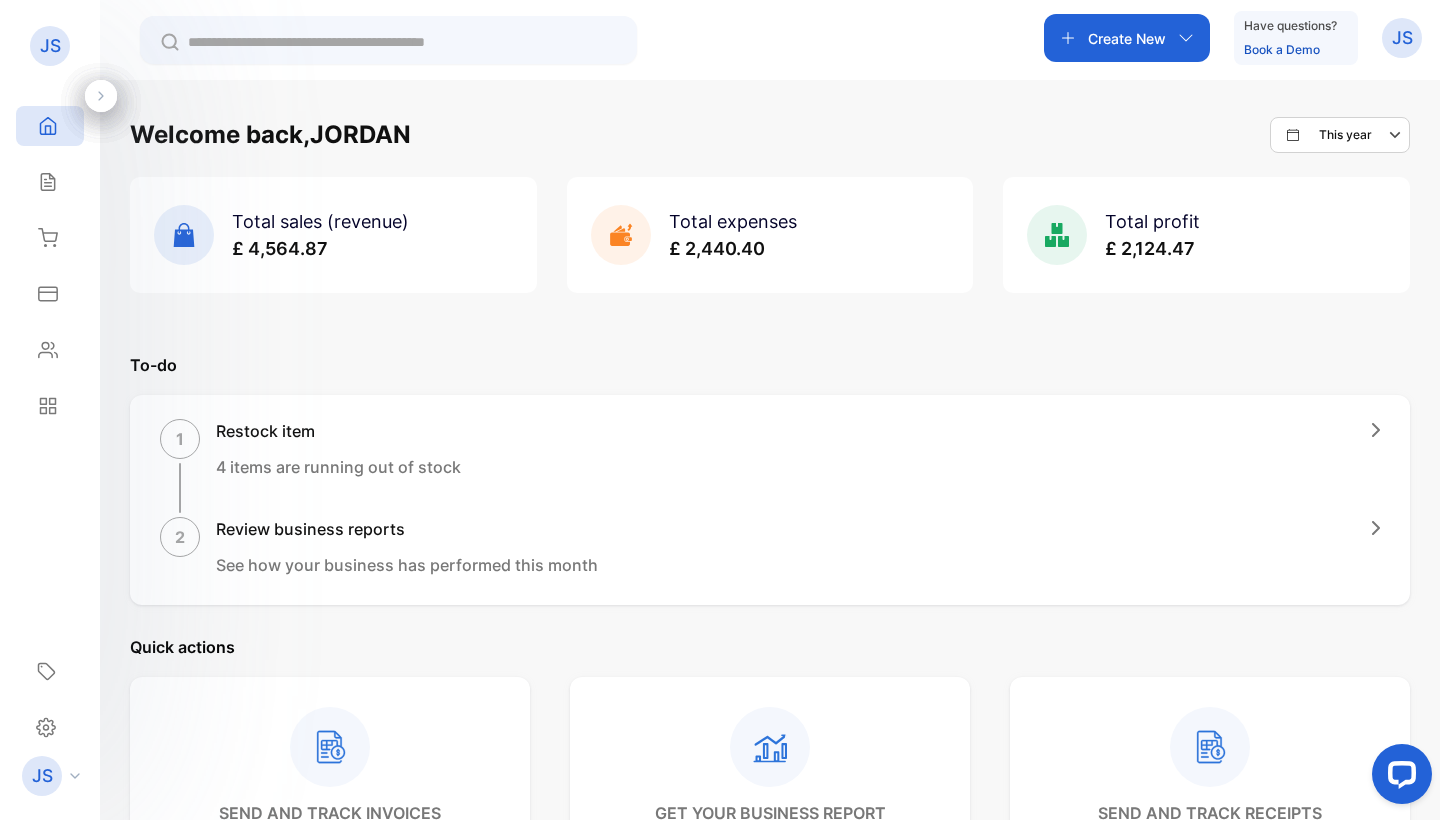 click on "Total sales (revenue) £ 4,564.87" at bounding box center [281, 235] 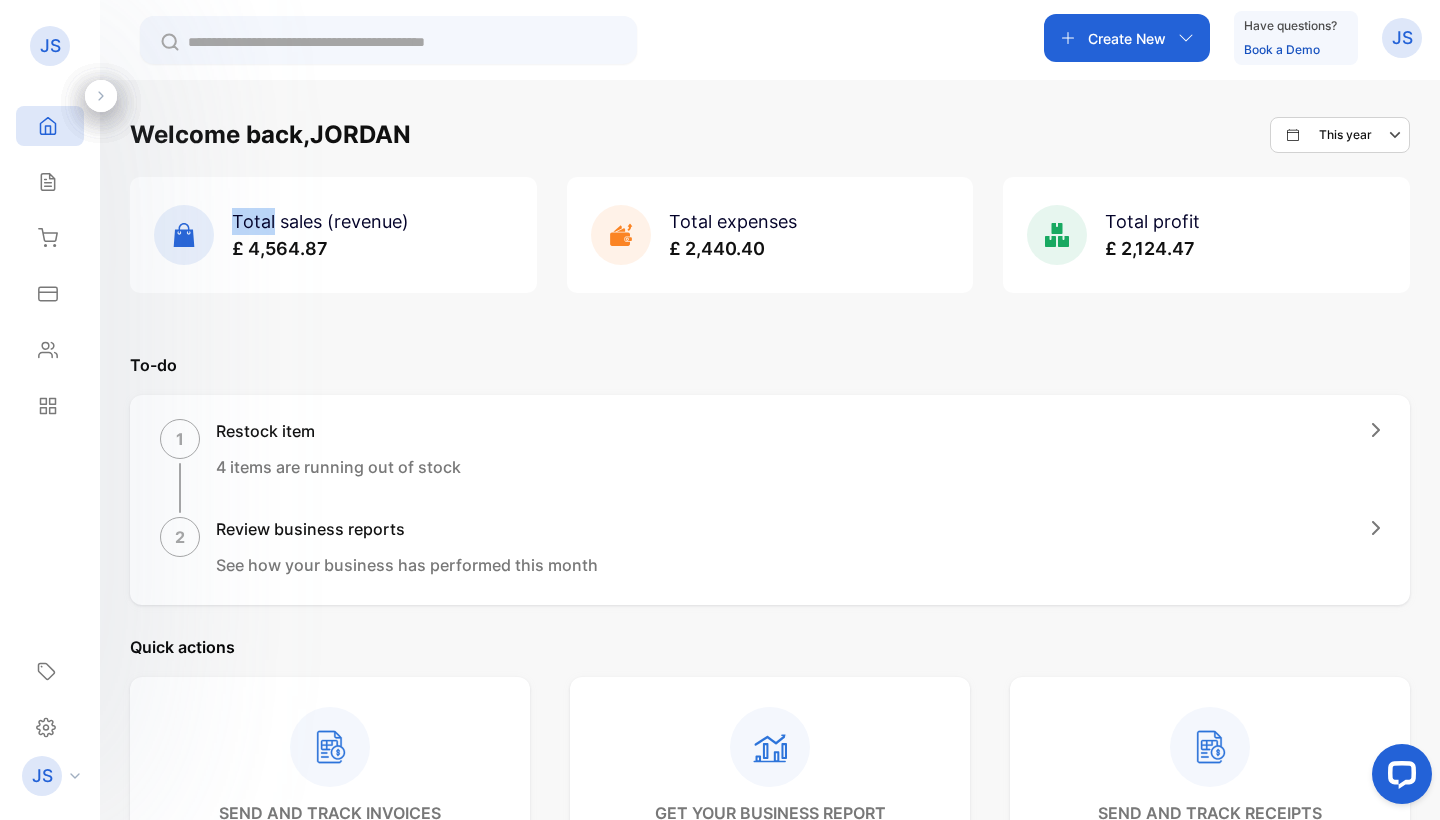click 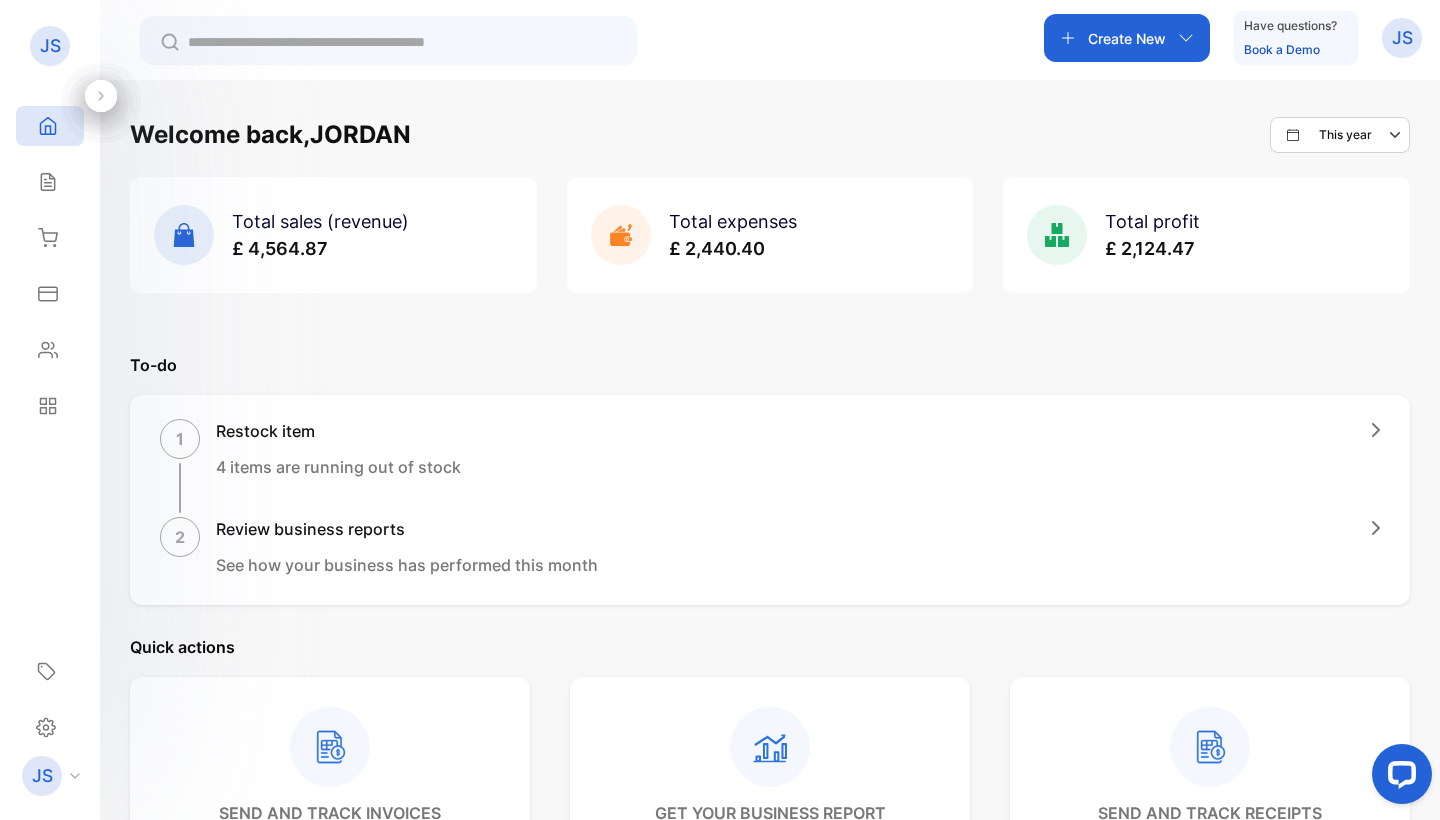 click on "£ 4,564.87" at bounding box center [320, 248] 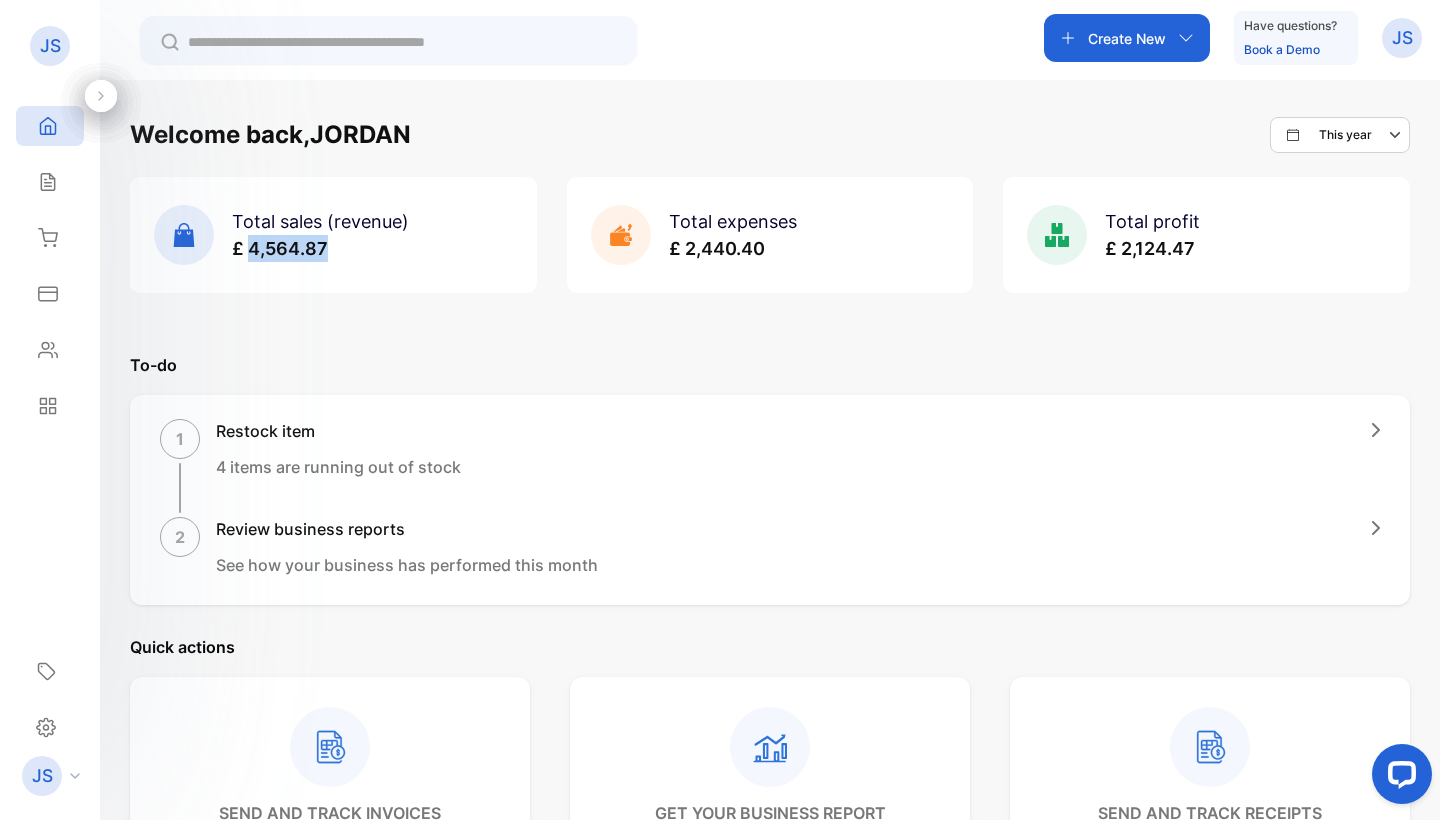 click on "£ 4,564.87" at bounding box center [320, 248] 